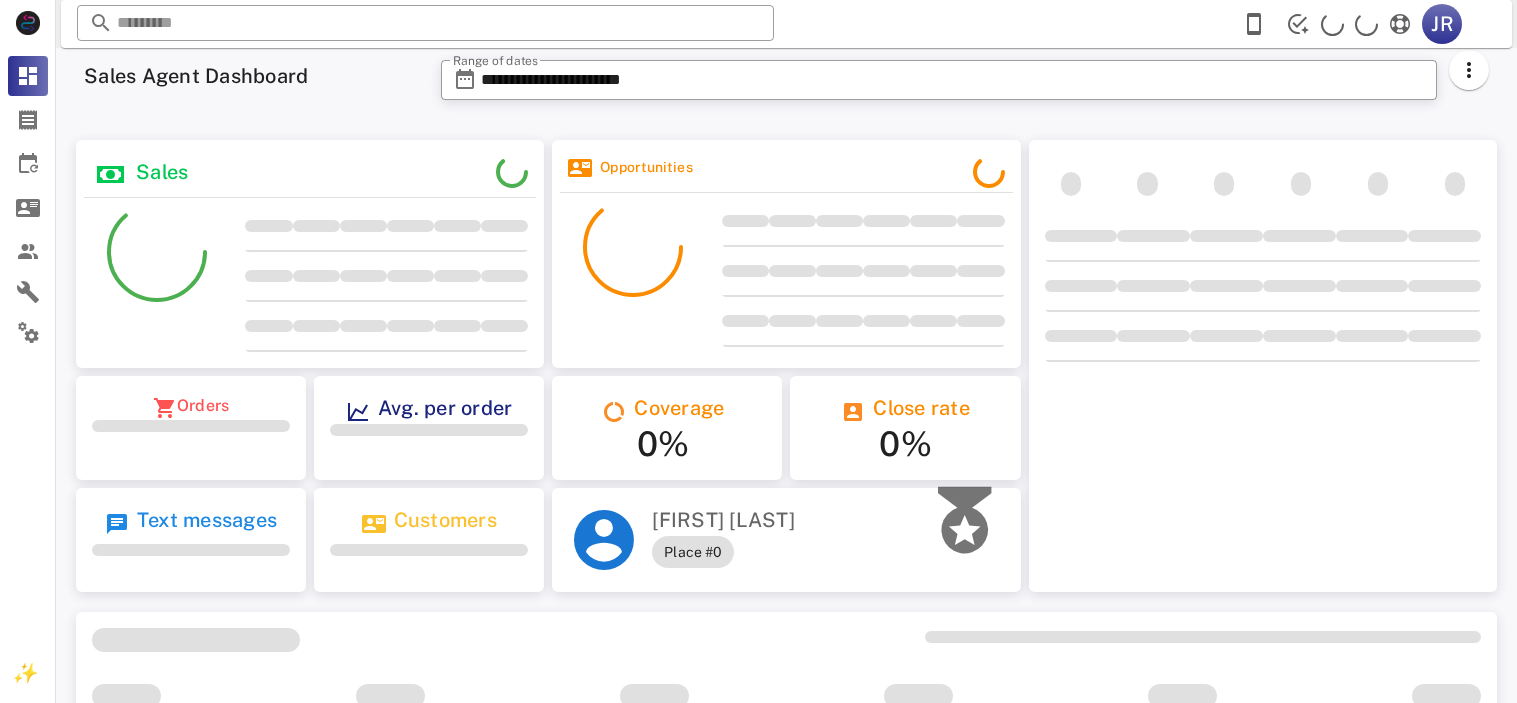 scroll, scrollTop: 0, scrollLeft: 0, axis: both 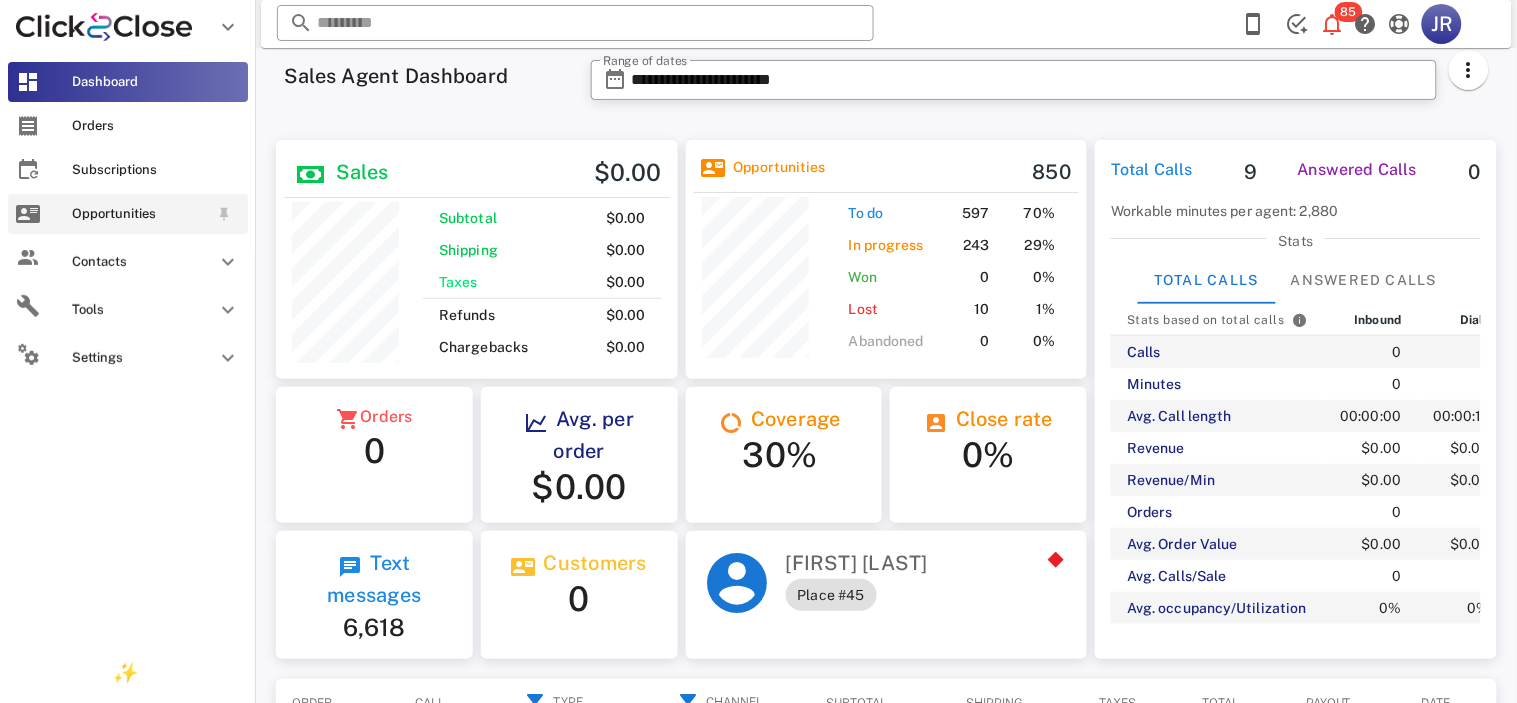 click on "Opportunities" at bounding box center [128, 214] 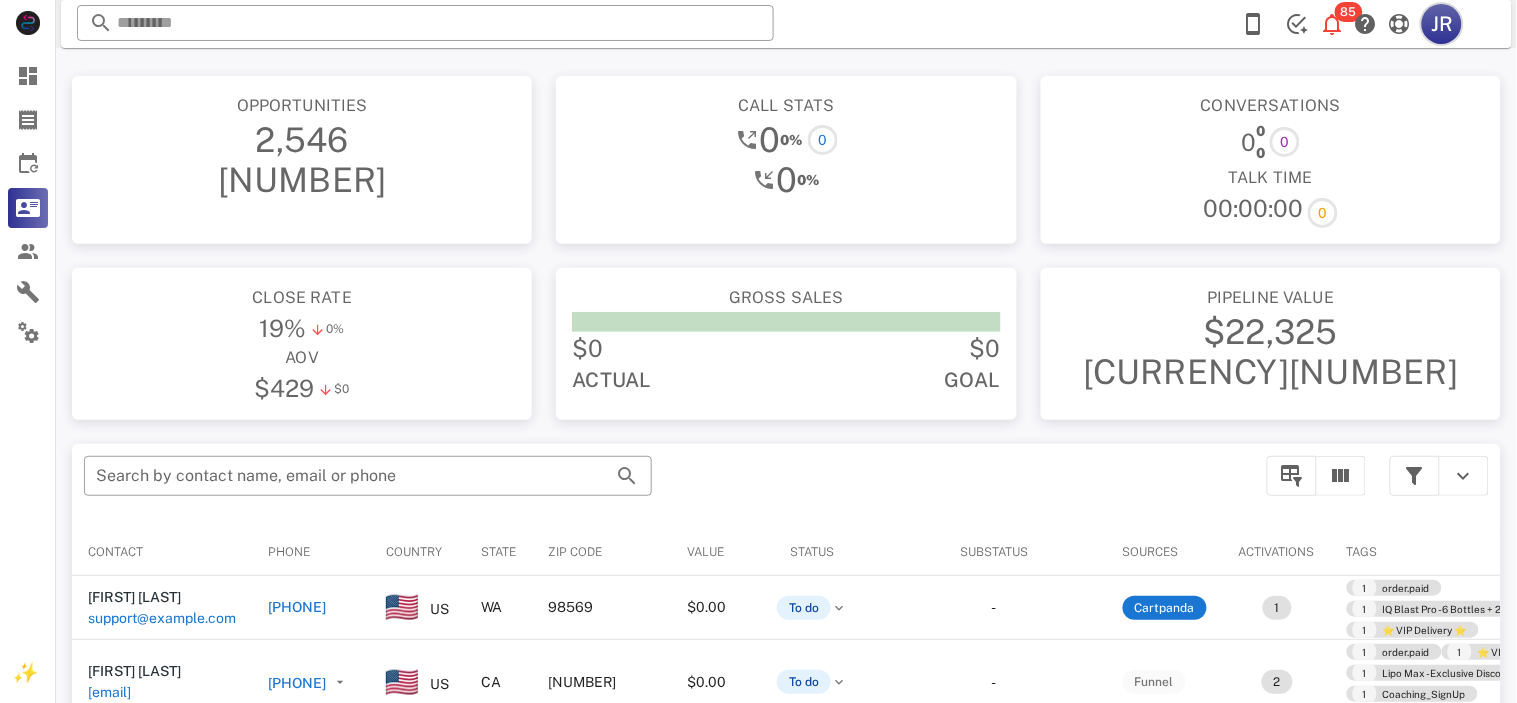 click on "JR" at bounding box center [1442, 24] 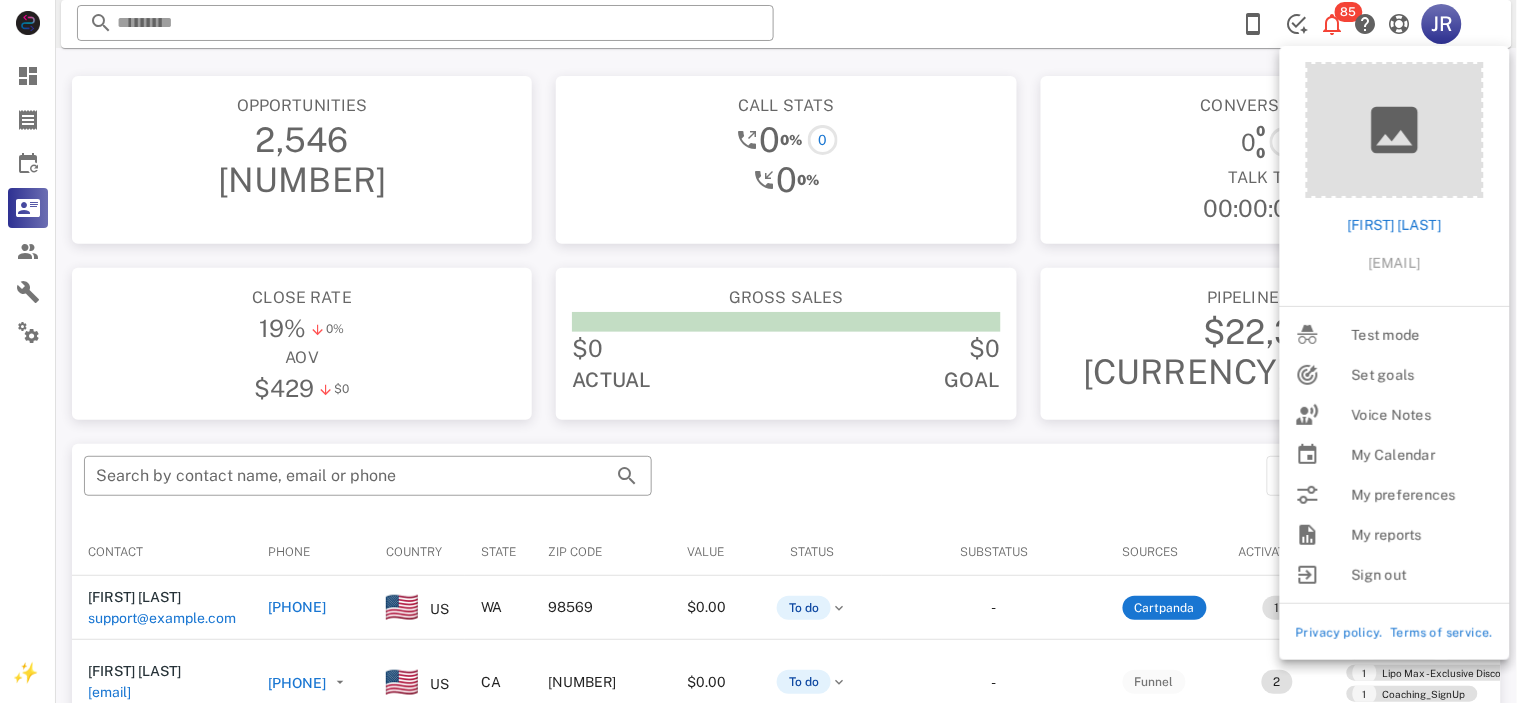 click on "​ [NUMBER] JR Reload browser Accept" at bounding box center (786, 24) 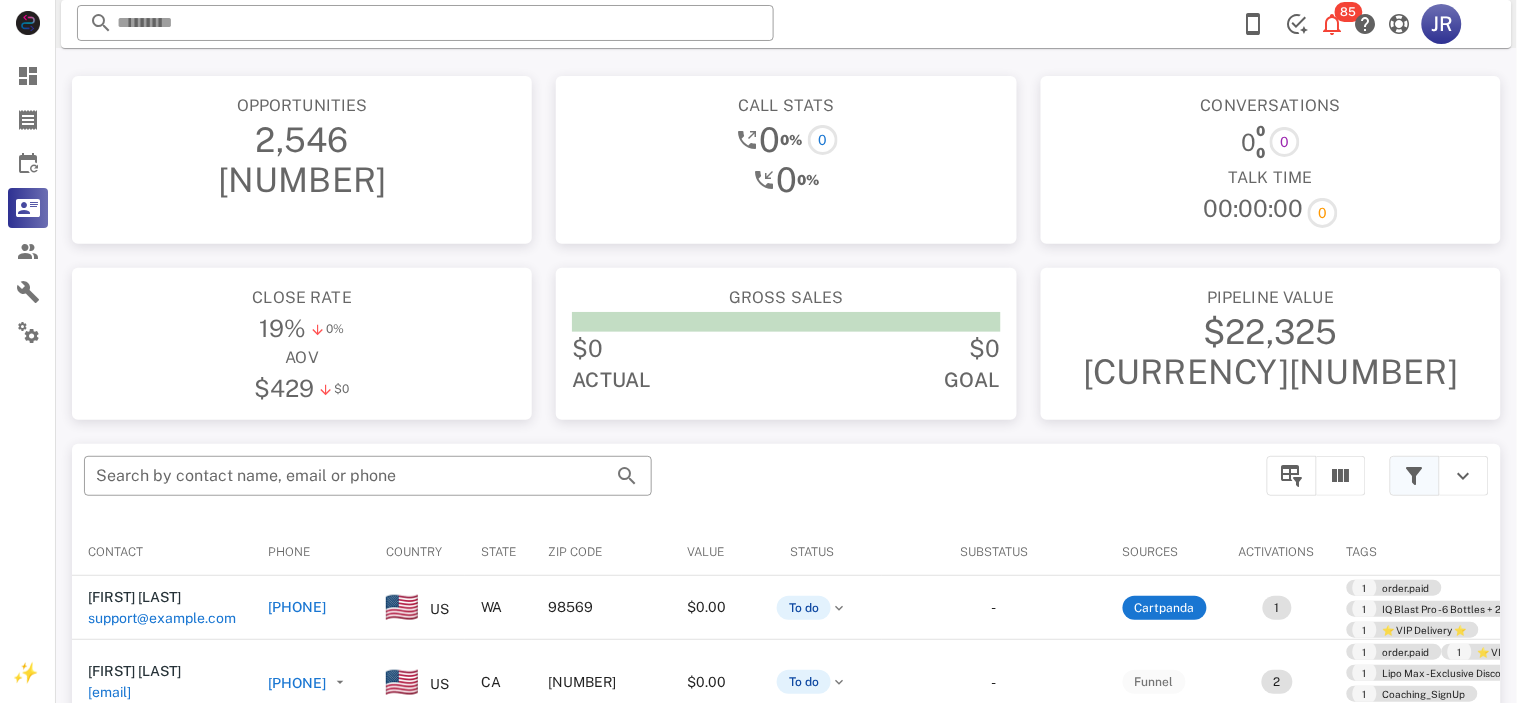 click at bounding box center [1415, 476] 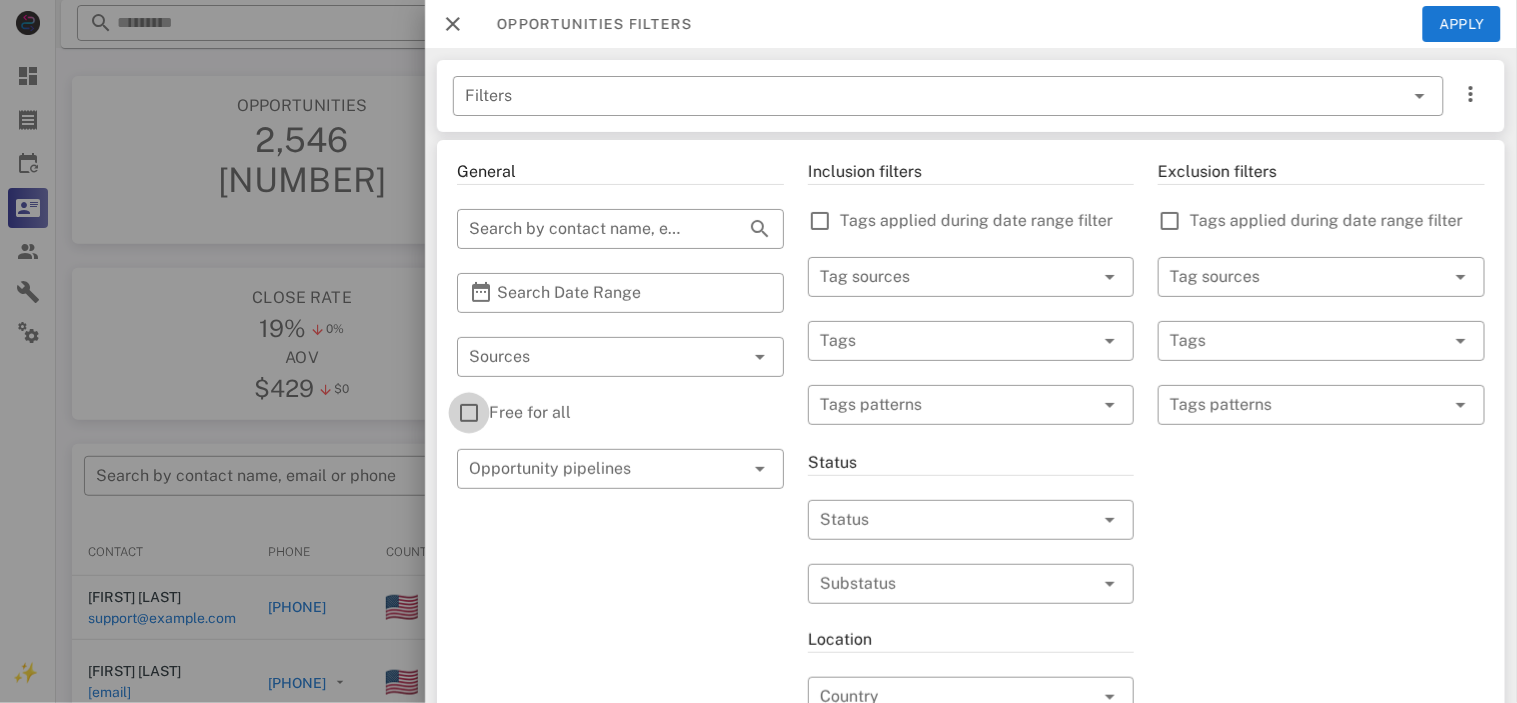 click at bounding box center (469, 413) 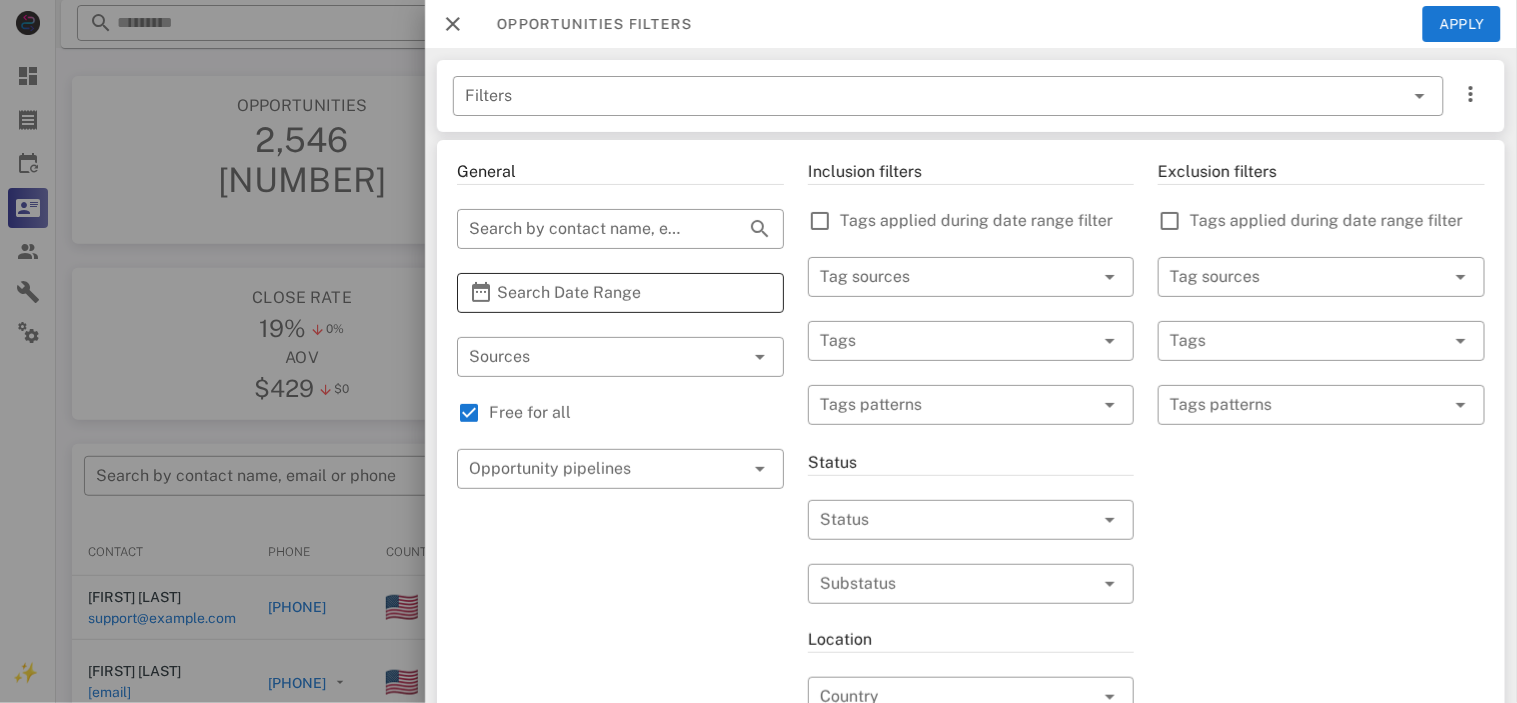 click on "Search Date Range" at bounding box center (620, 293) 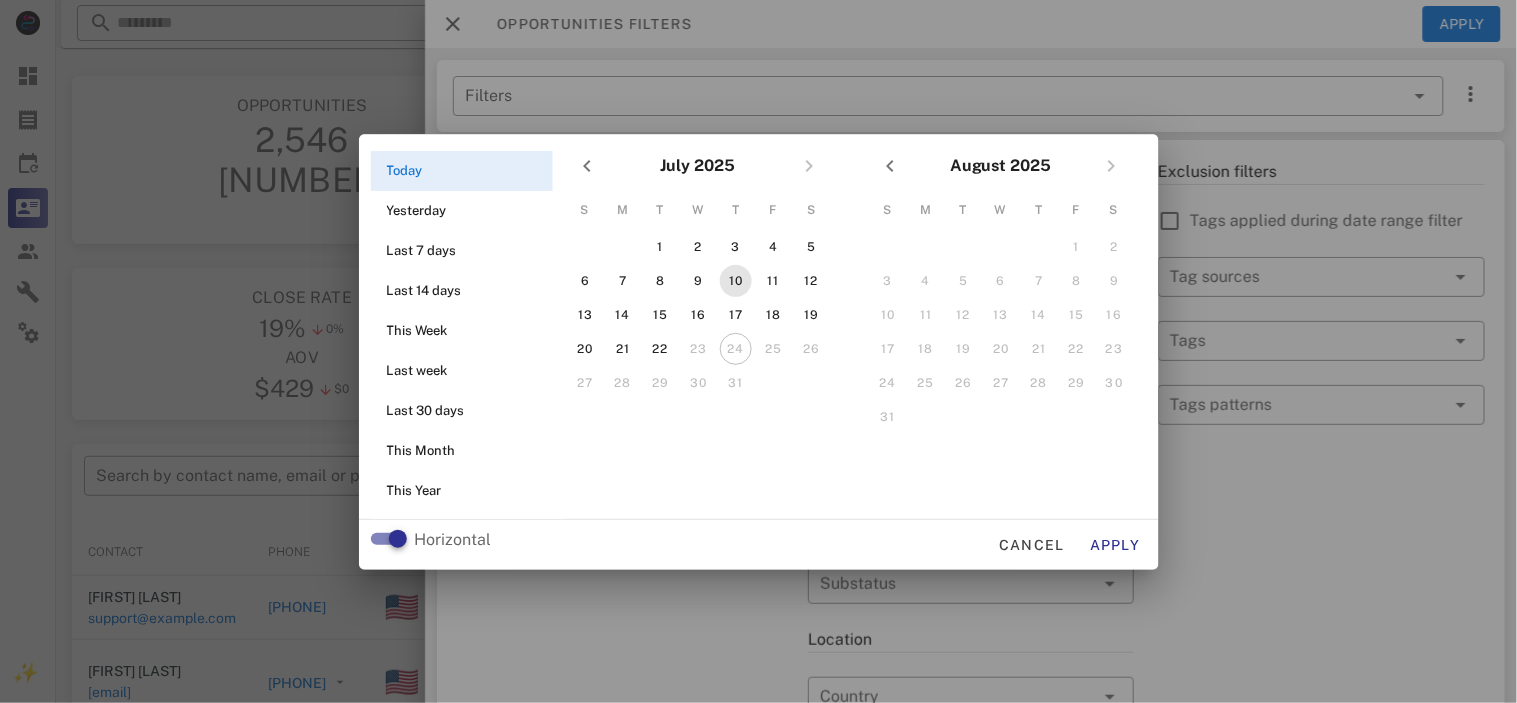 click on "10" at bounding box center [735, 281] 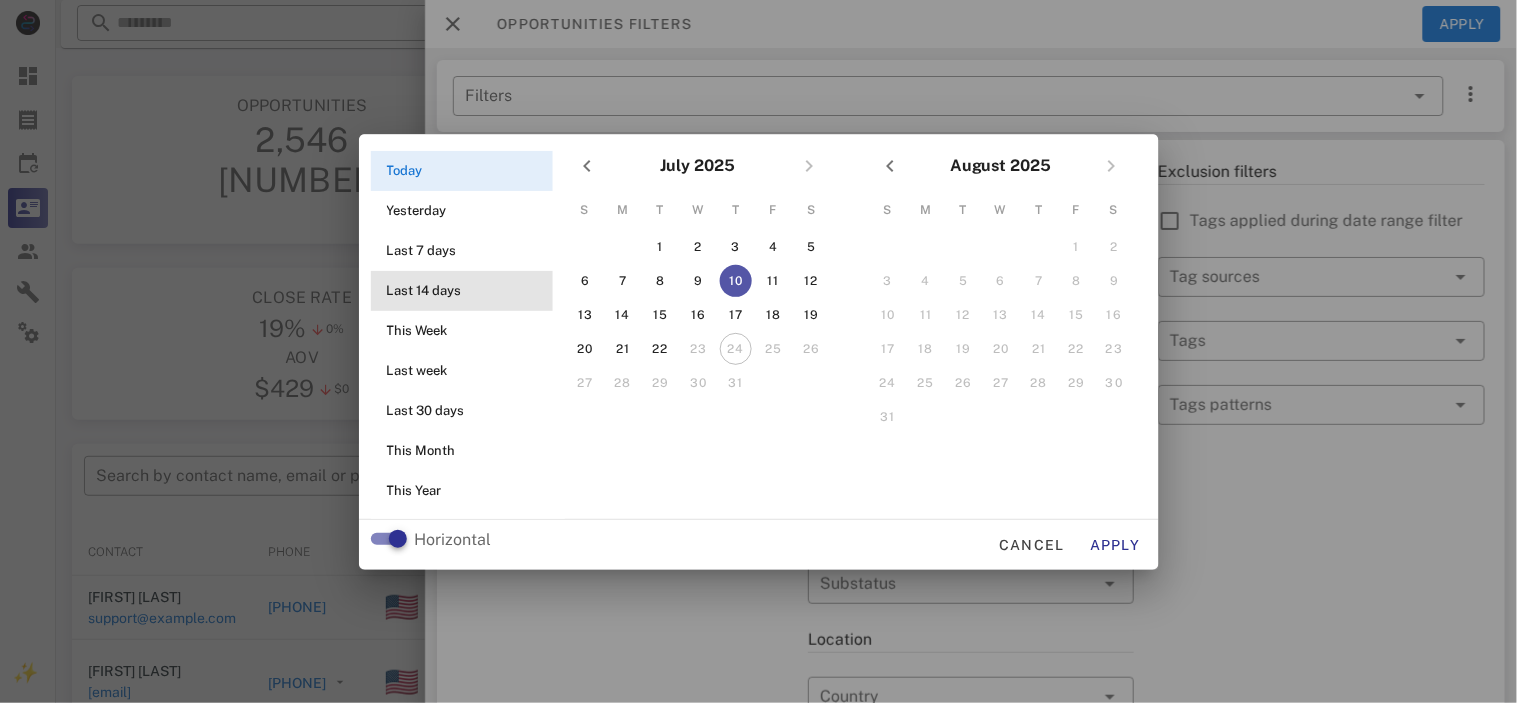 click on "Last 14 days" at bounding box center (468, 291) 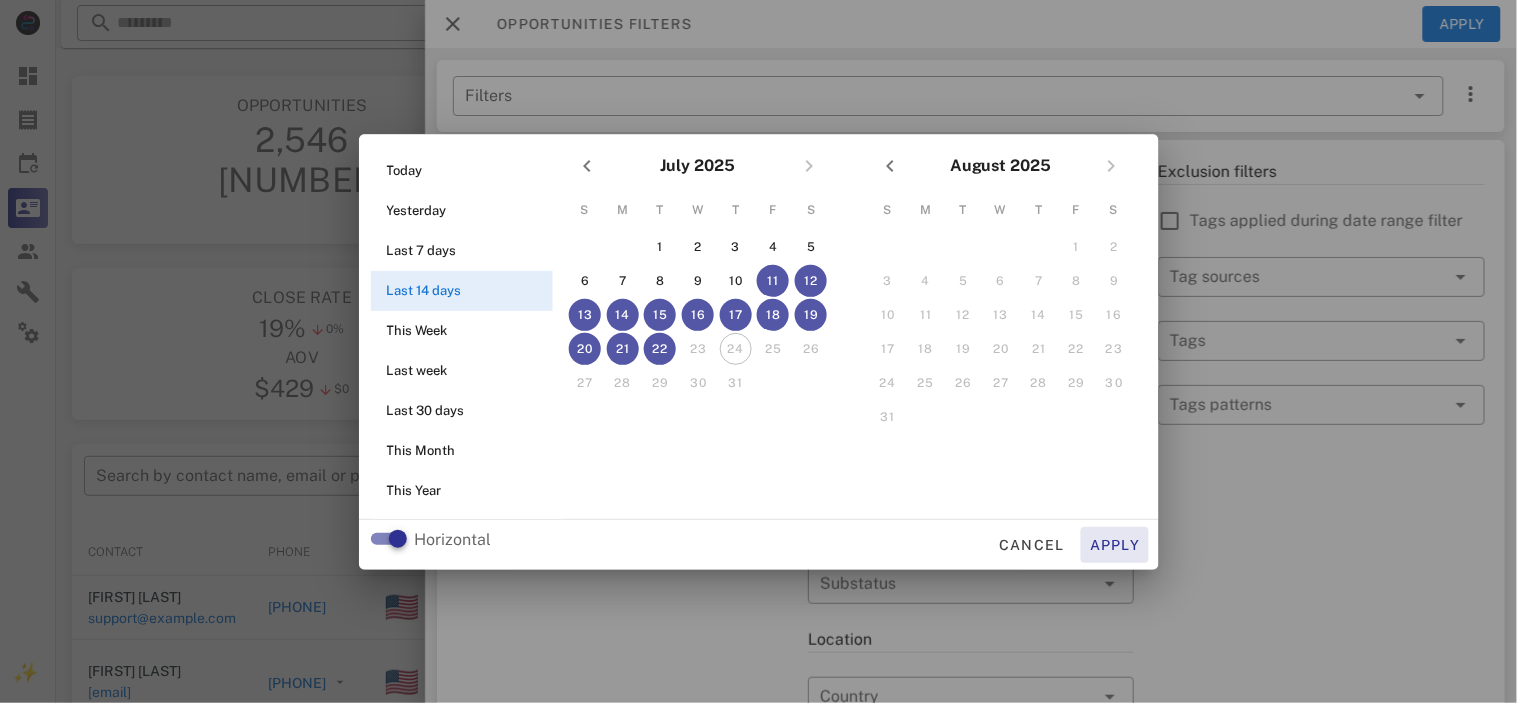 click on "Apply" at bounding box center (1115, 545) 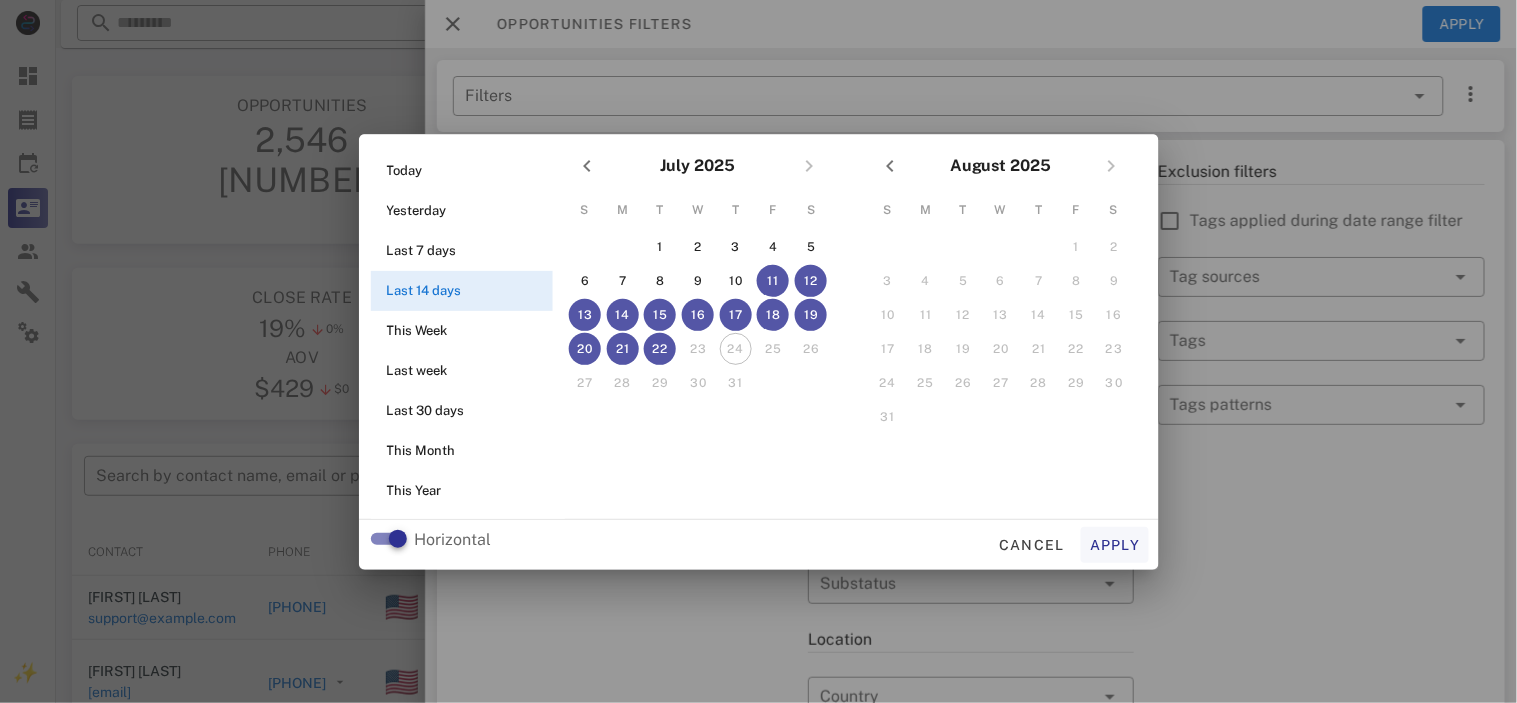 type on "**********" 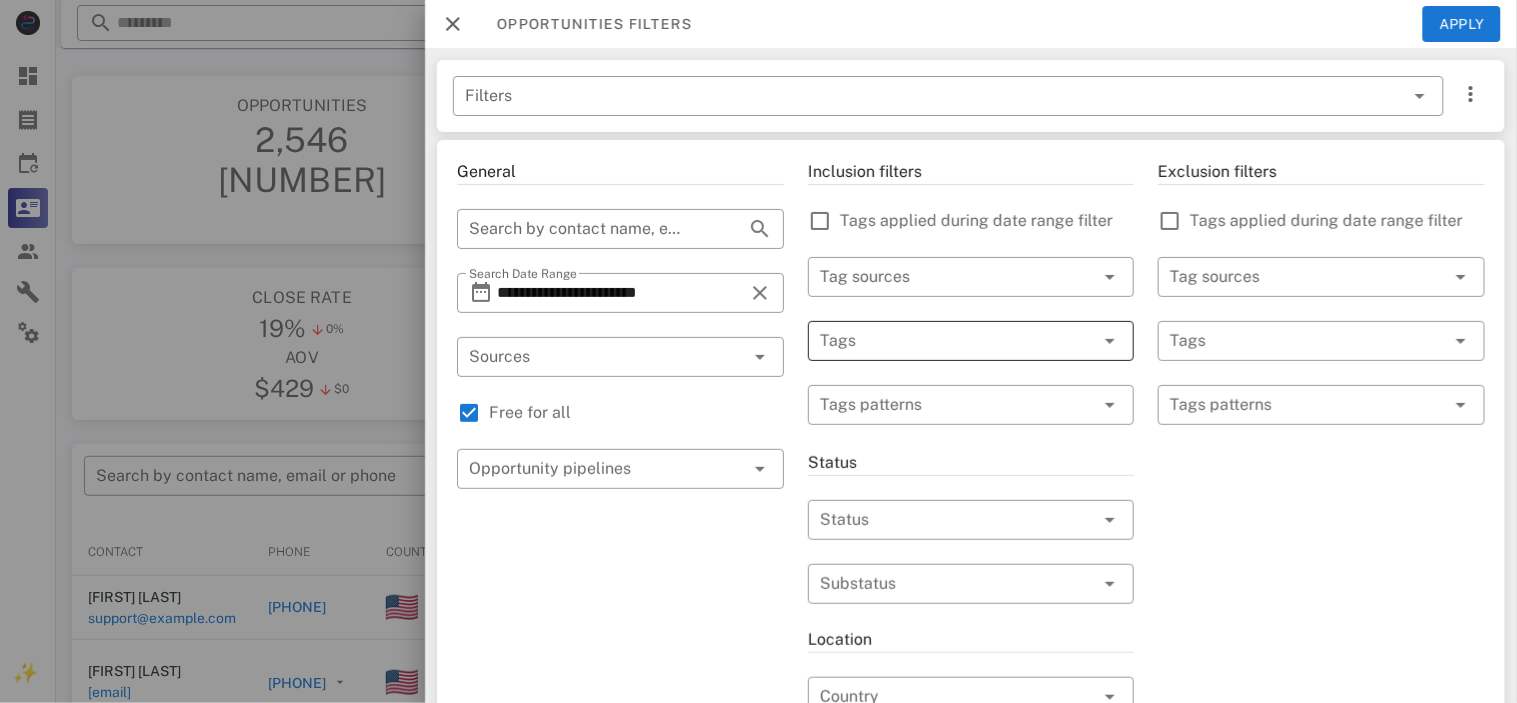 click at bounding box center [943, 341] 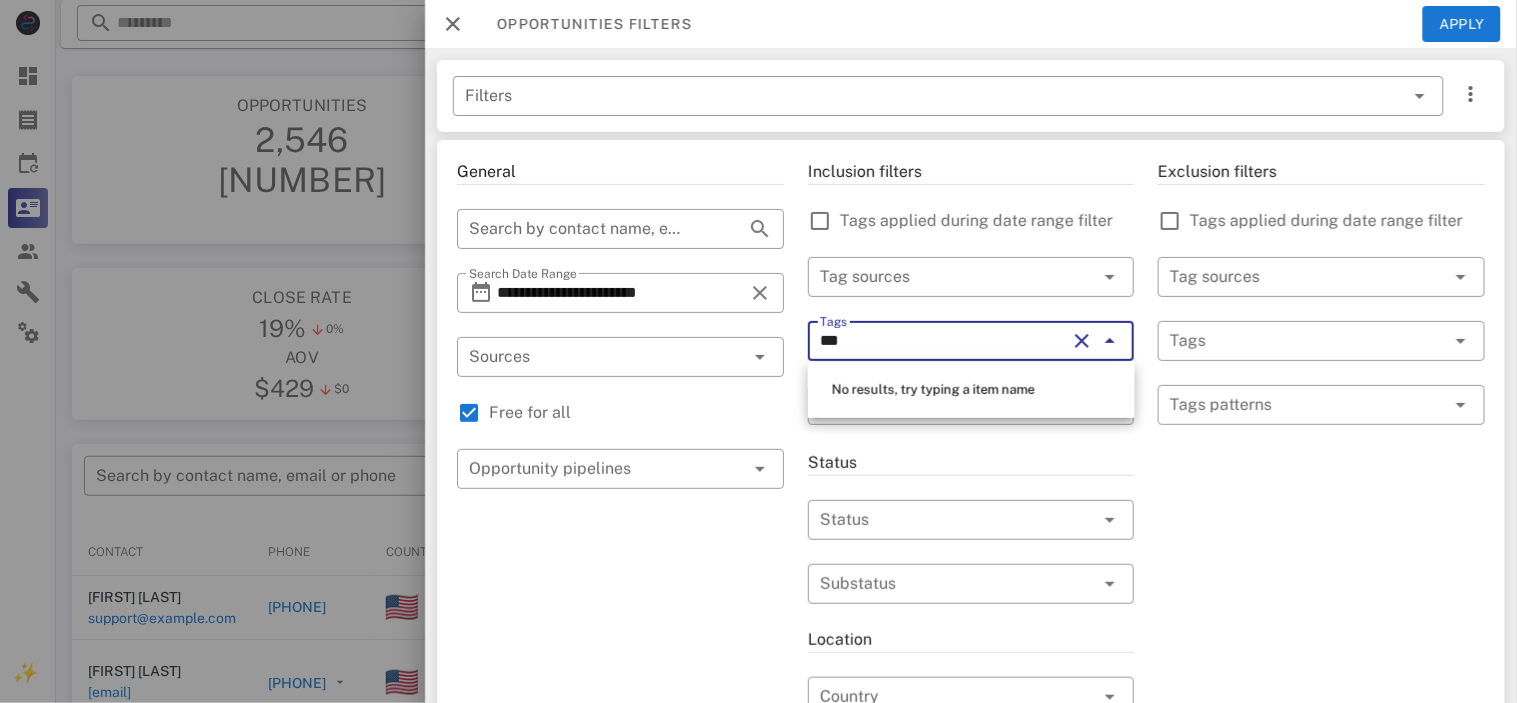 type on "****" 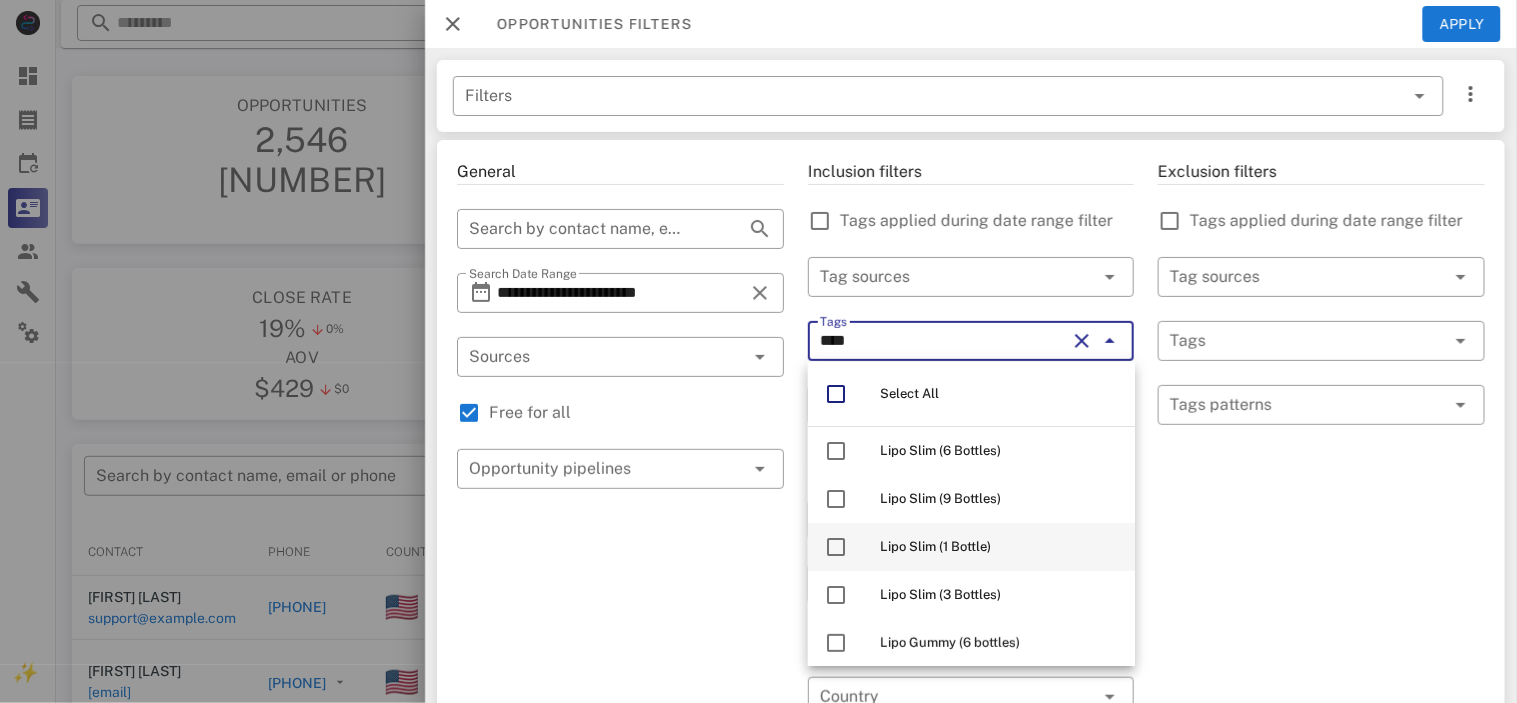click on "Lipo Slim (1 Bottle)" at bounding box center (935, 546) 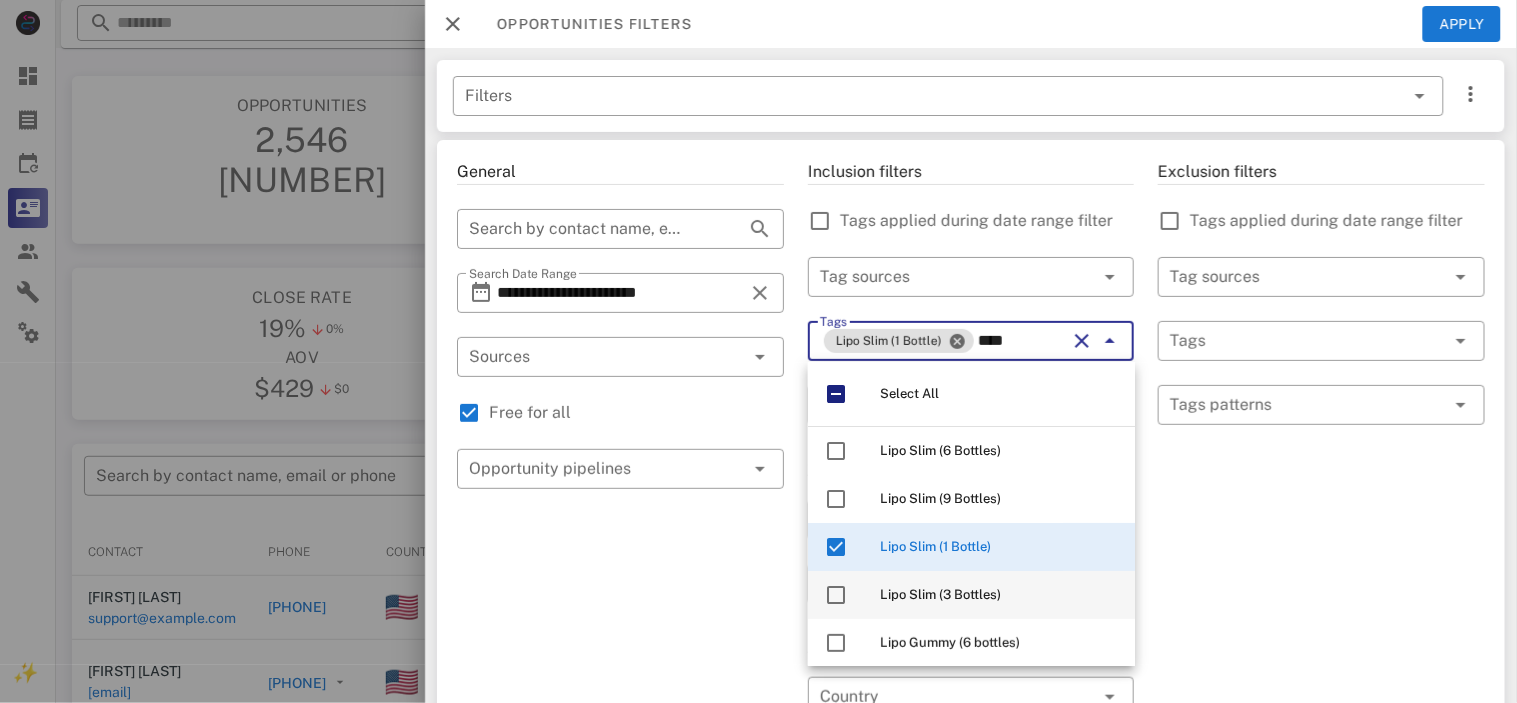 click on "Lipo Slim (3 Bottles)" at bounding box center (940, 594) 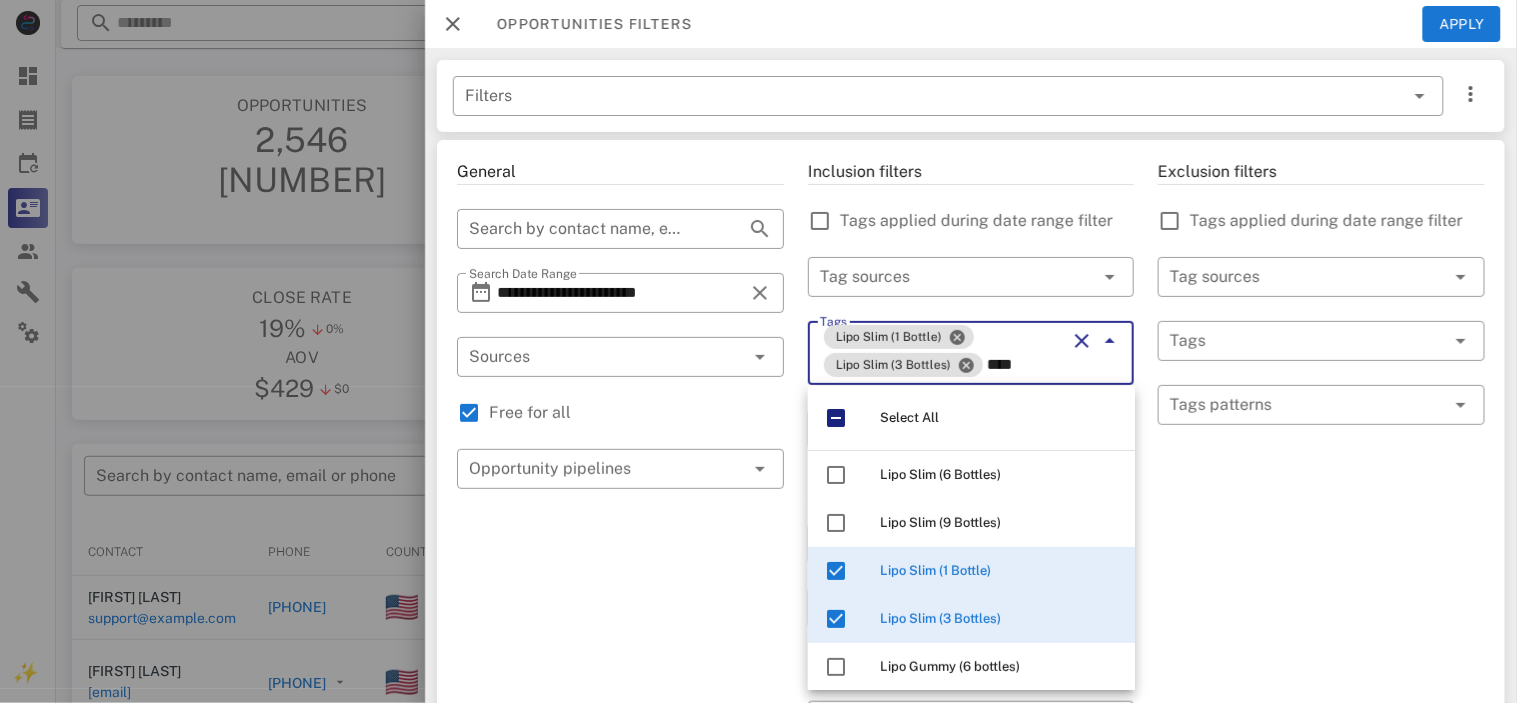 click on "Exclusion filters Tags applied during date range filter ​ Tag sources ​ Tags ​ Tags patterns" at bounding box center (1321, 721) 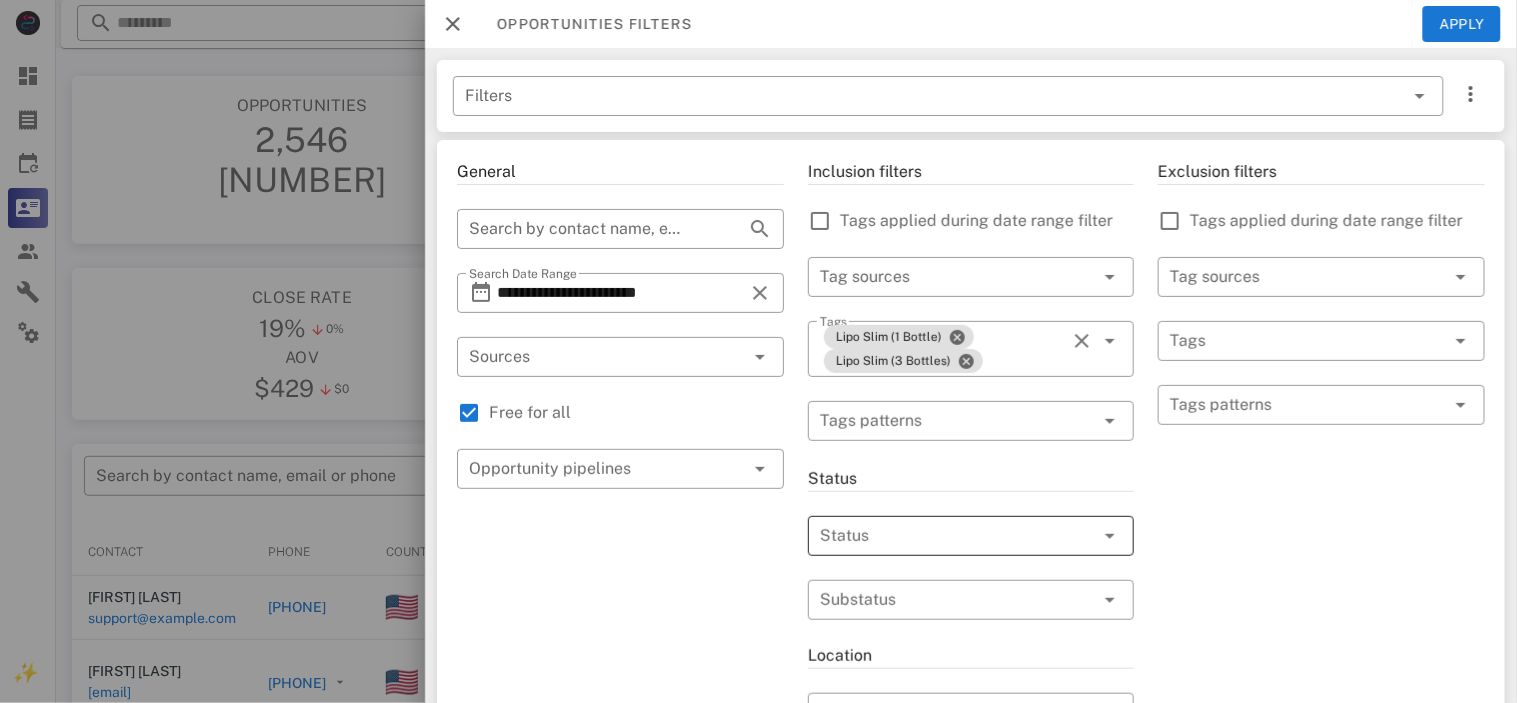 click at bounding box center [943, 536] 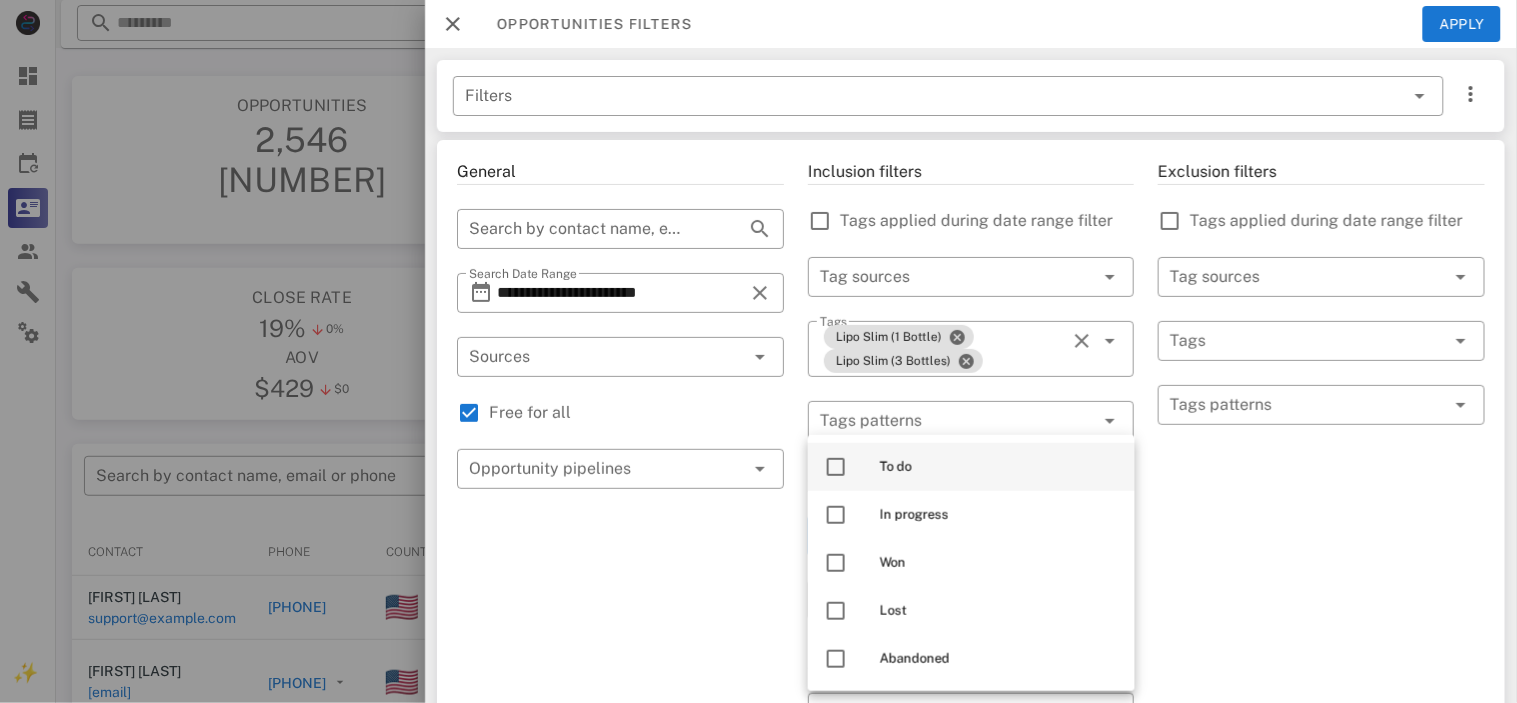 click on "To do" at bounding box center (999, 467) 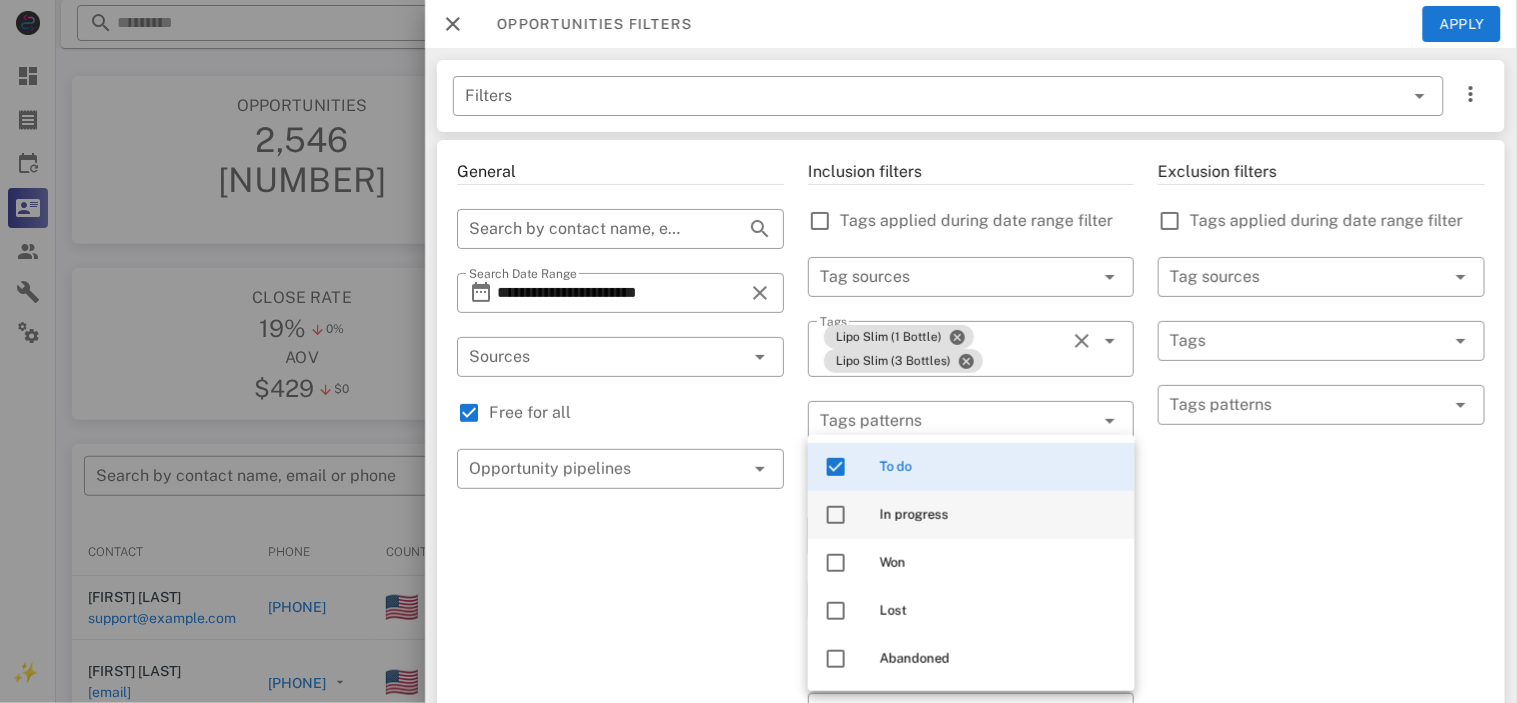 click on "In progress" at bounding box center (971, 515) 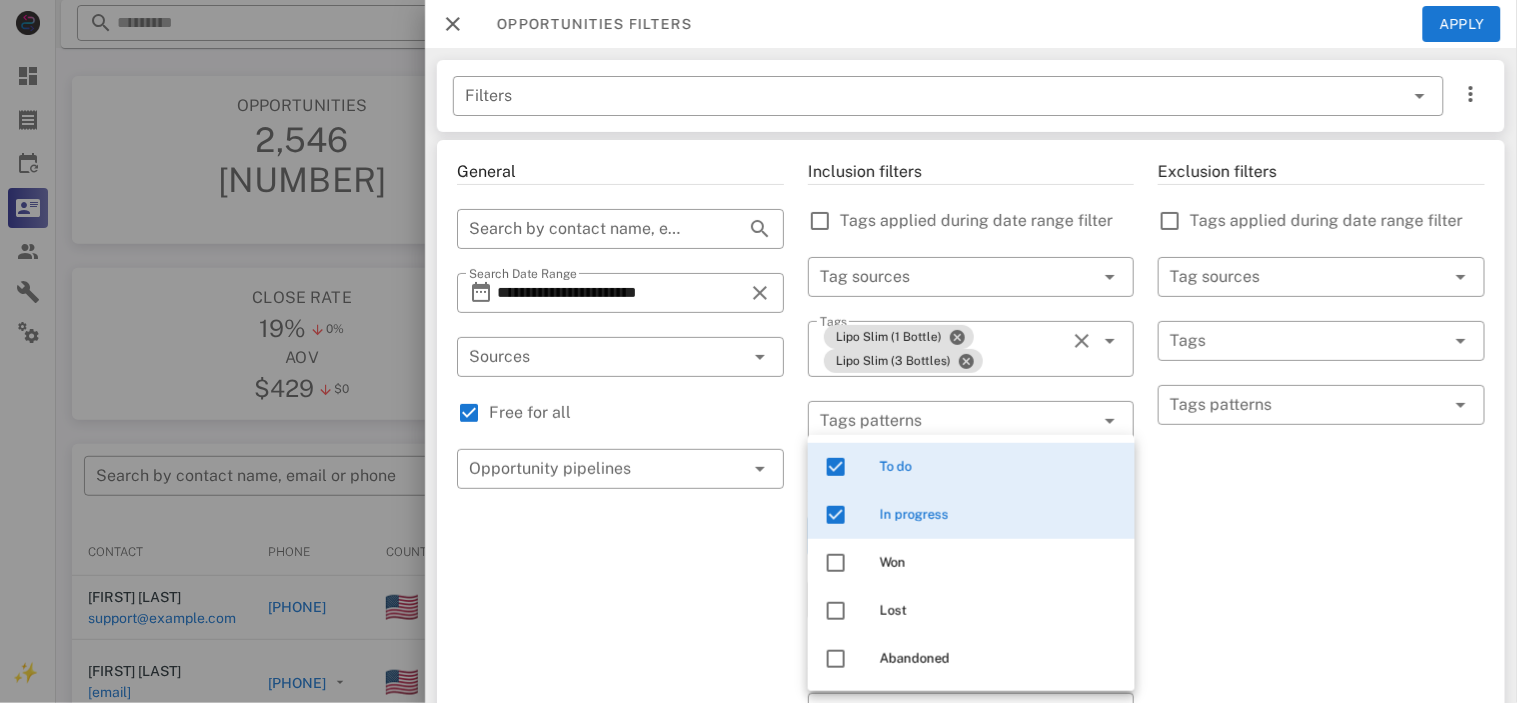 click on "Exclusion filters Tags applied during date range filter ​ Tag sources ​ Tags ​ Tags patterns" at bounding box center [1321, 717] 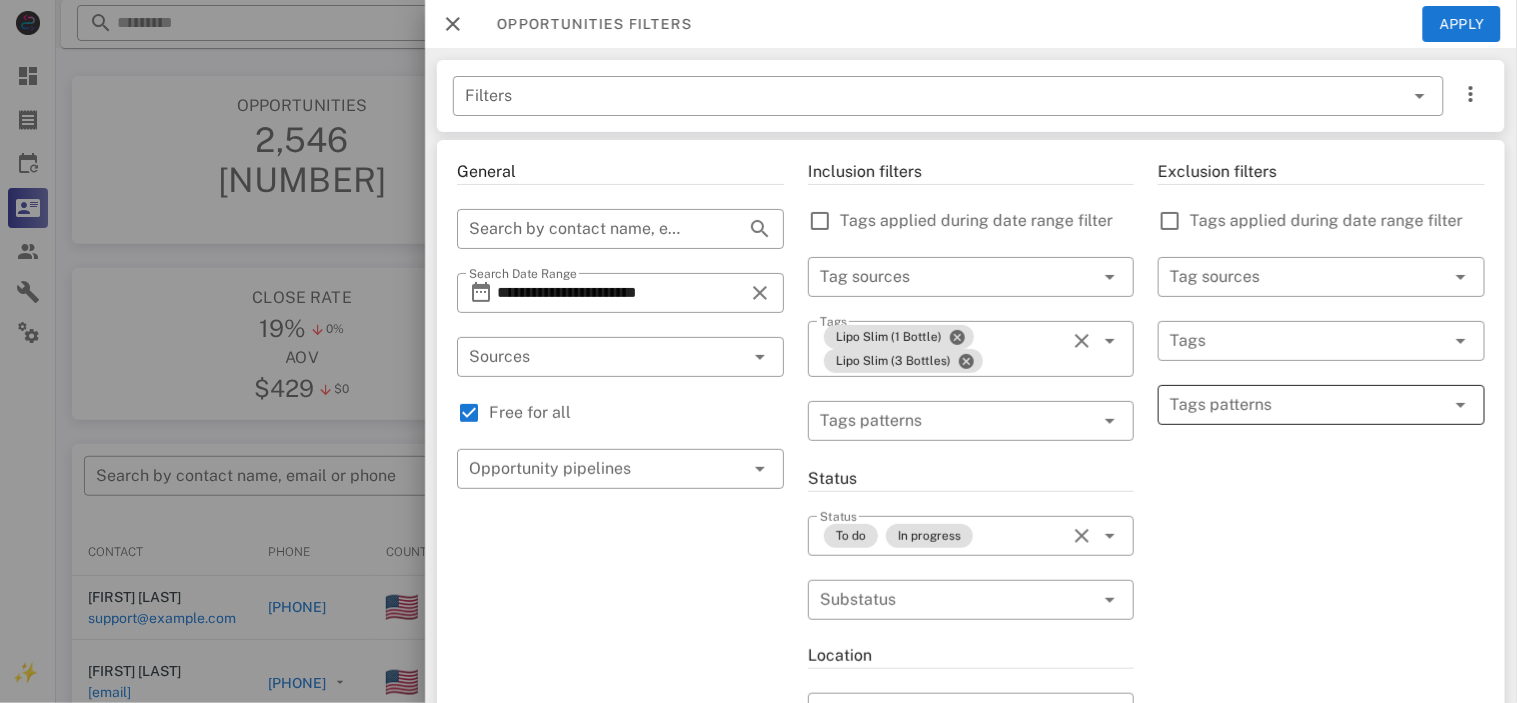 click at bounding box center (1307, 405) 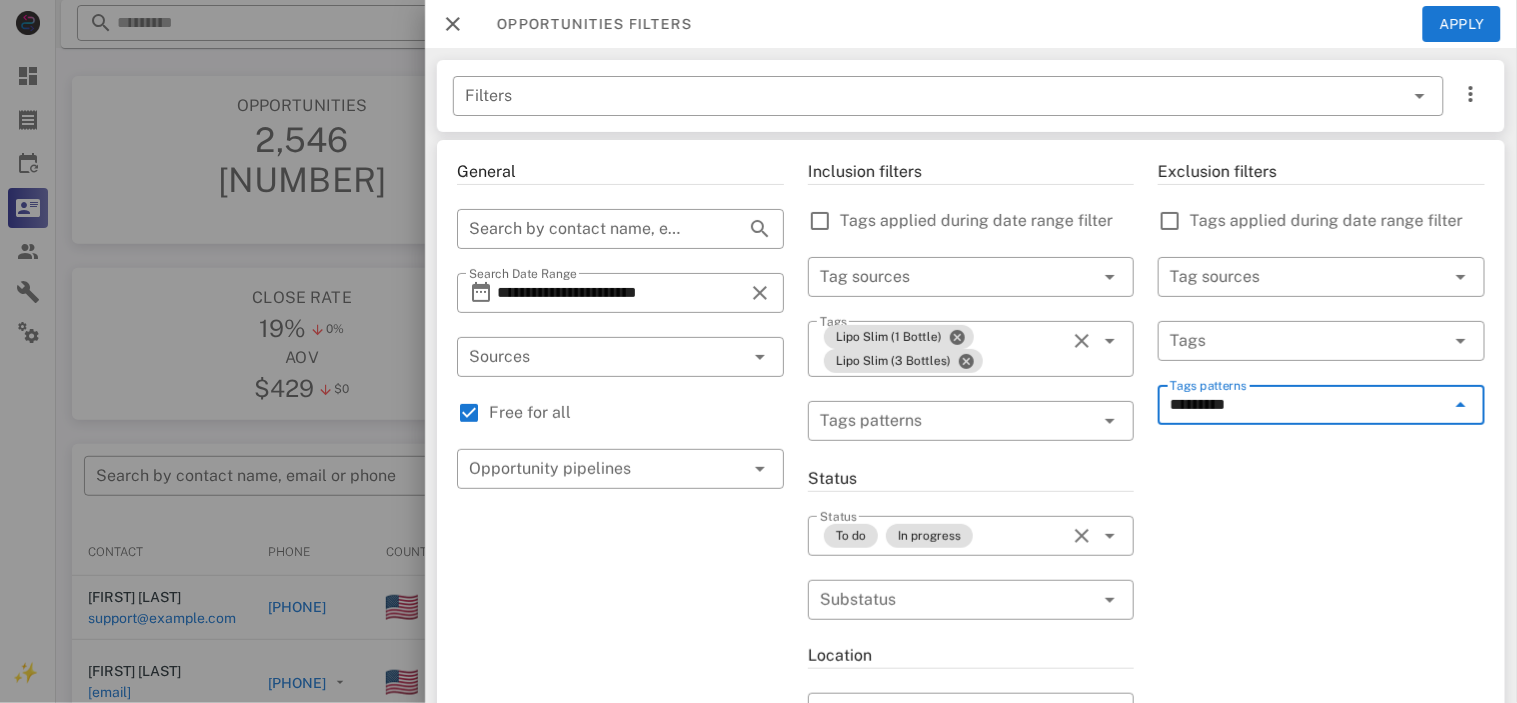 type on "*********" 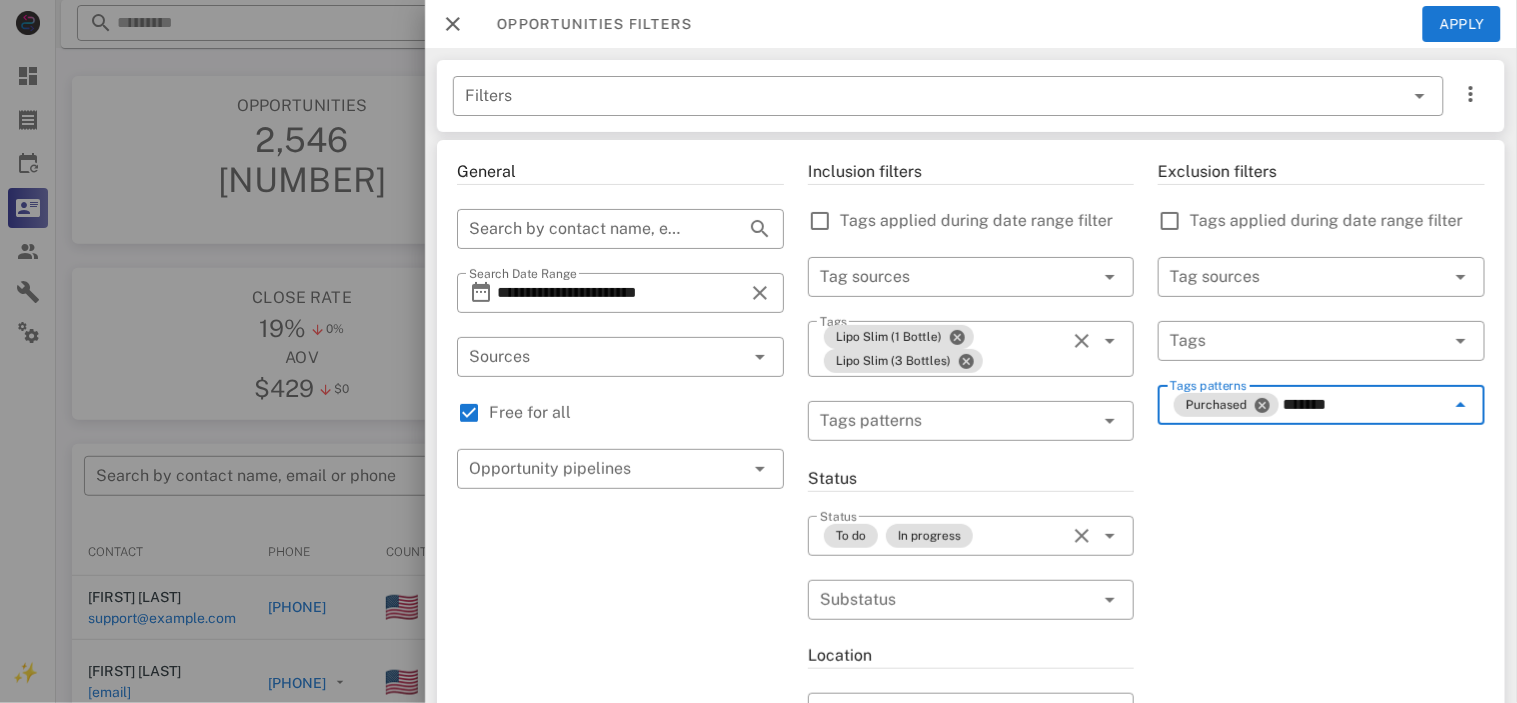 type on "********" 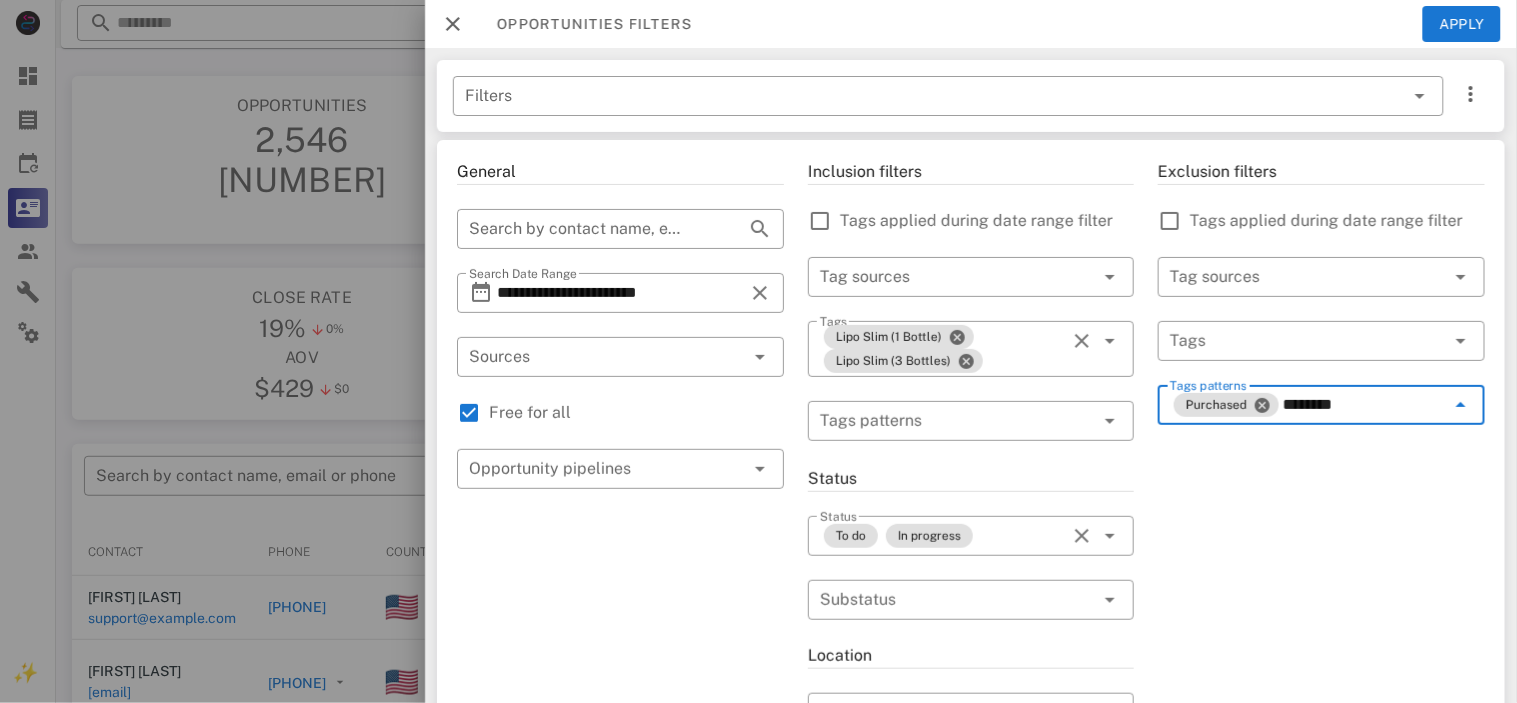 type 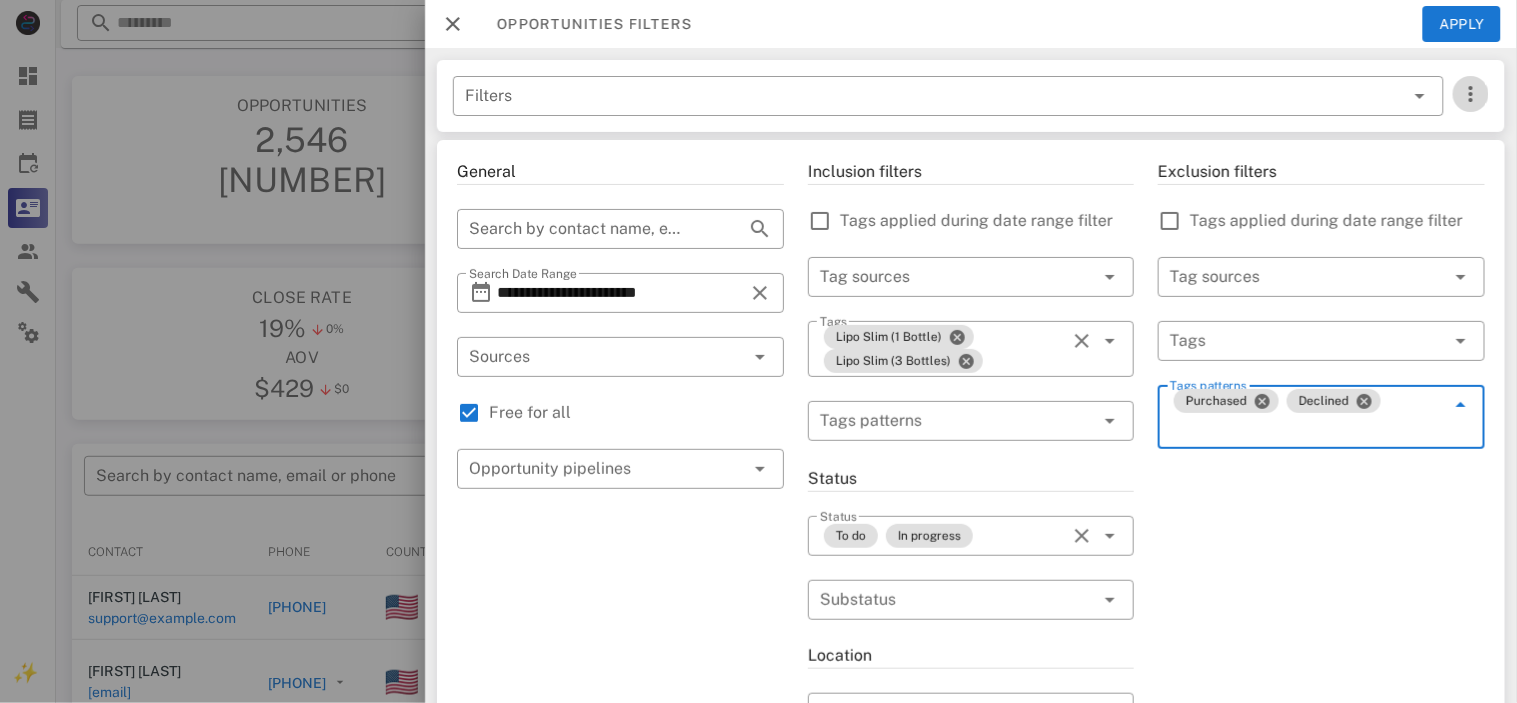 click at bounding box center (1471, 94) 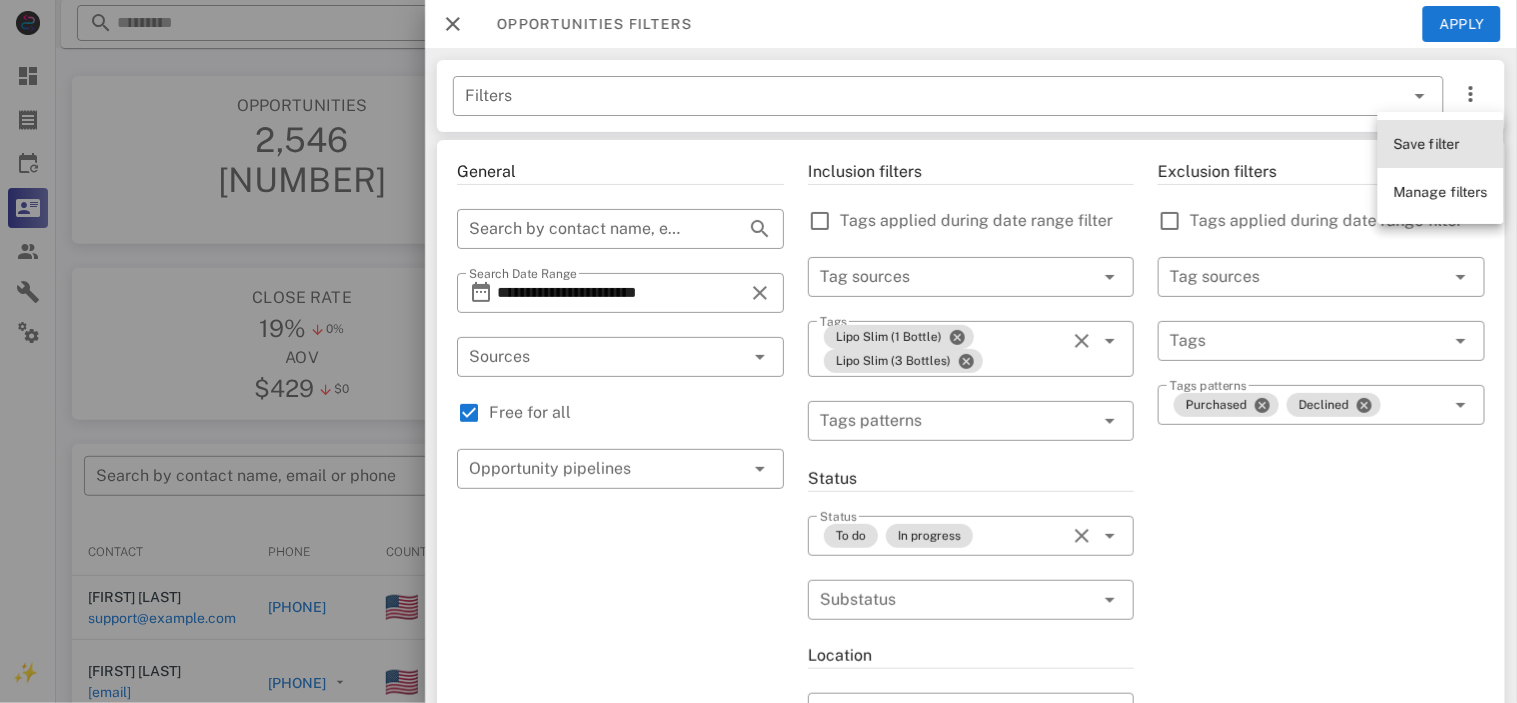 click on "Save filter" at bounding box center (1427, 144) 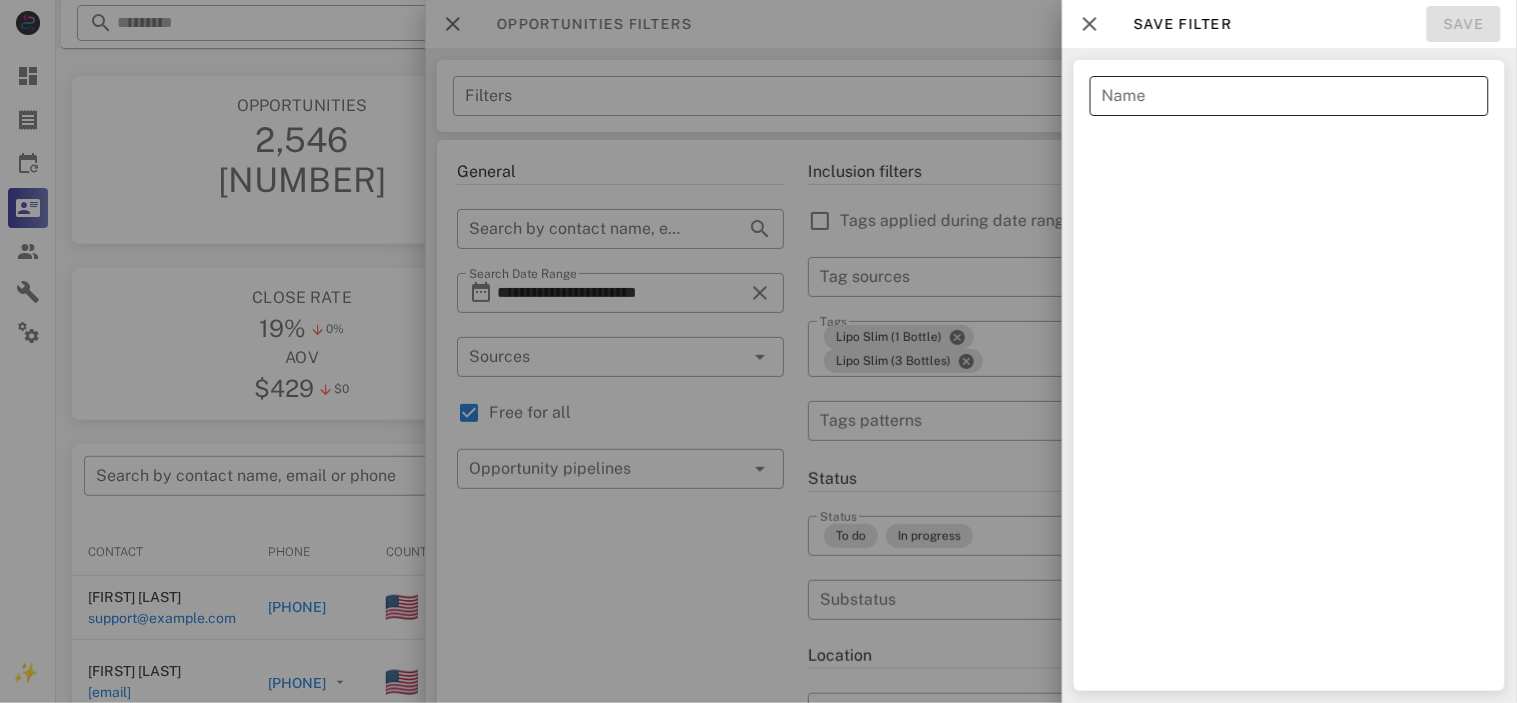 click on "Name" at bounding box center [1289, 96] 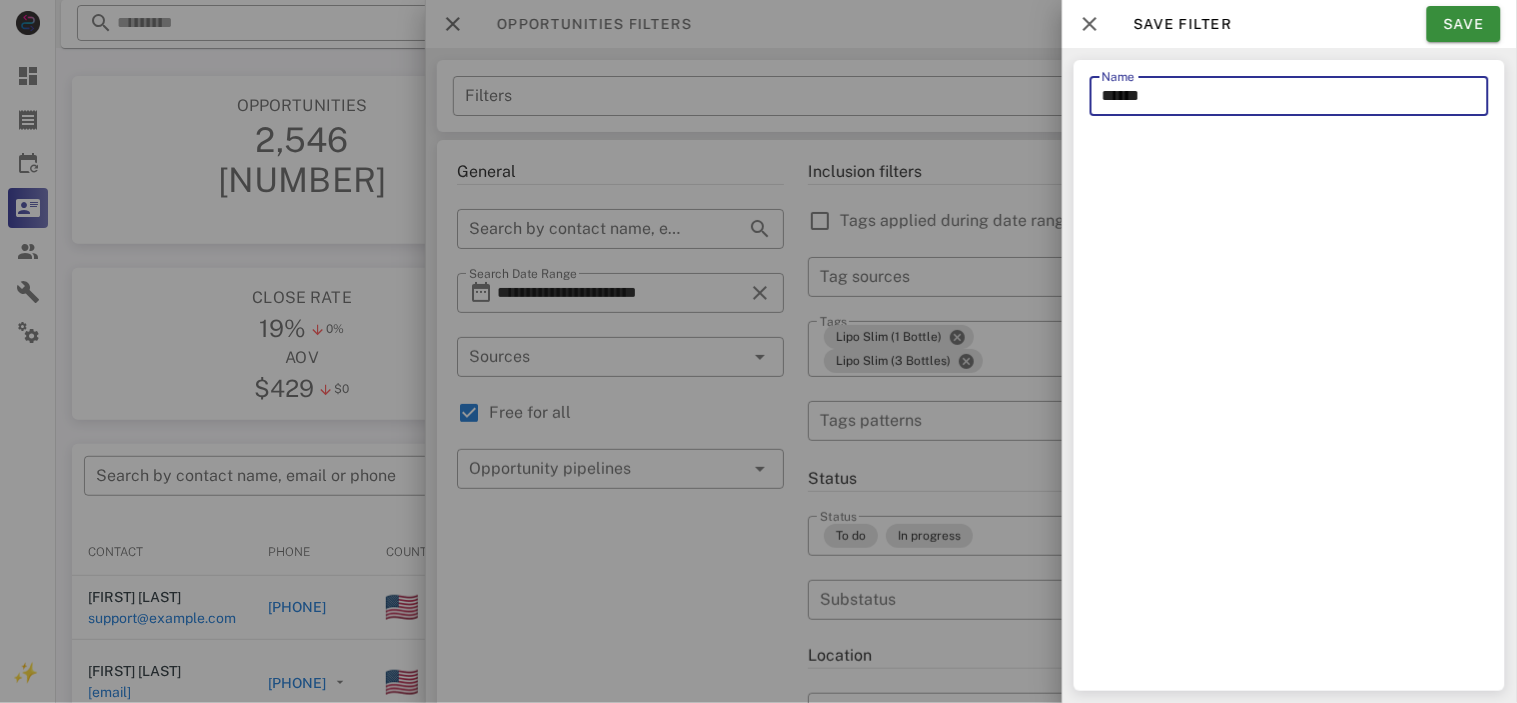 type on "*******" 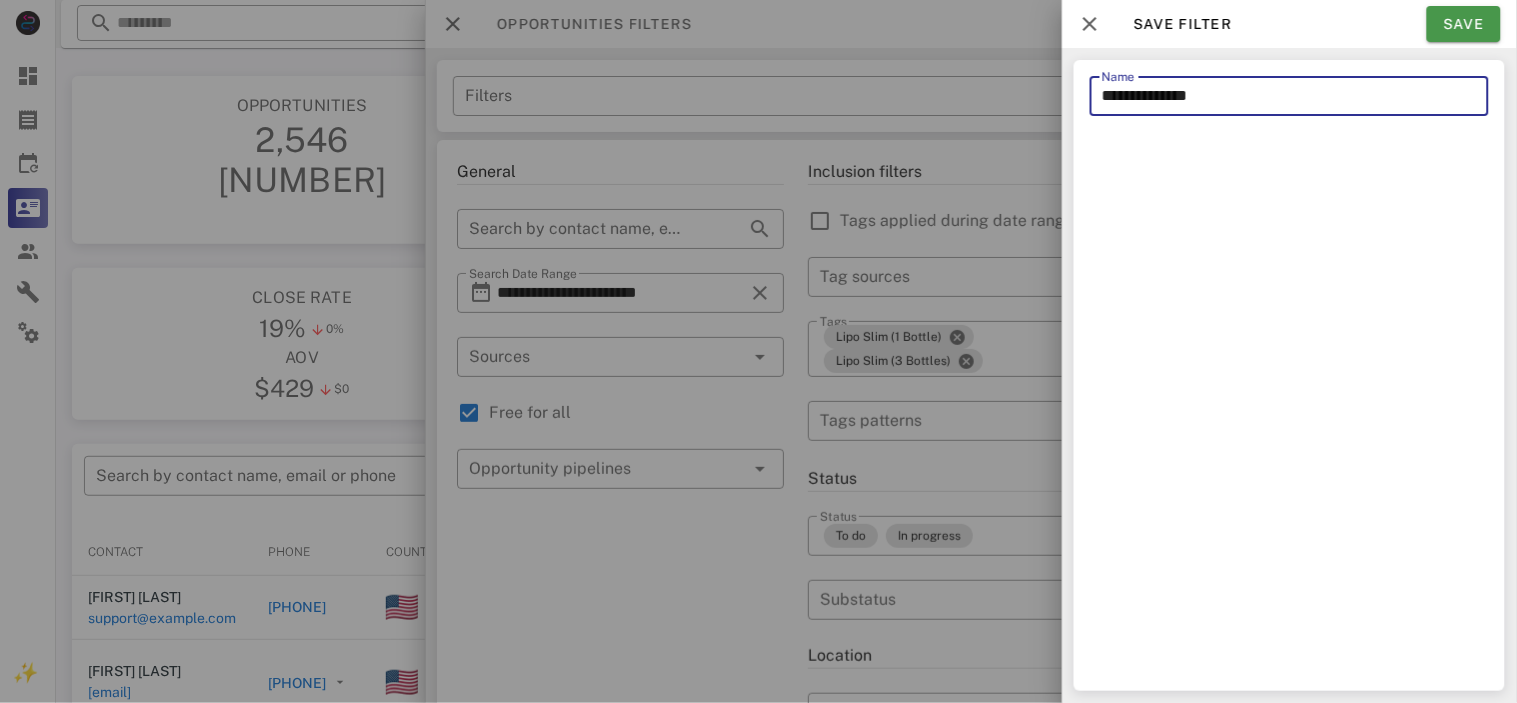 type on "**********" 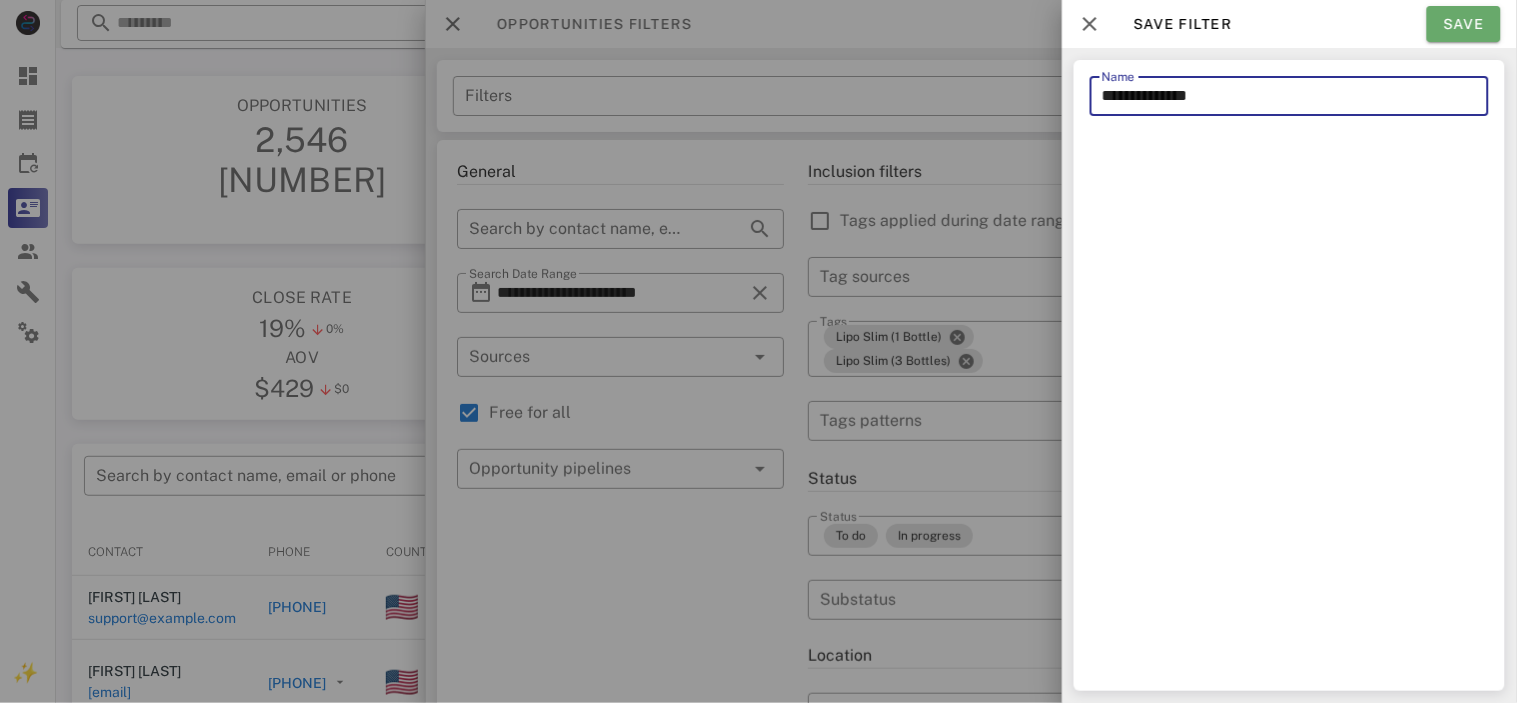 click on "Save" at bounding box center [1464, 24] 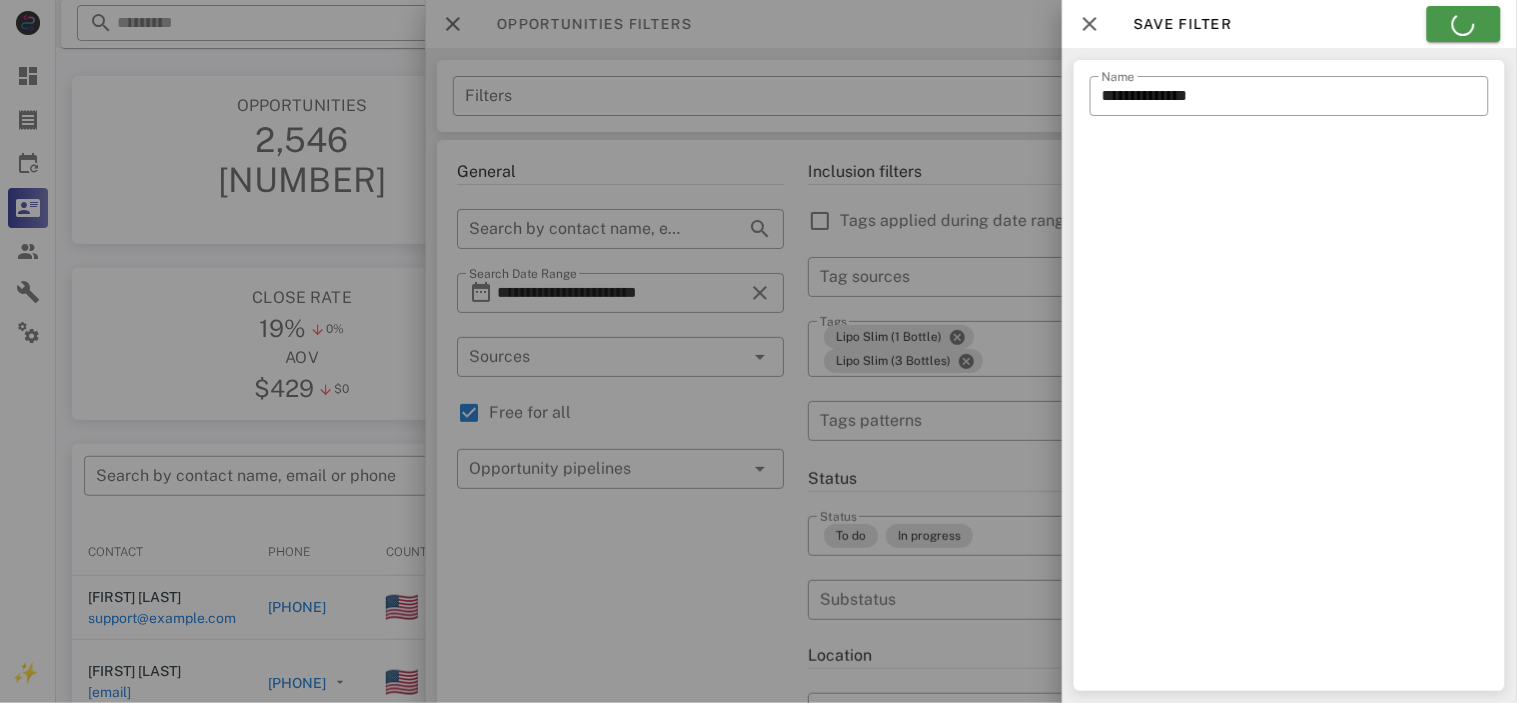 type on "**********" 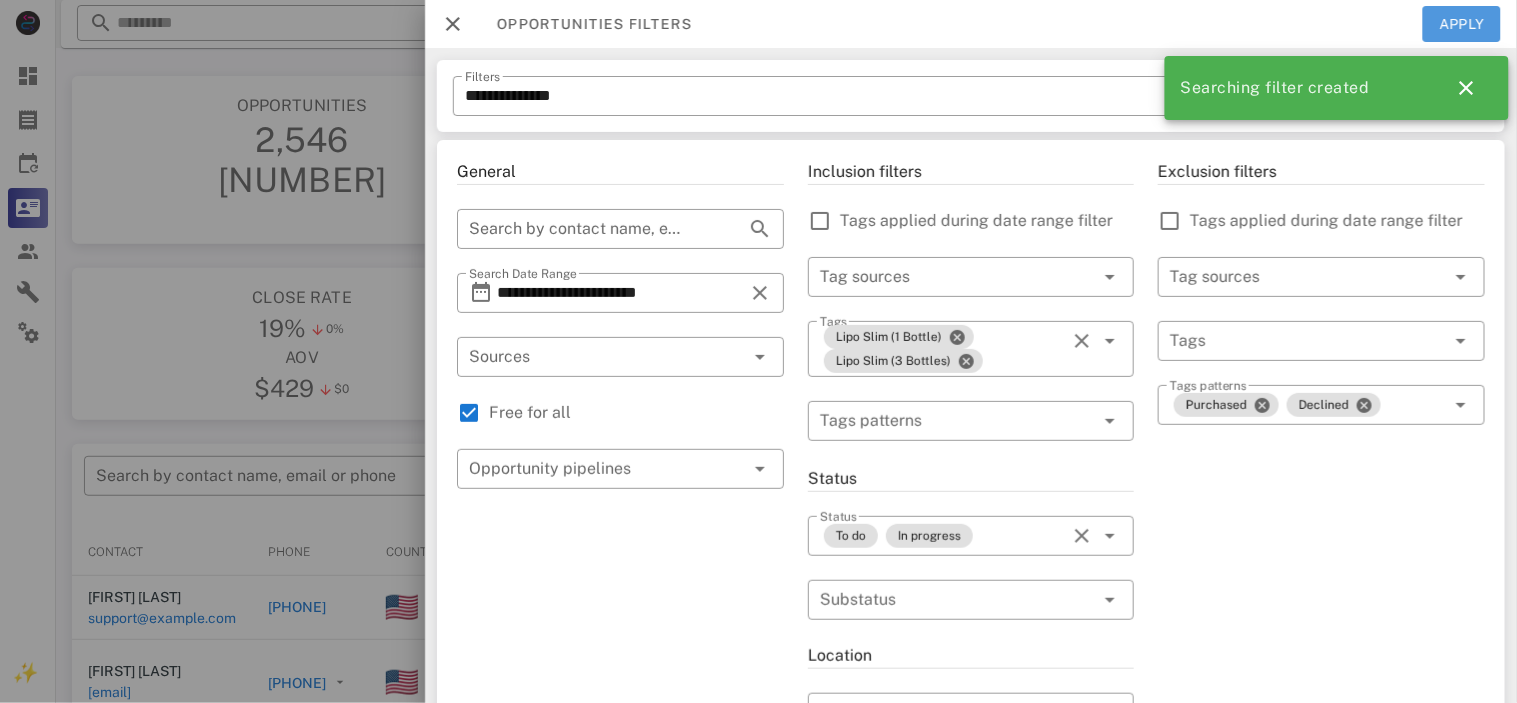 click on "Apply" at bounding box center (1462, 24) 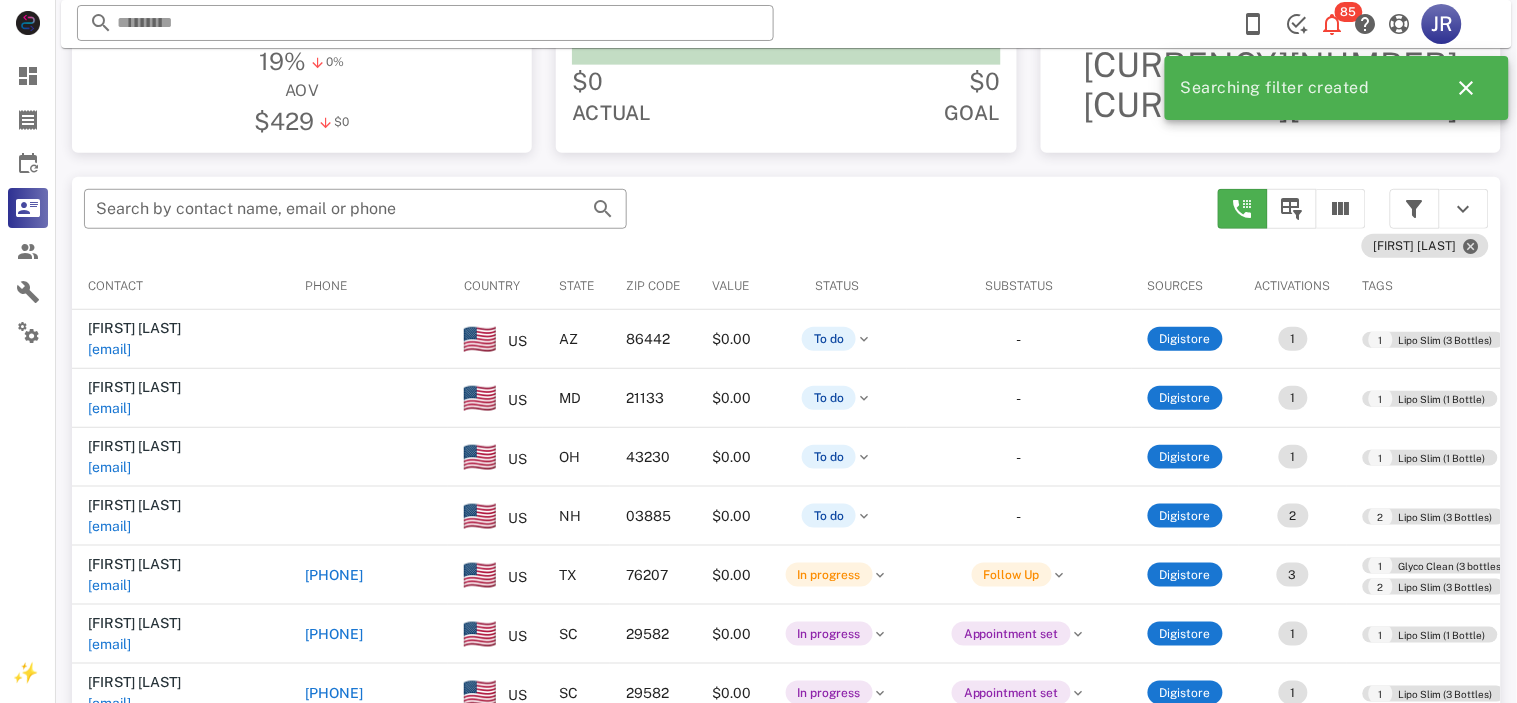scroll, scrollTop: 268, scrollLeft: 0, axis: vertical 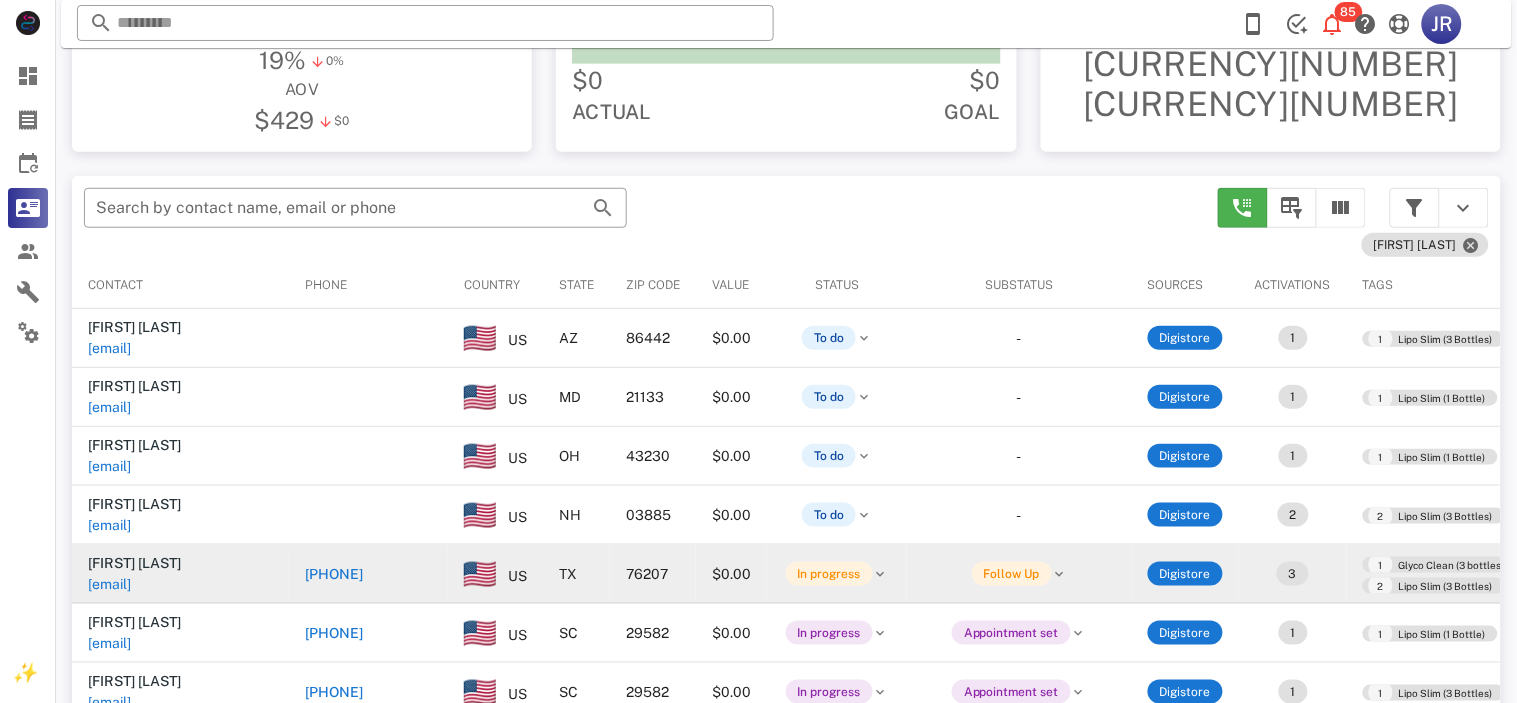 click on "[FIRST] [LAST]  [EMAIL]" at bounding box center (180, 574) 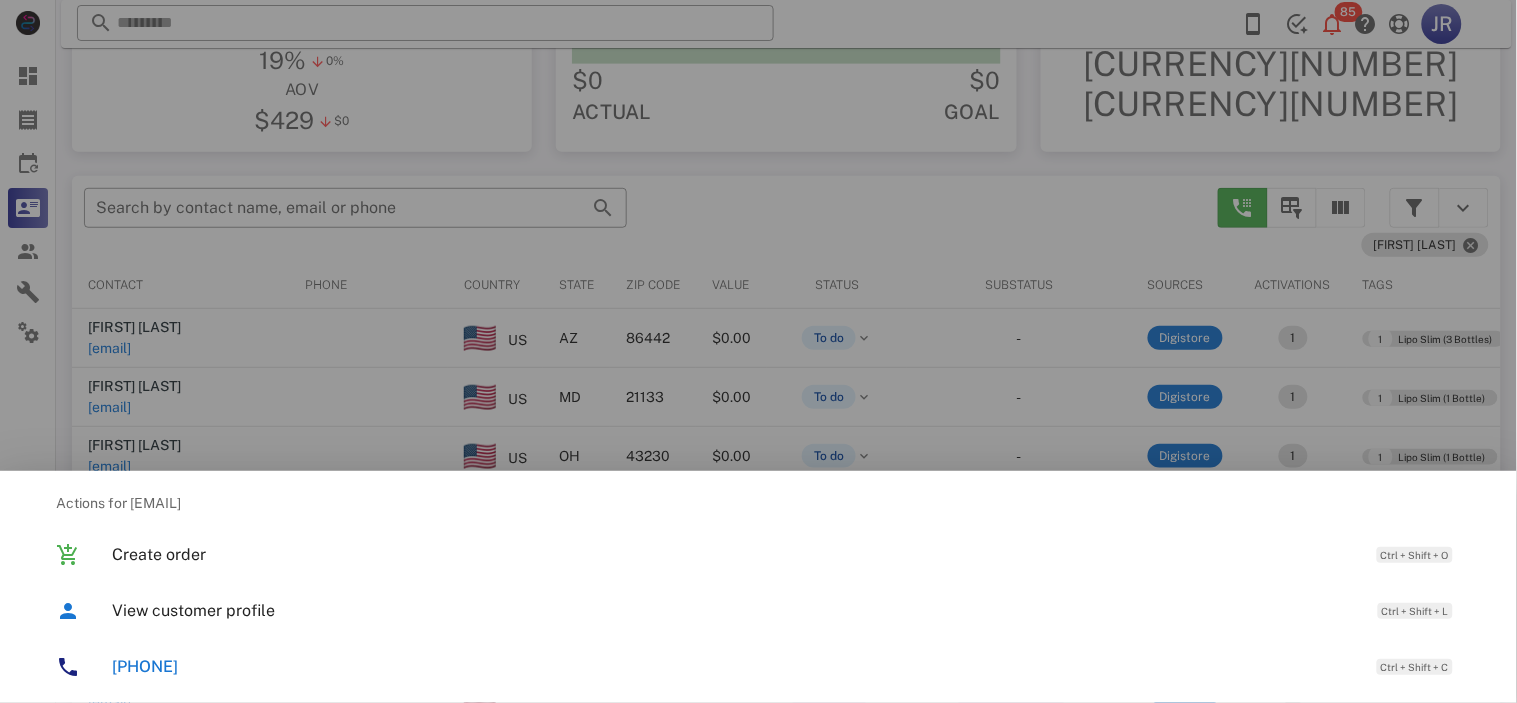 click at bounding box center (758, 351) 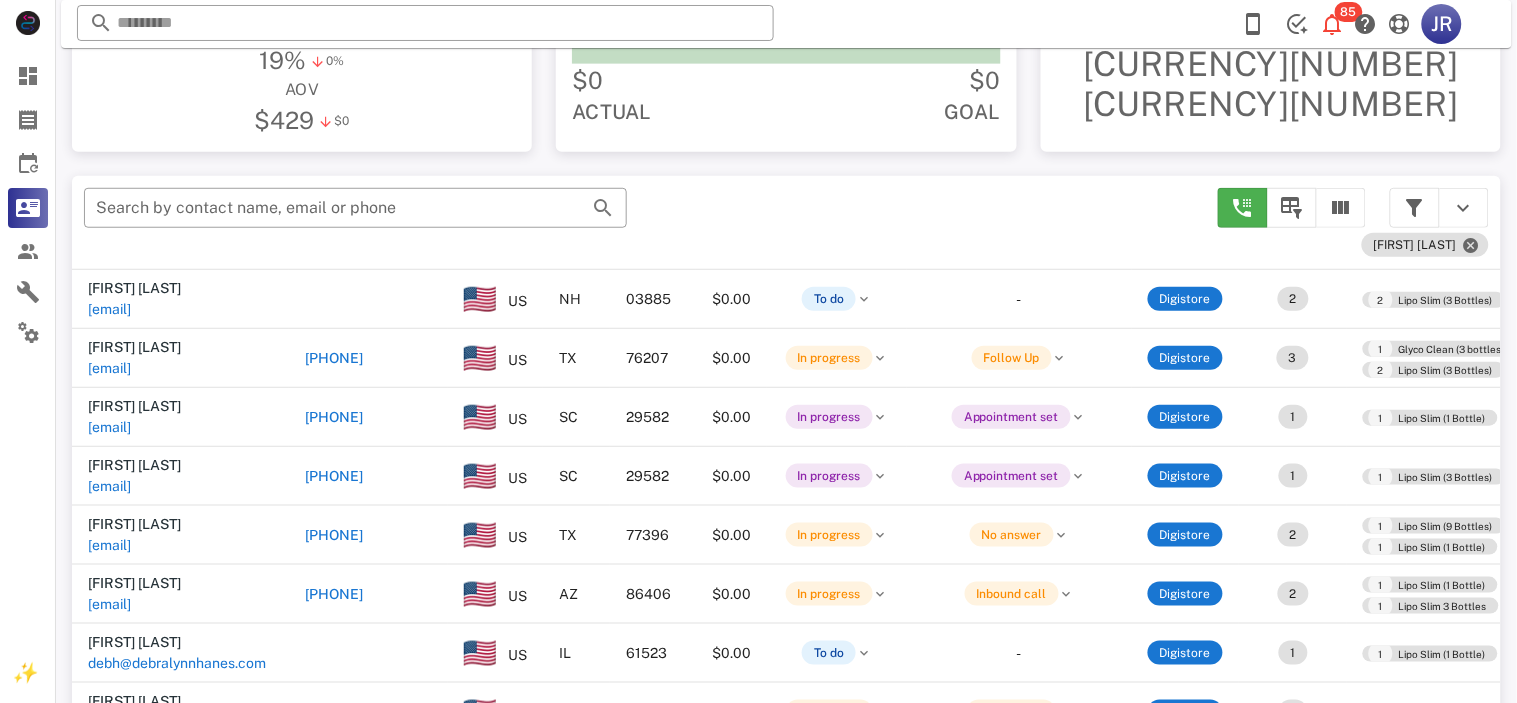 scroll, scrollTop: 217, scrollLeft: 0, axis: vertical 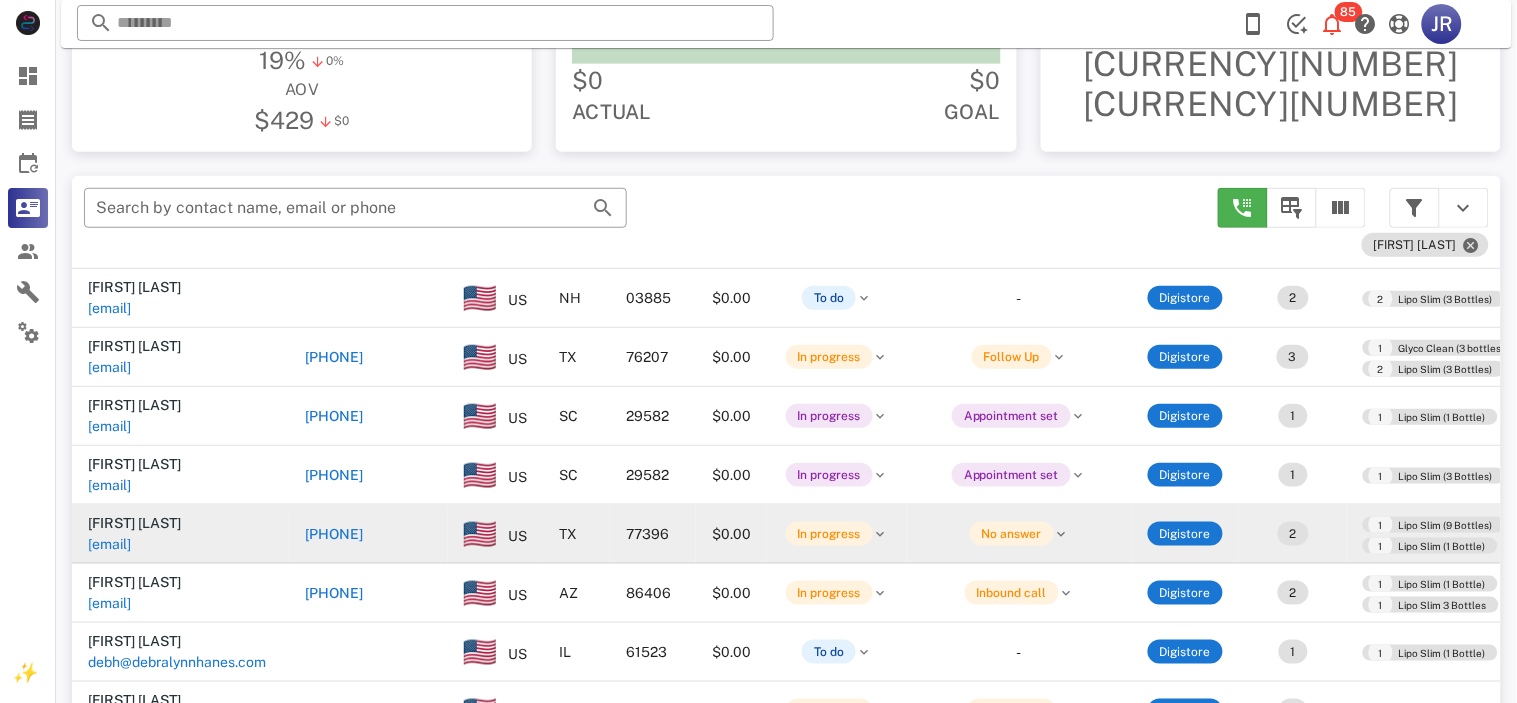 click on "2" at bounding box center [1293, 534] 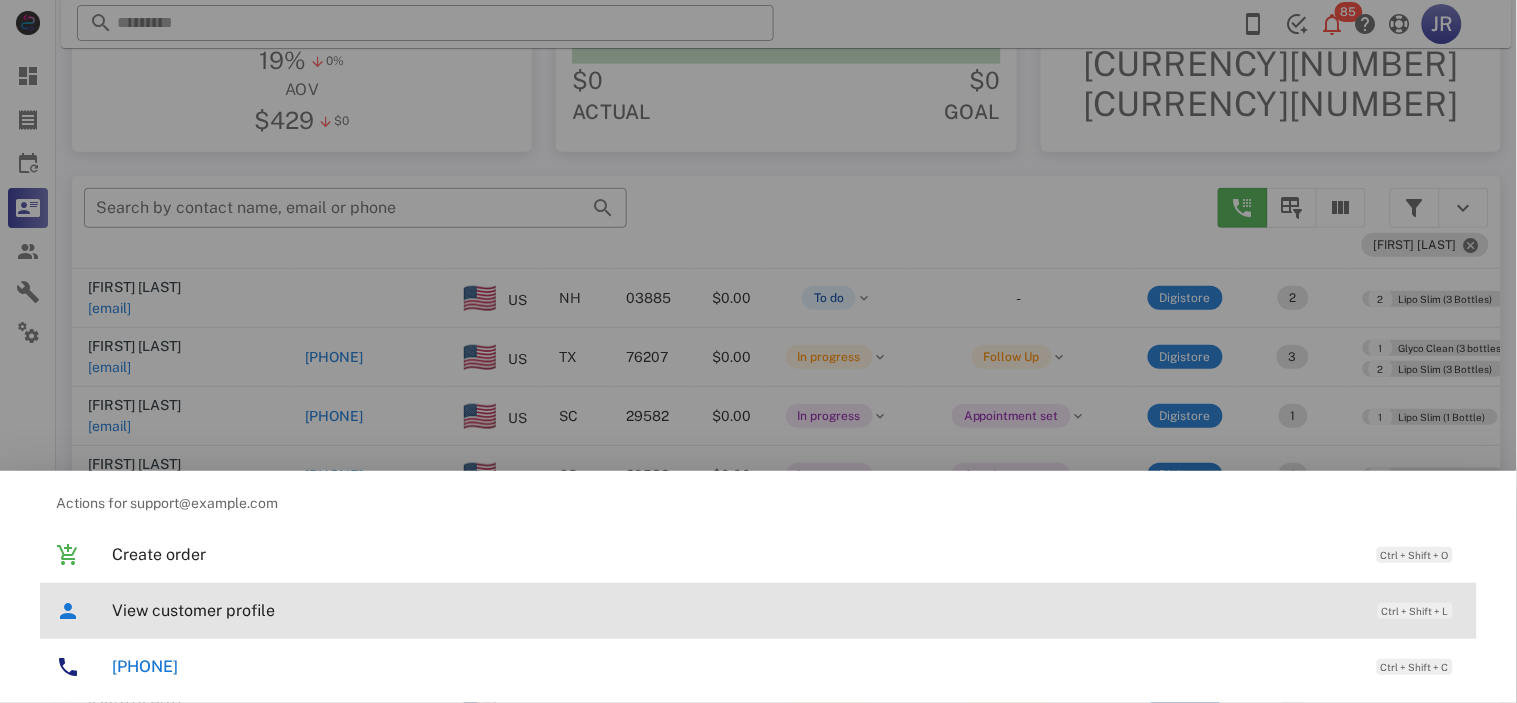 click on "View customer profile" at bounding box center [735, 610] 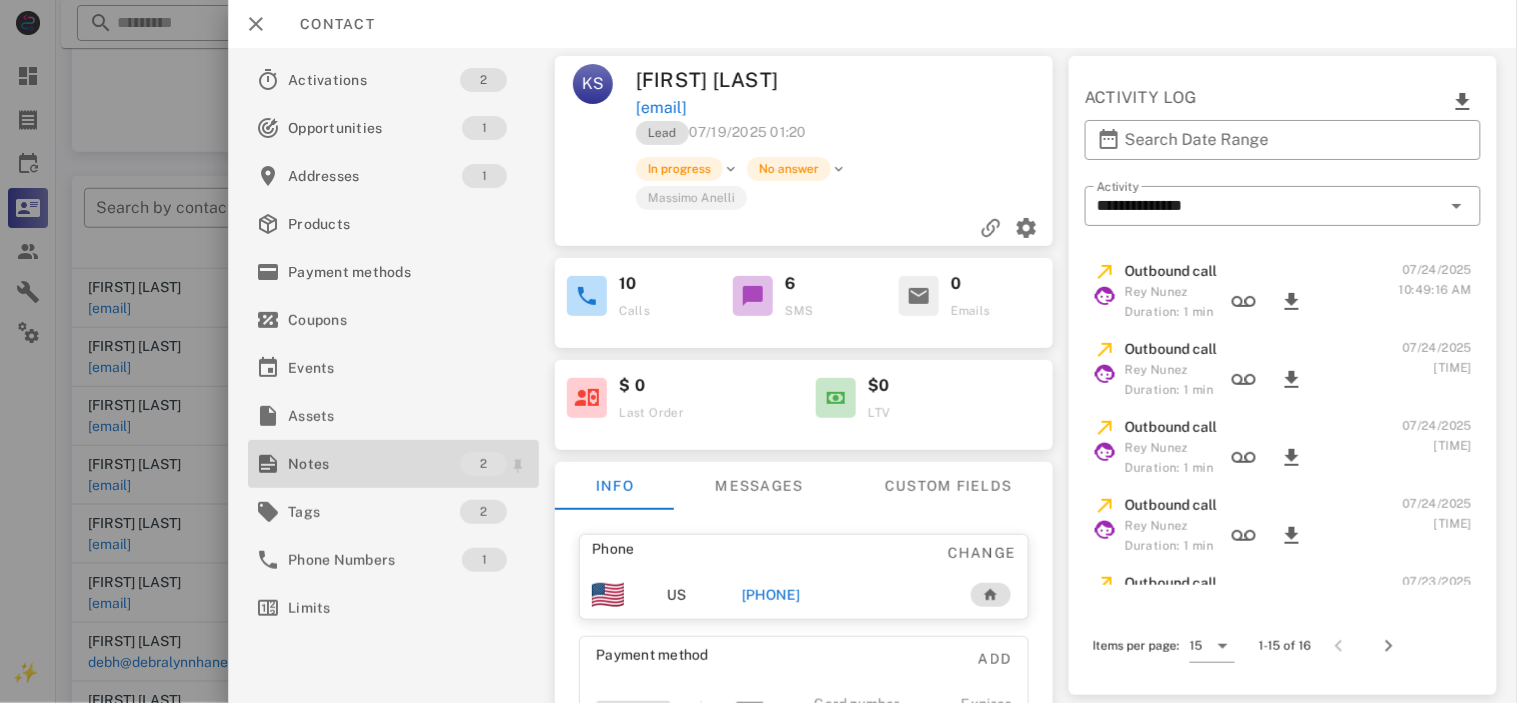 click on "Notes" at bounding box center [374, 464] 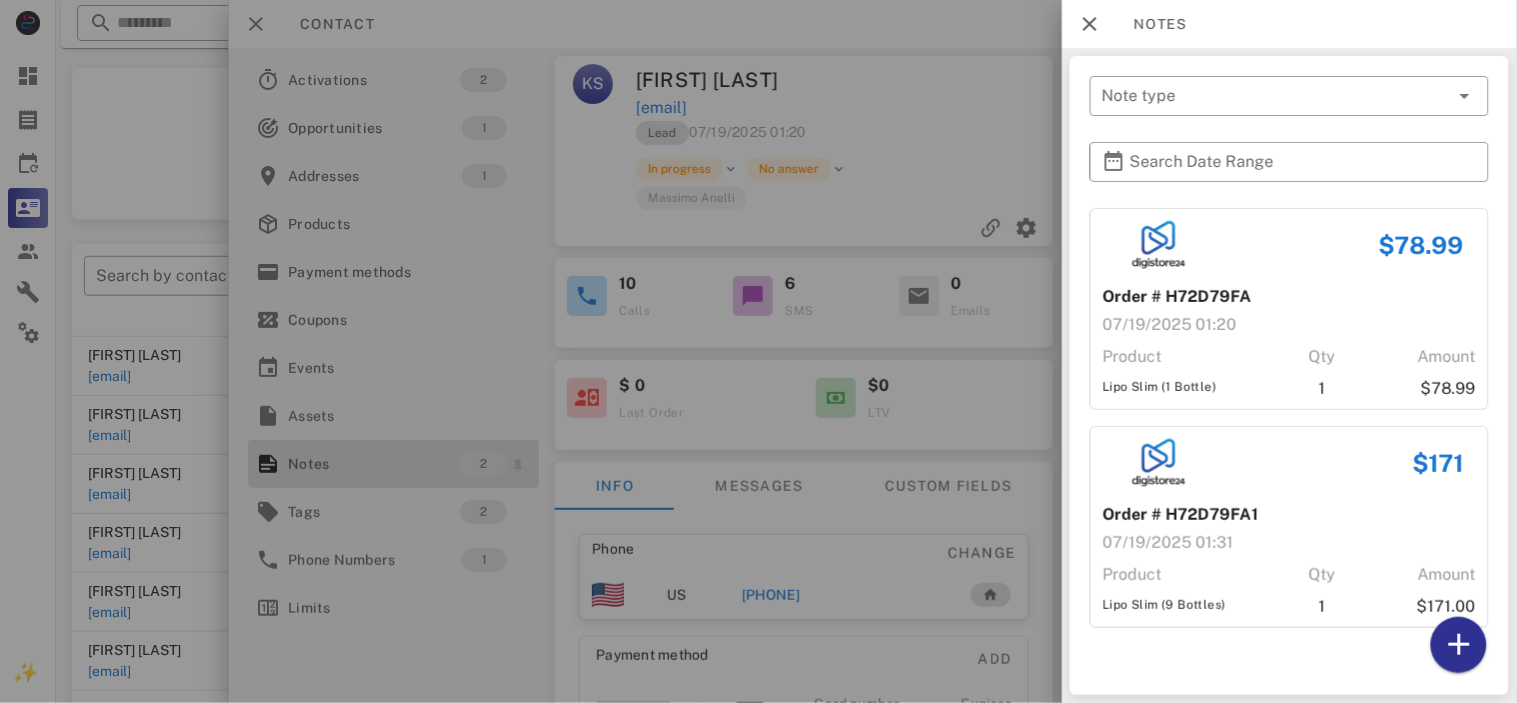 scroll, scrollTop: 198, scrollLeft: 0, axis: vertical 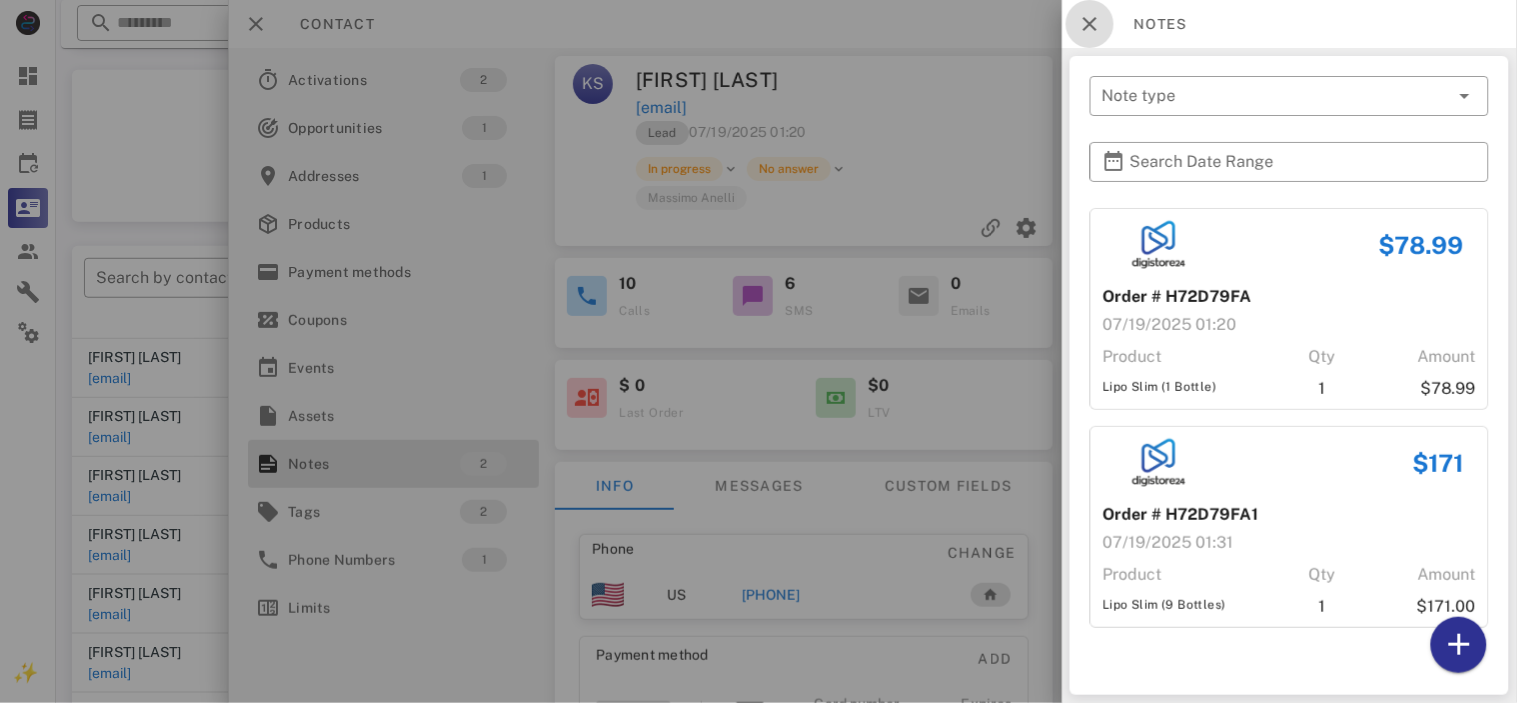 click at bounding box center (1090, 24) 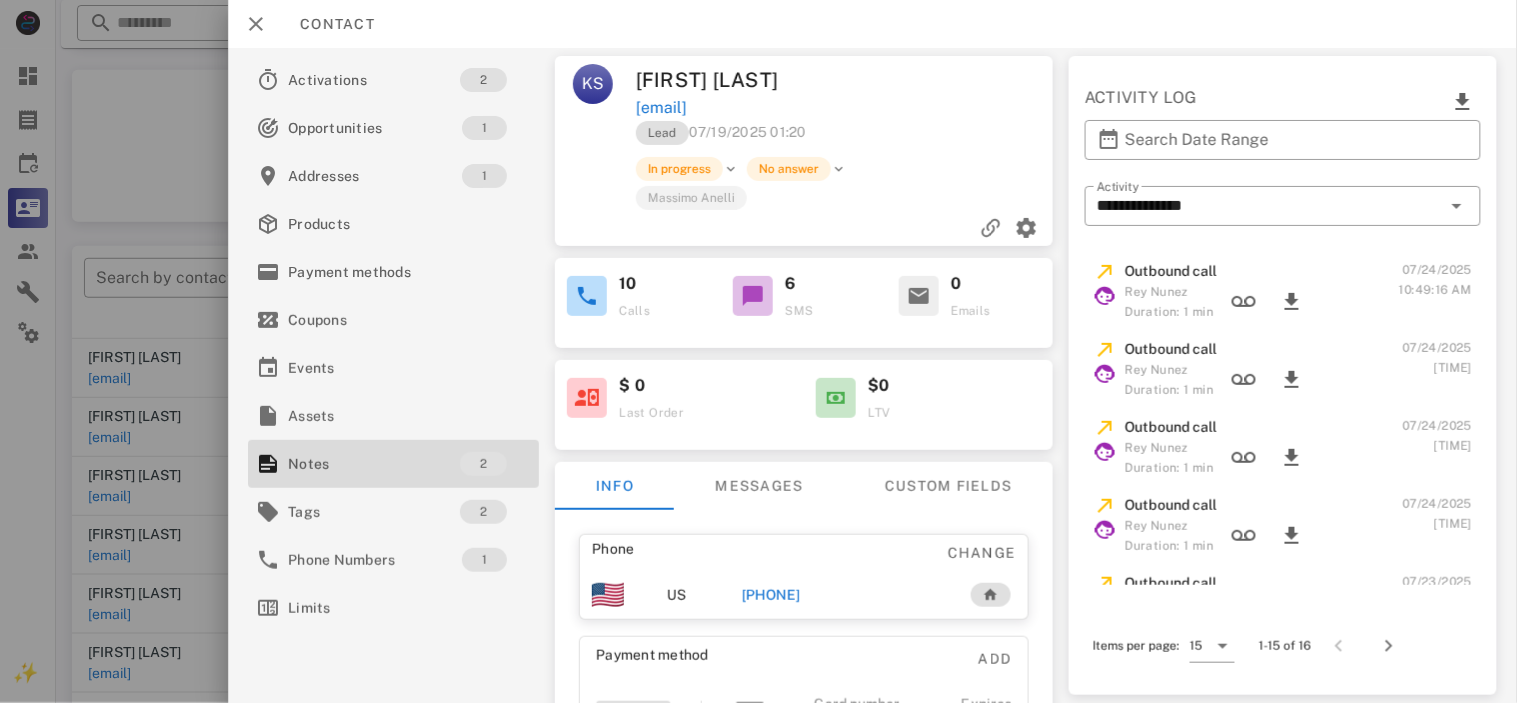 click on "[PHONE]" at bounding box center [770, 595] 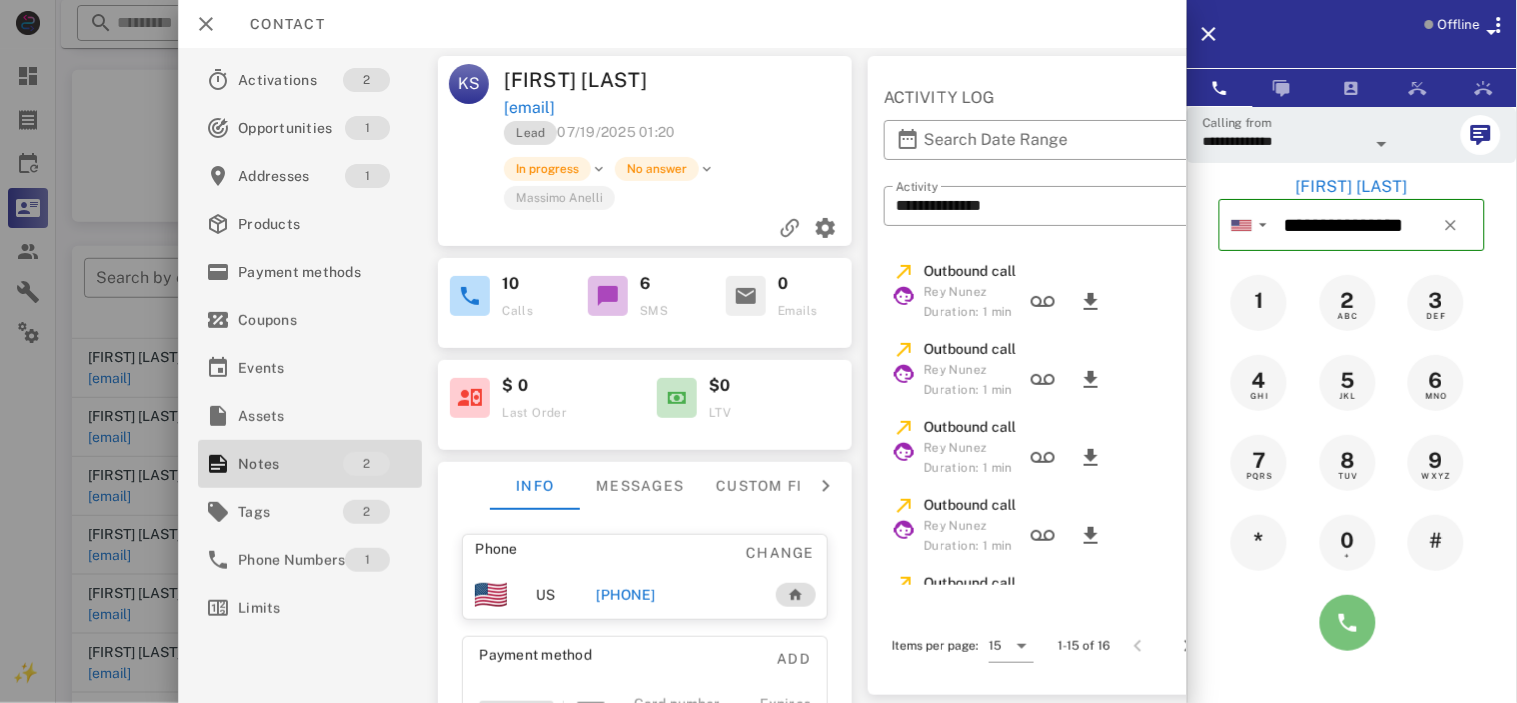 click at bounding box center [1348, 623] 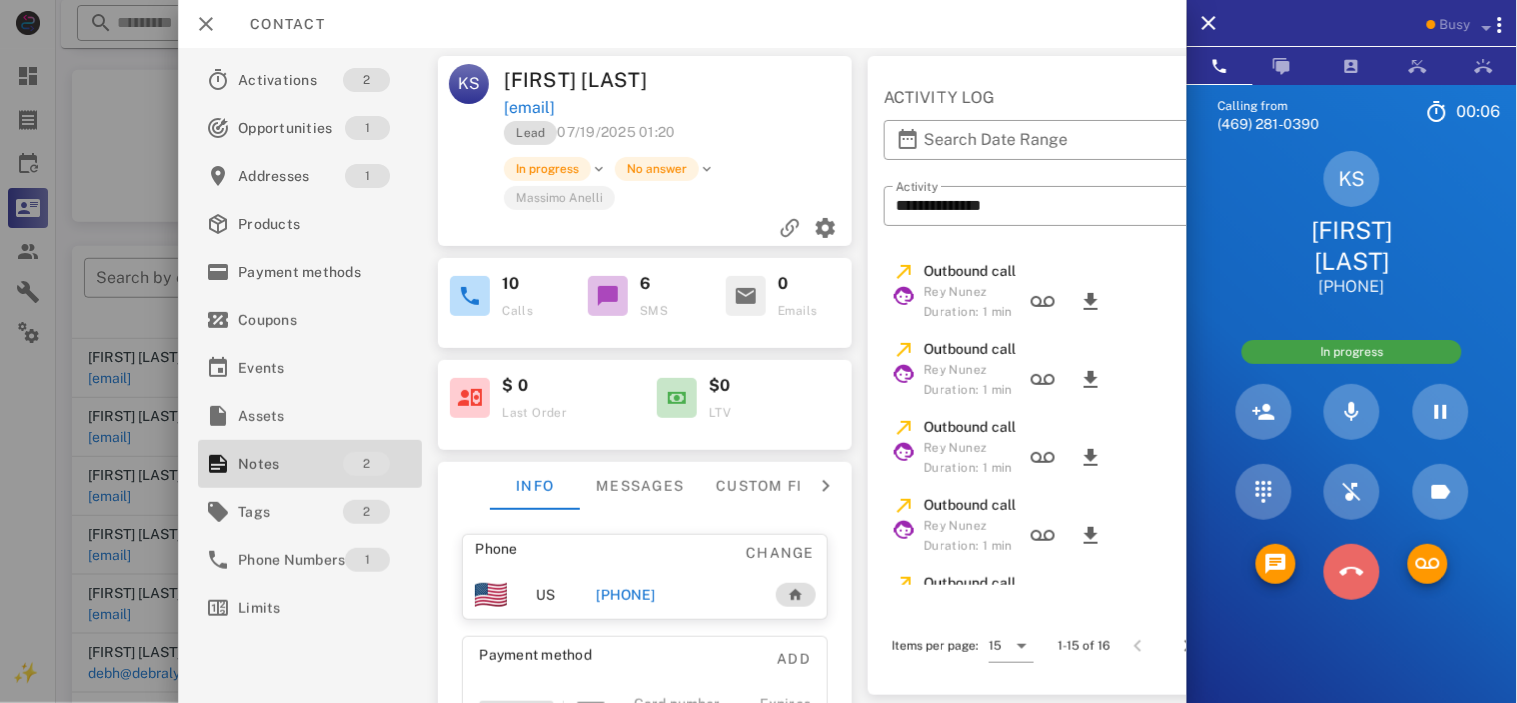 click at bounding box center (1352, 572) 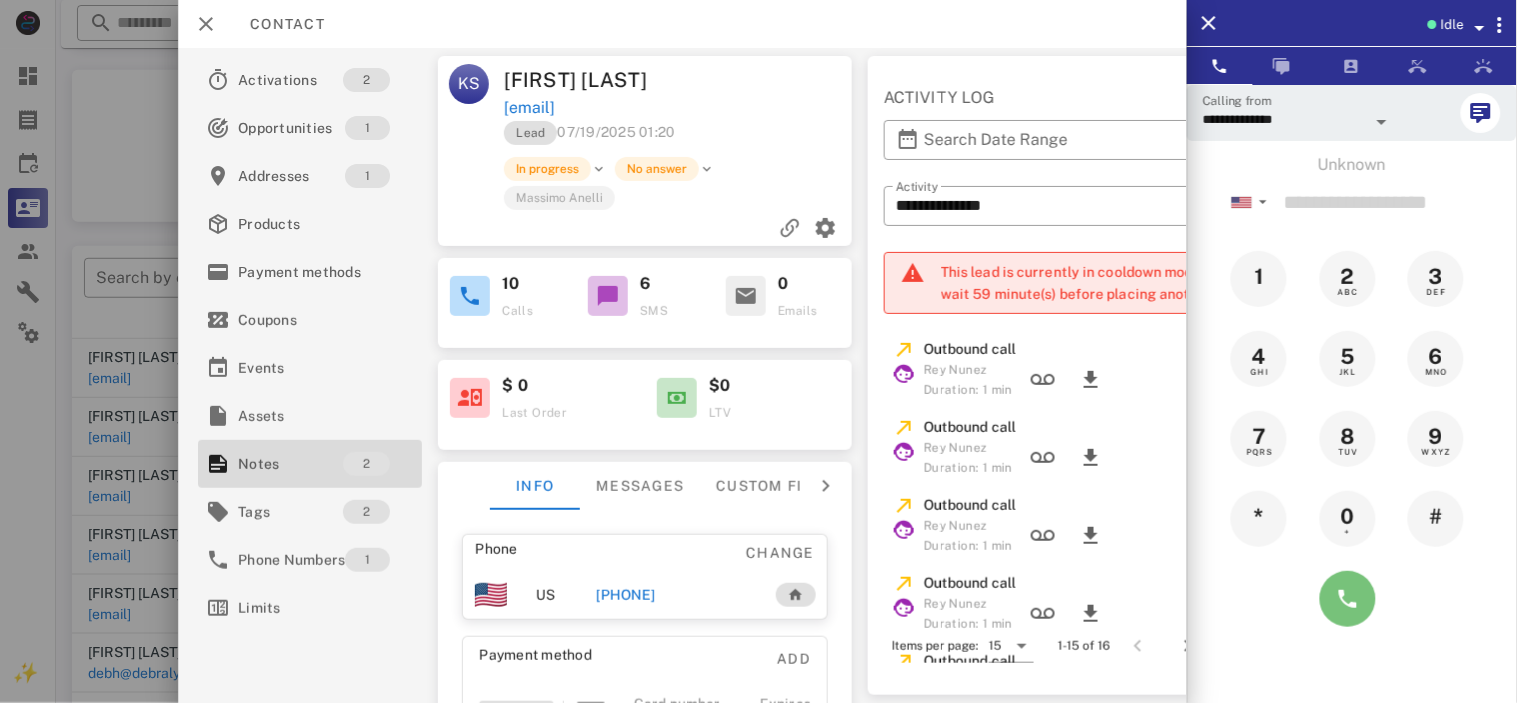 click at bounding box center (1348, 599) 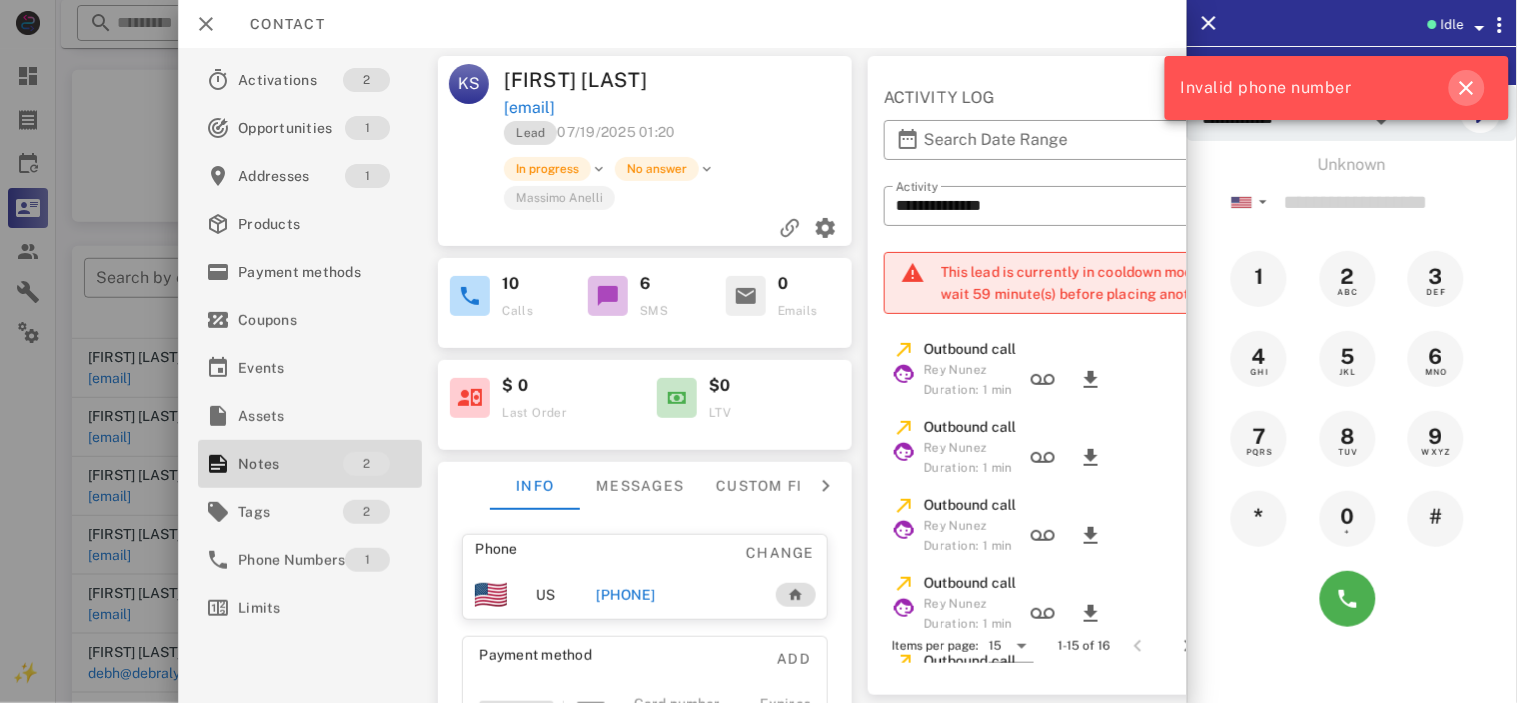click at bounding box center (1467, 88) 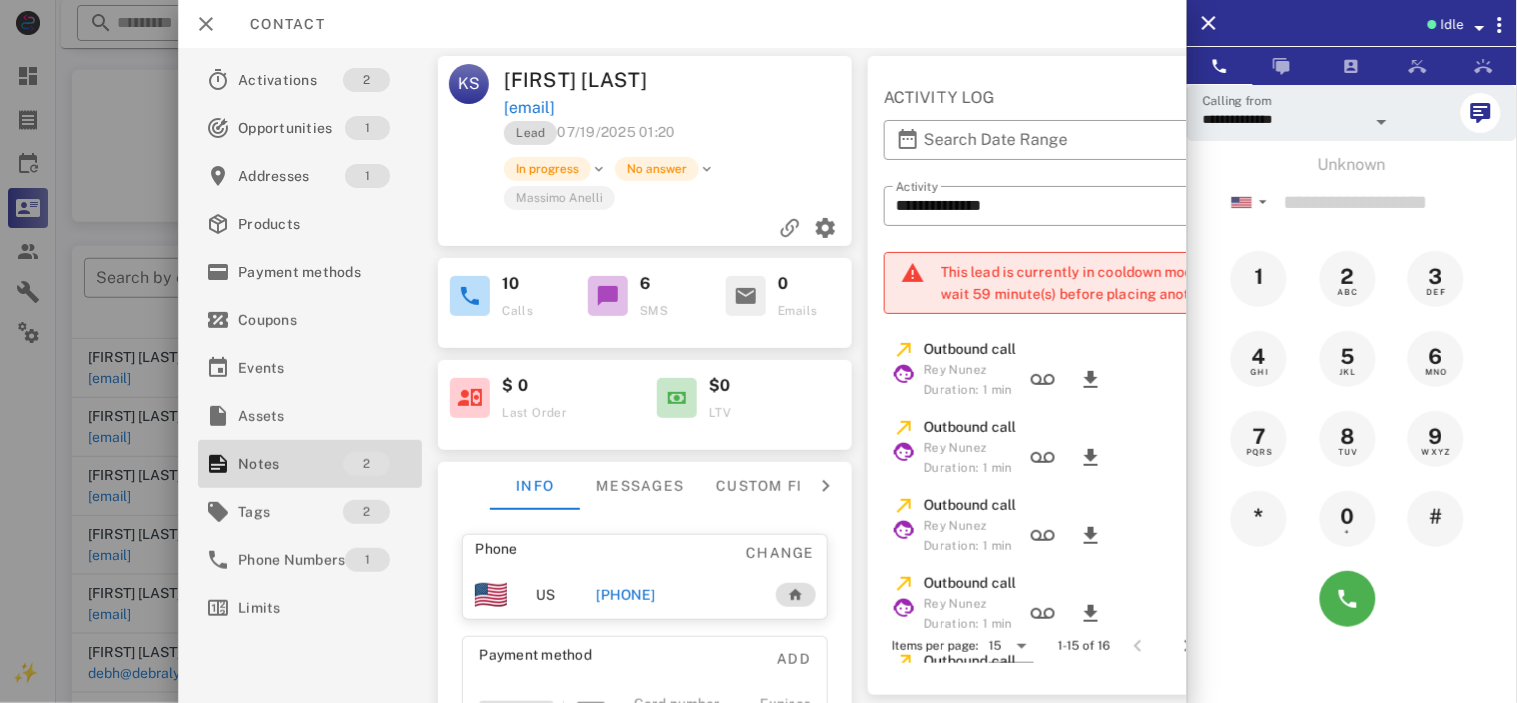 click on "[PHONE]" at bounding box center [625, 595] 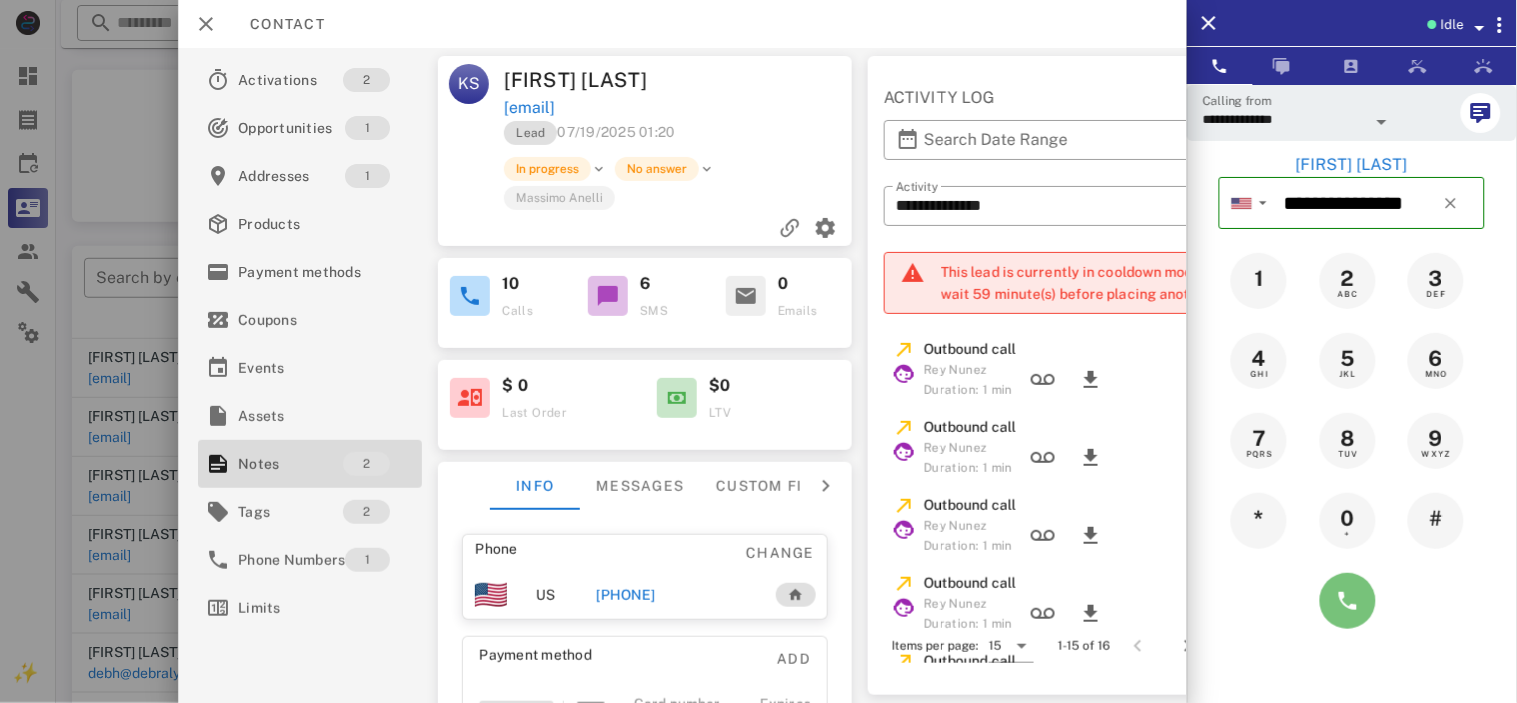 click at bounding box center (1348, 601) 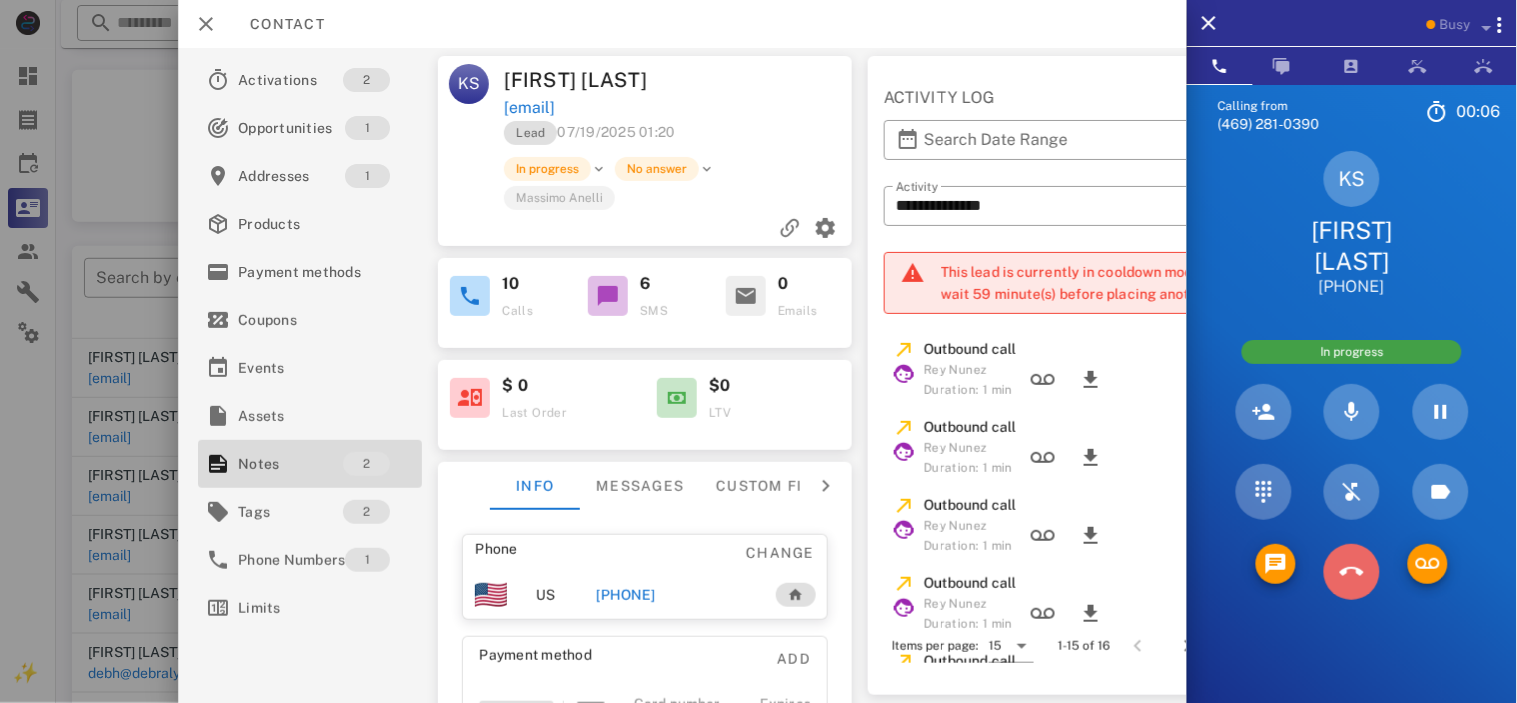 click at bounding box center (1352, 572) 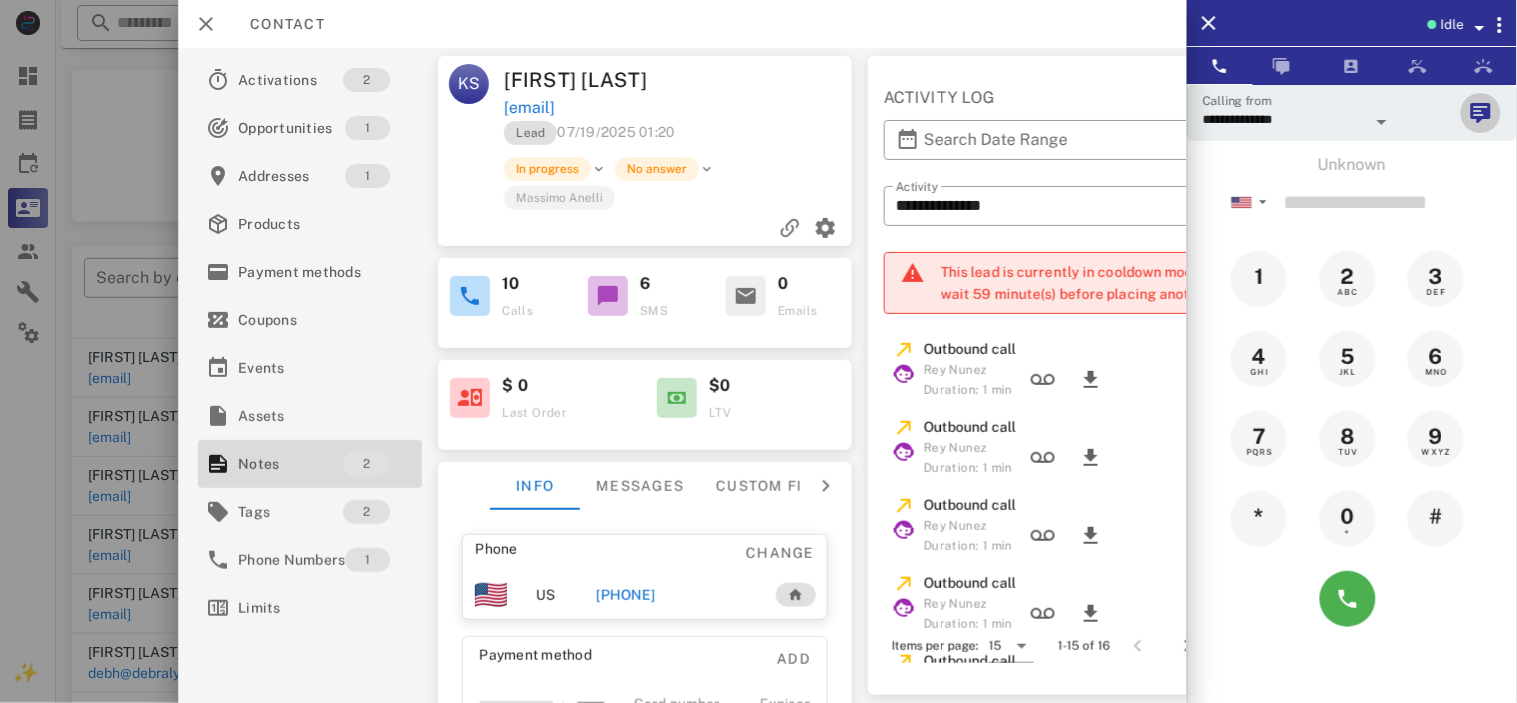 click at bounding box center [1481, 113] 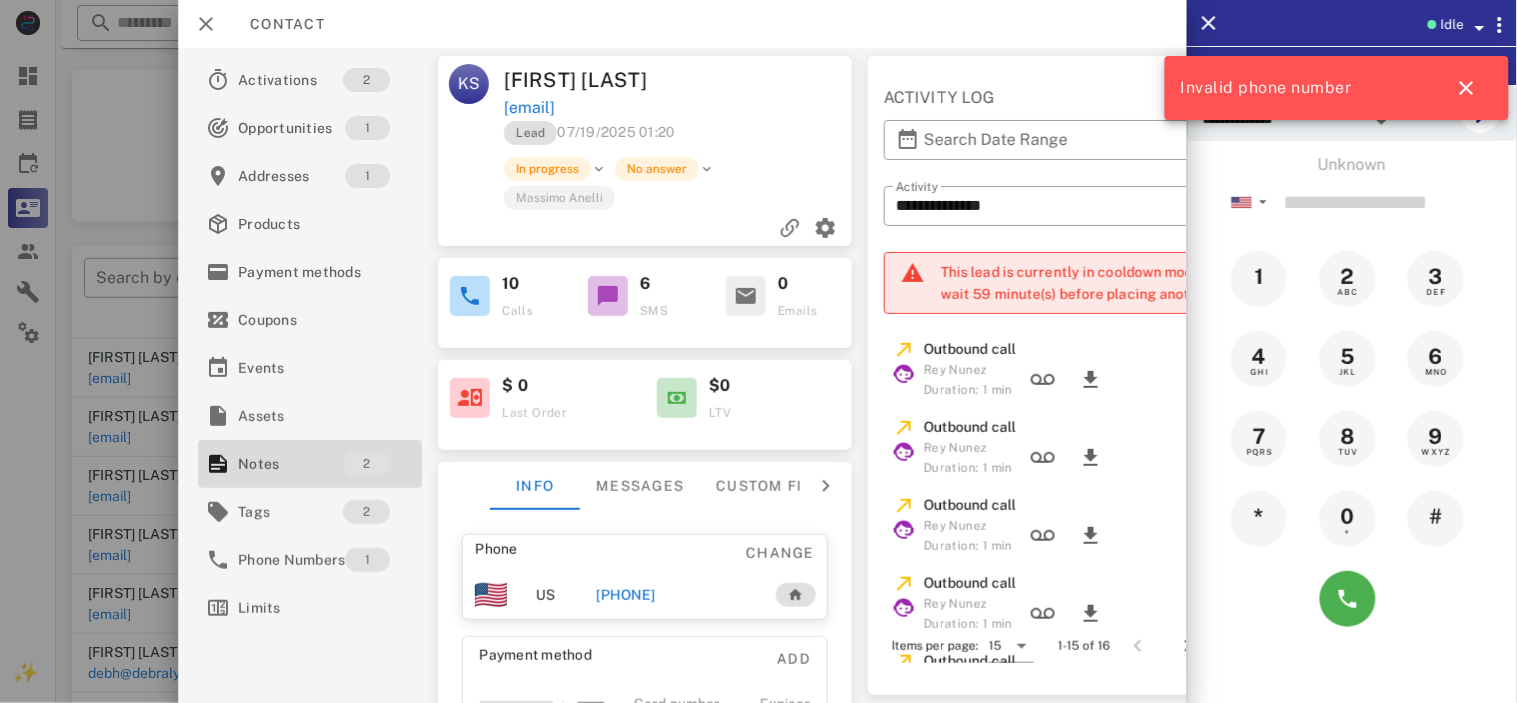 click on "[PHONE]" at bounding box center [625, 595] 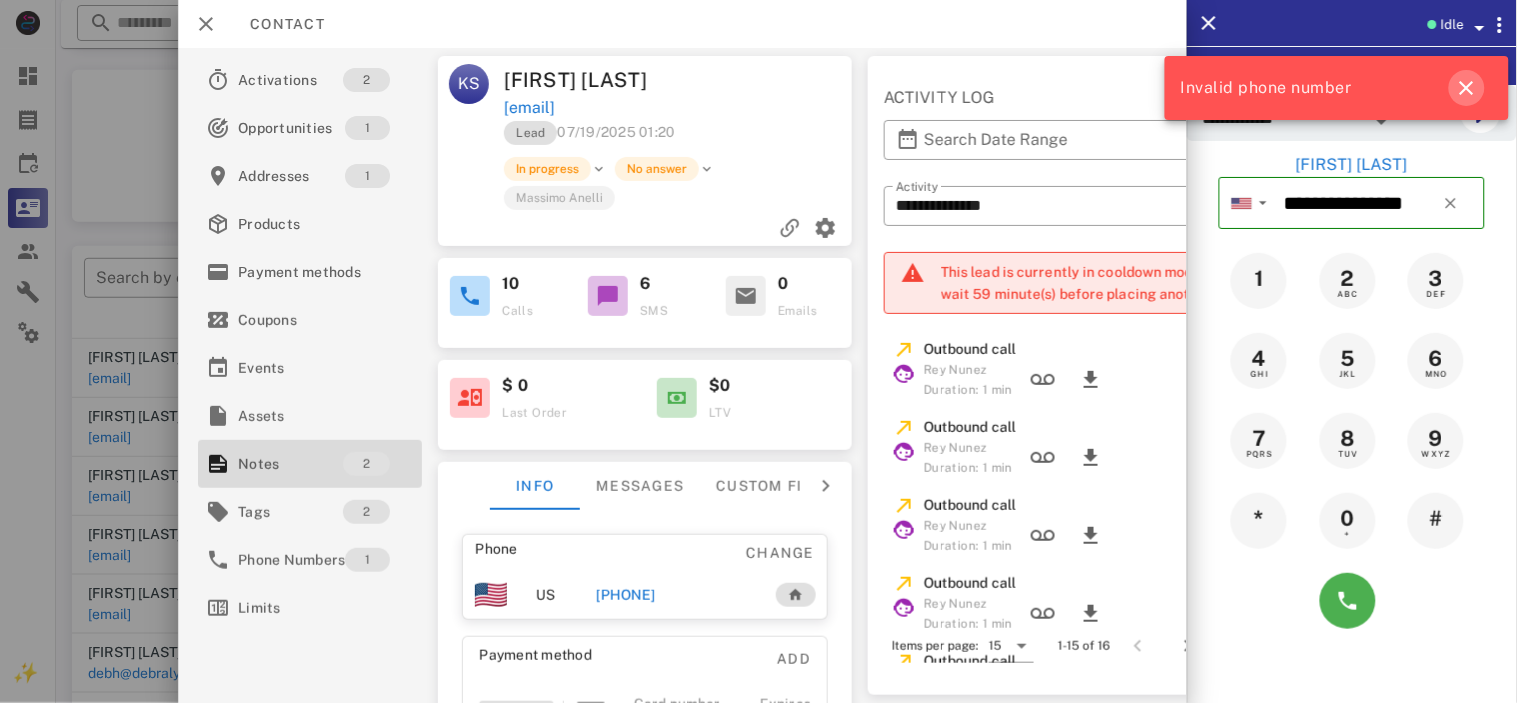 click at bounding box center (1467, 88) 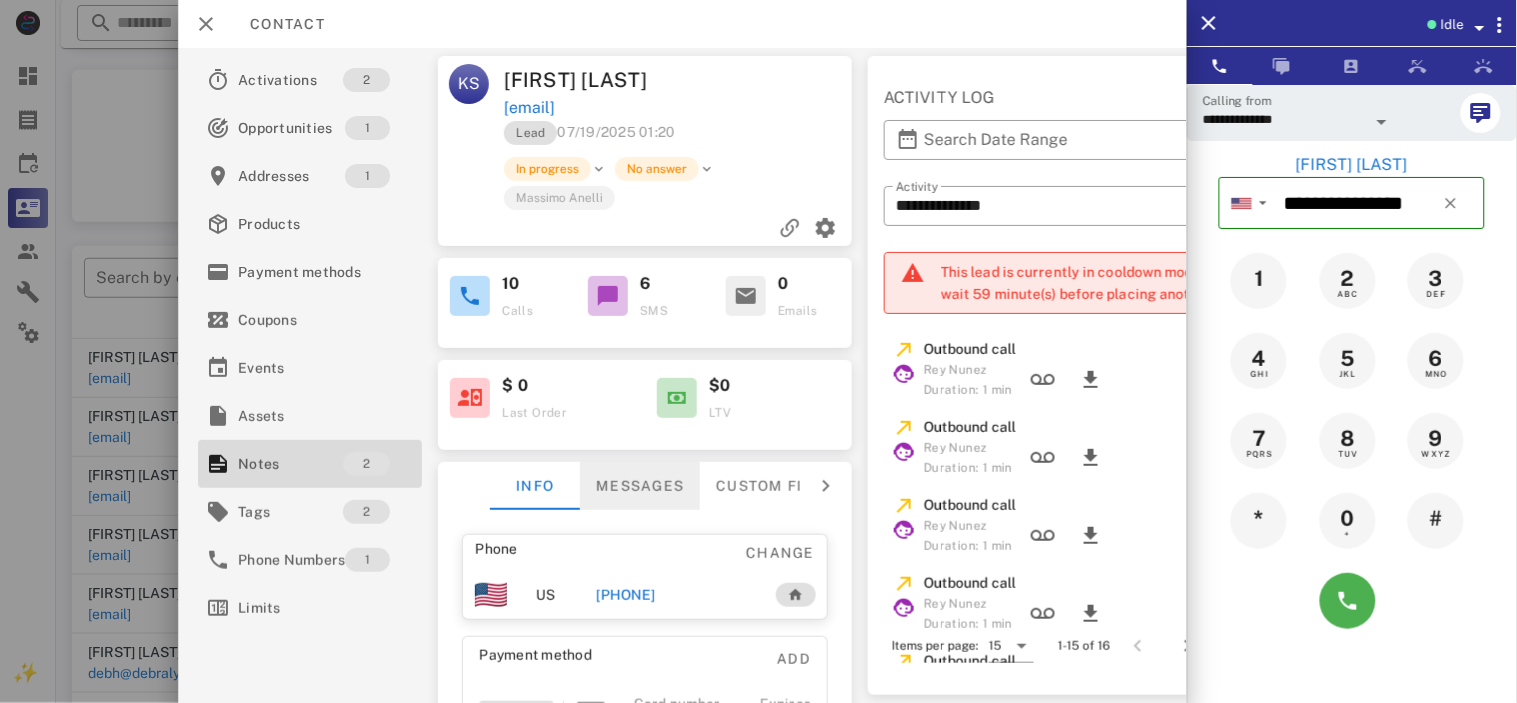 click on "Messages" at bounding box center (640, 486) 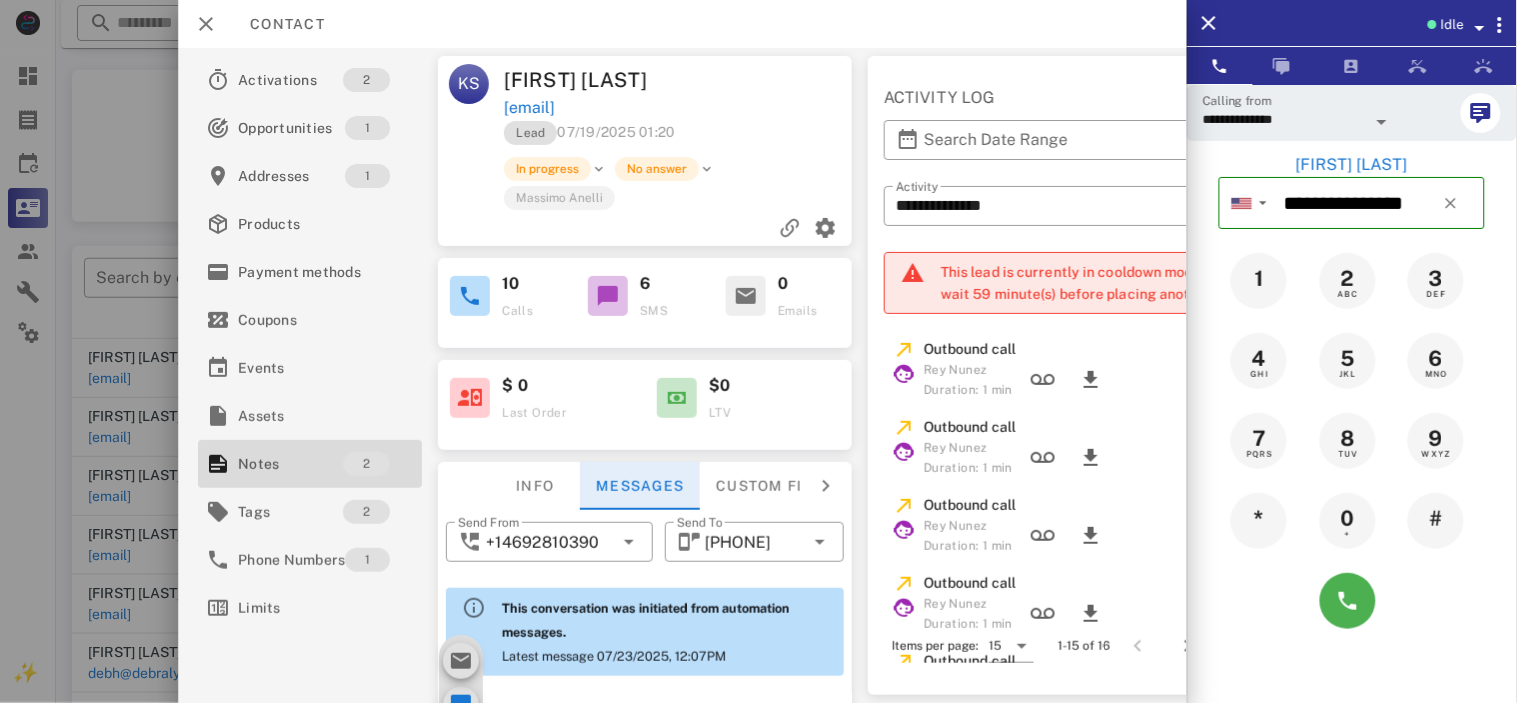 scroll, scrollTop: 902, scrollLeft: 0, axis: vertical 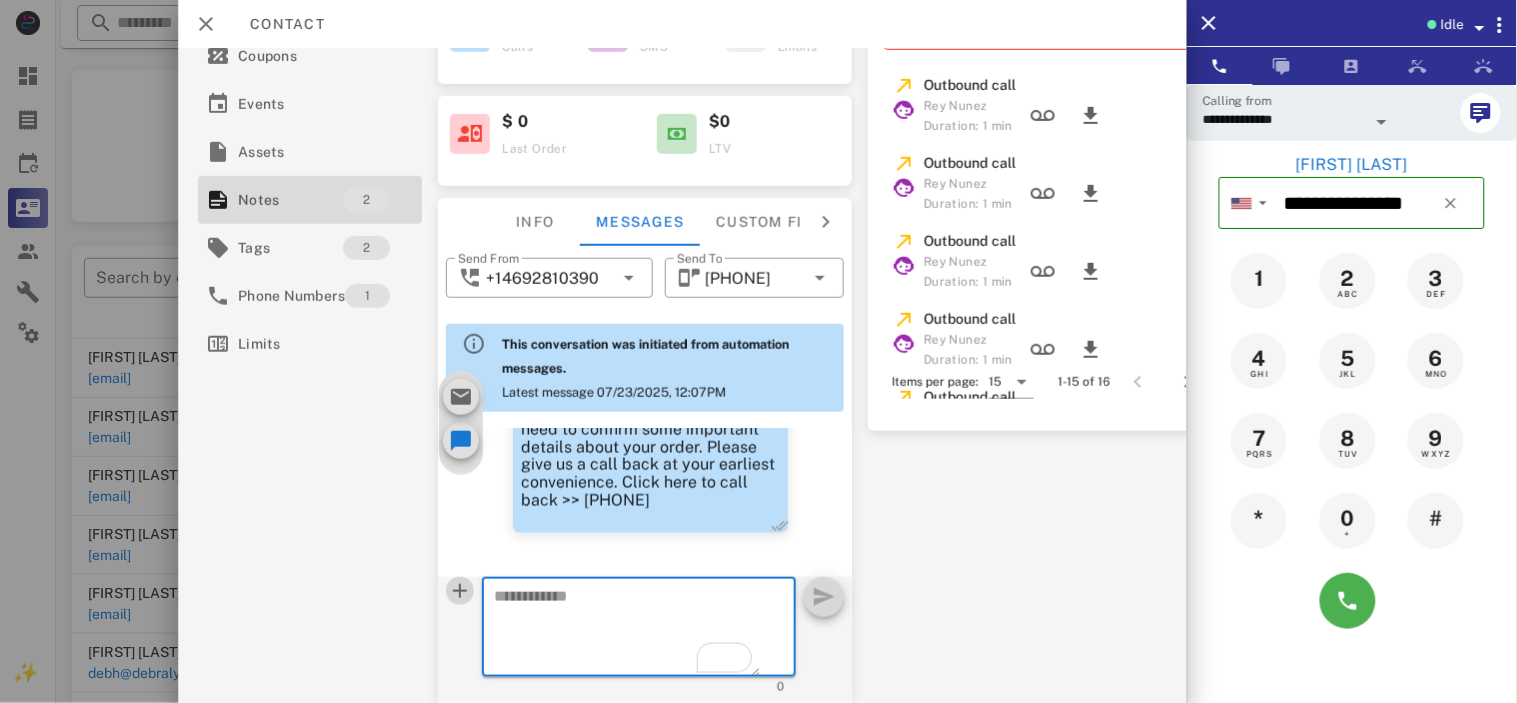 click at bounding box center (460, 591) 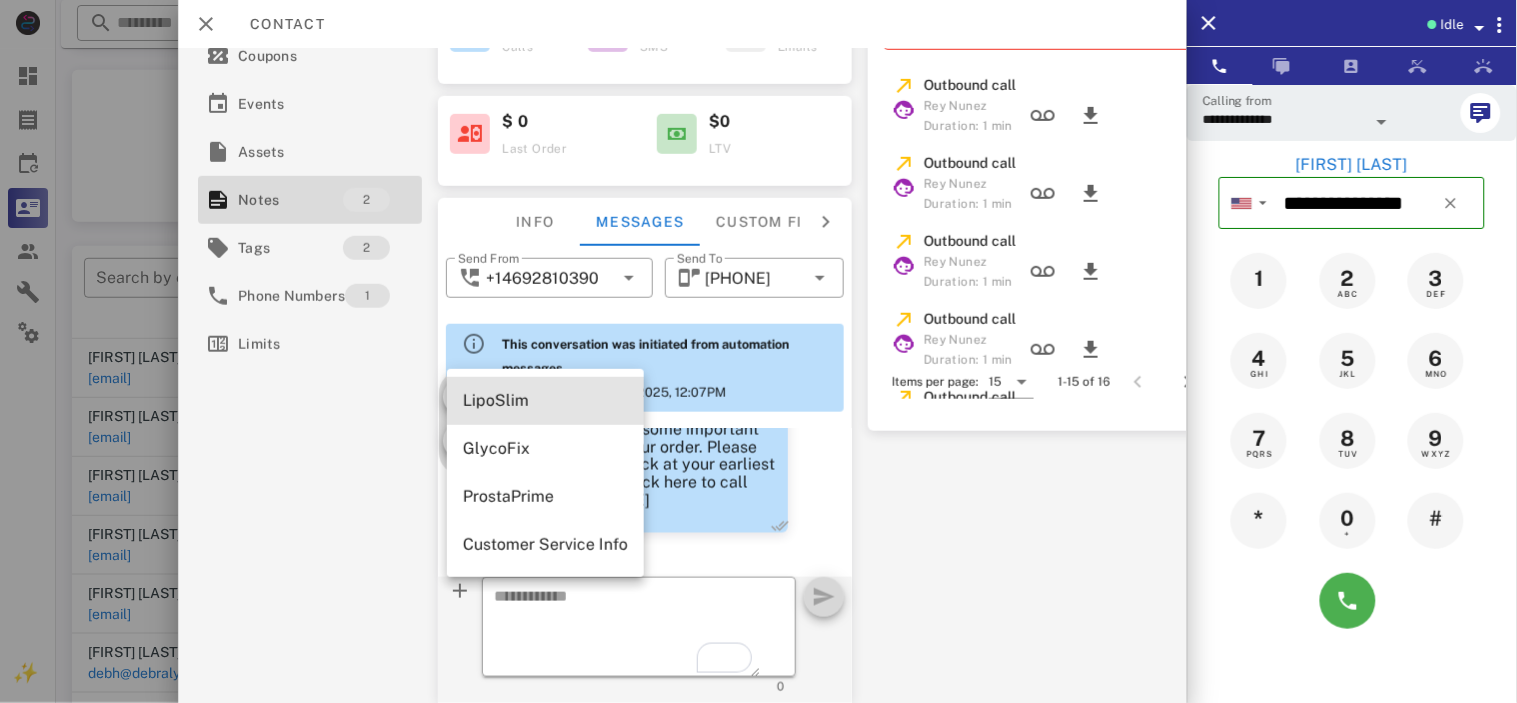 click on "LipoSlim" at bounding box center (545, 400) 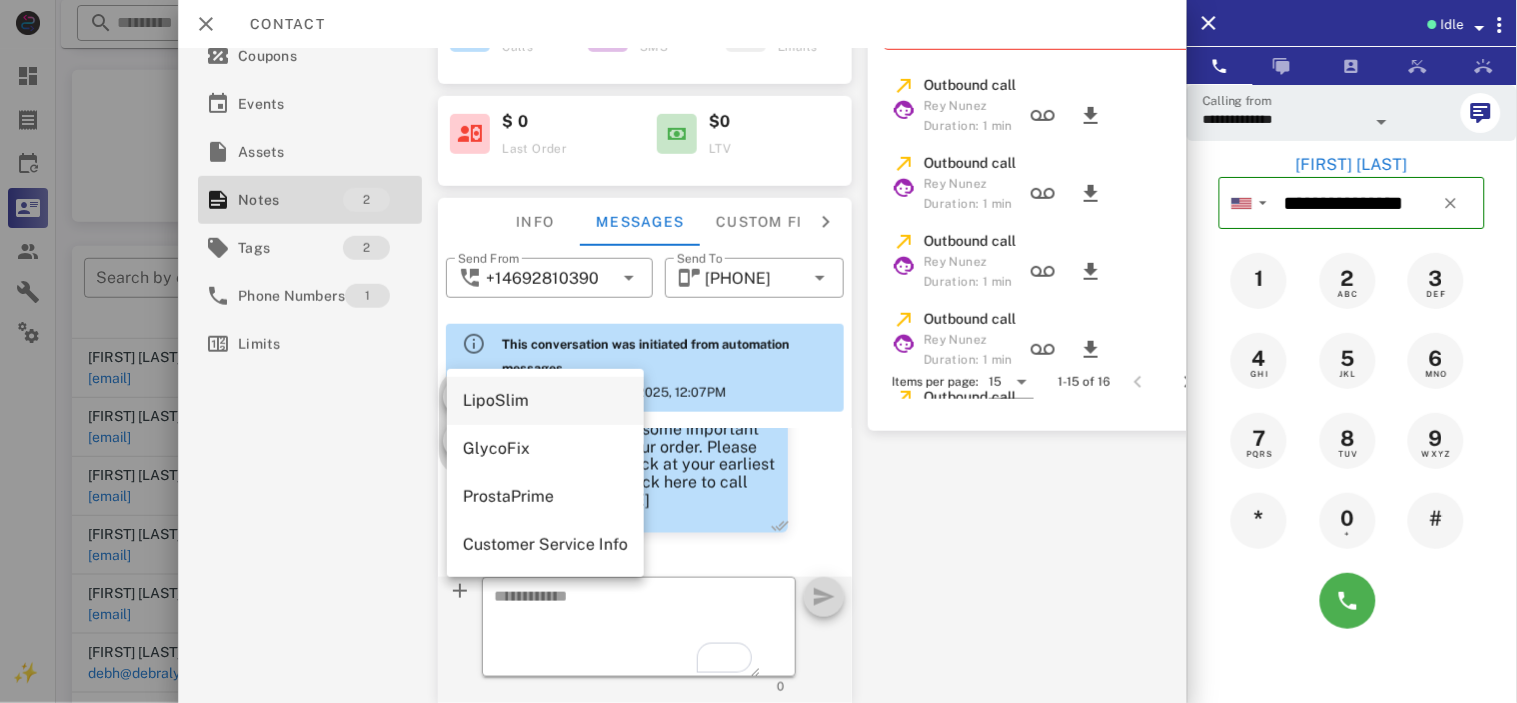 type on "**********" 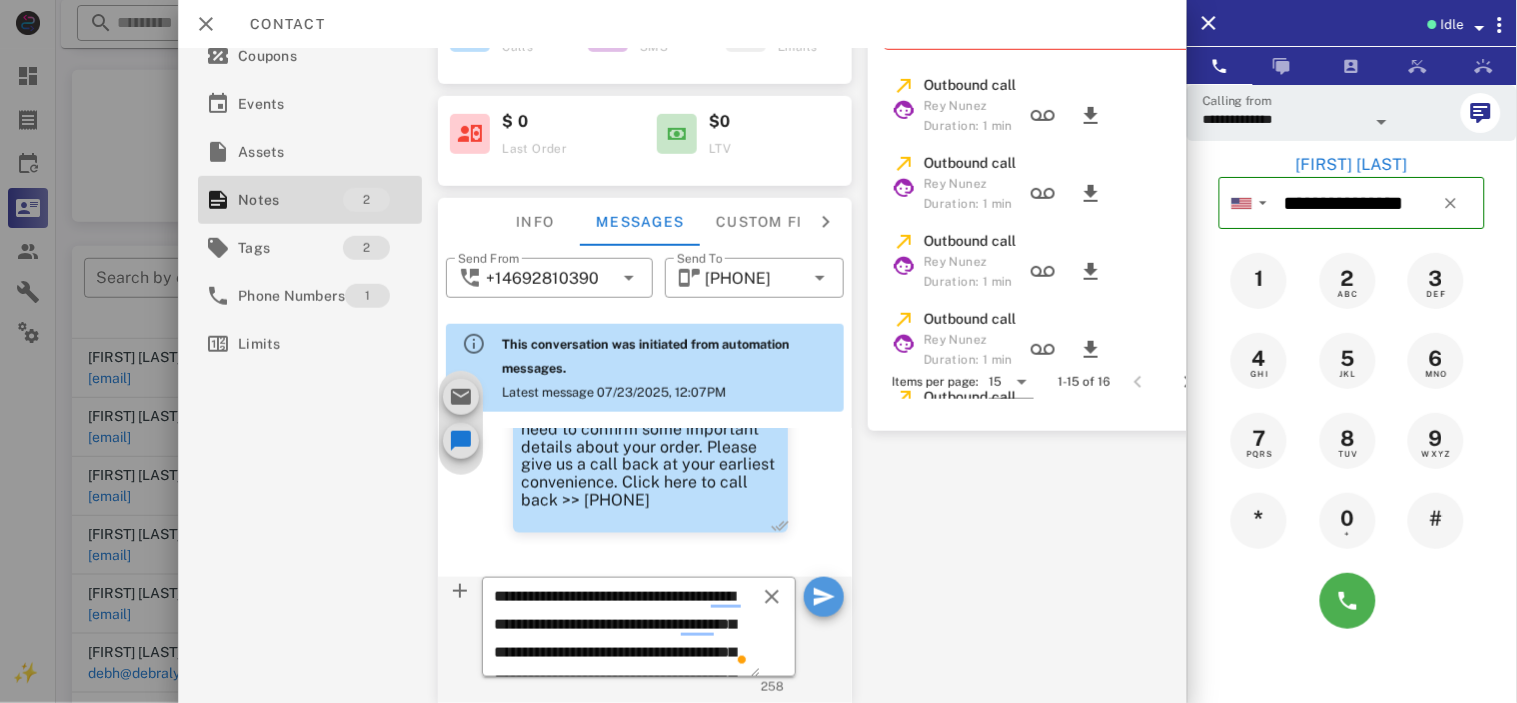 click at bounding box center (824, 597) 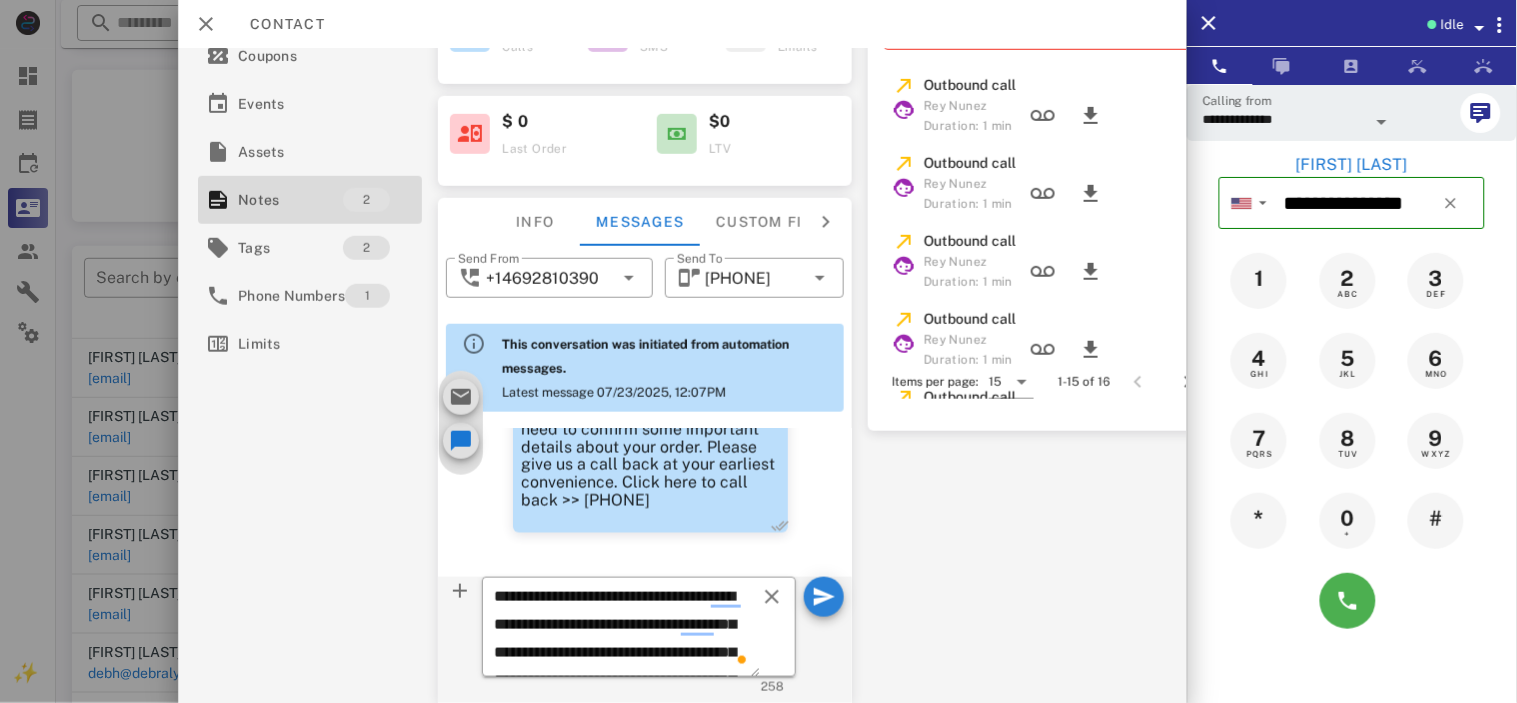 type 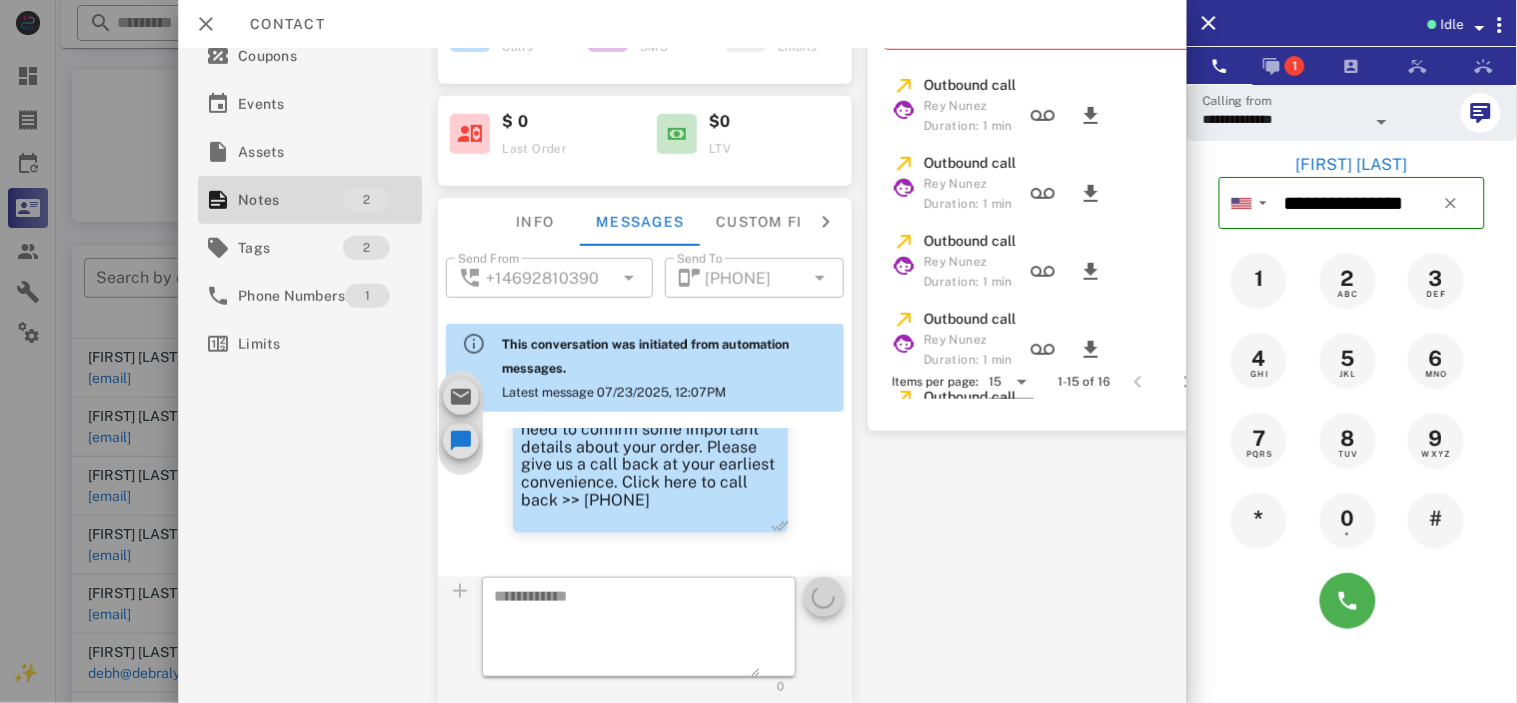scroll, scrollTop: 1121, scrollLeft: 0, axis: vertical 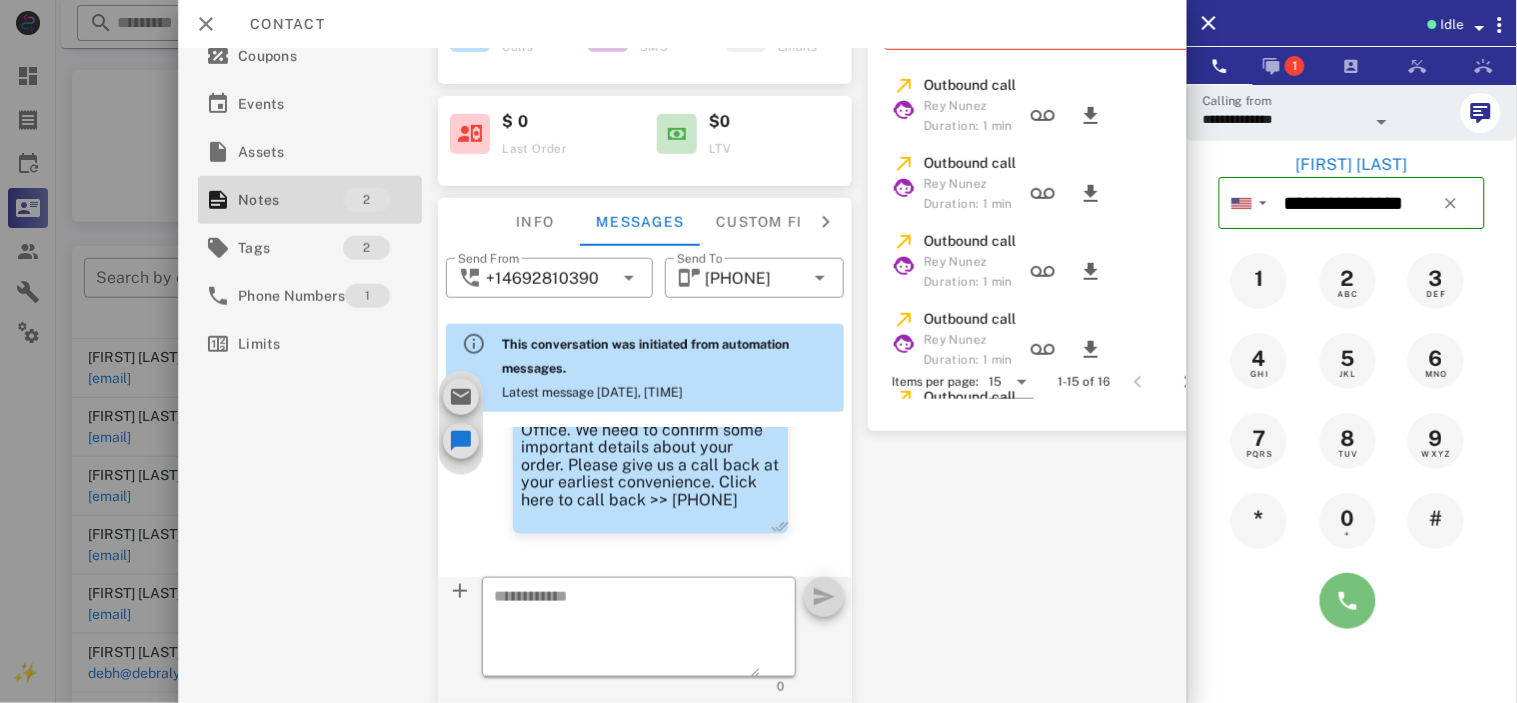 click at bounding box center (1348, 601) 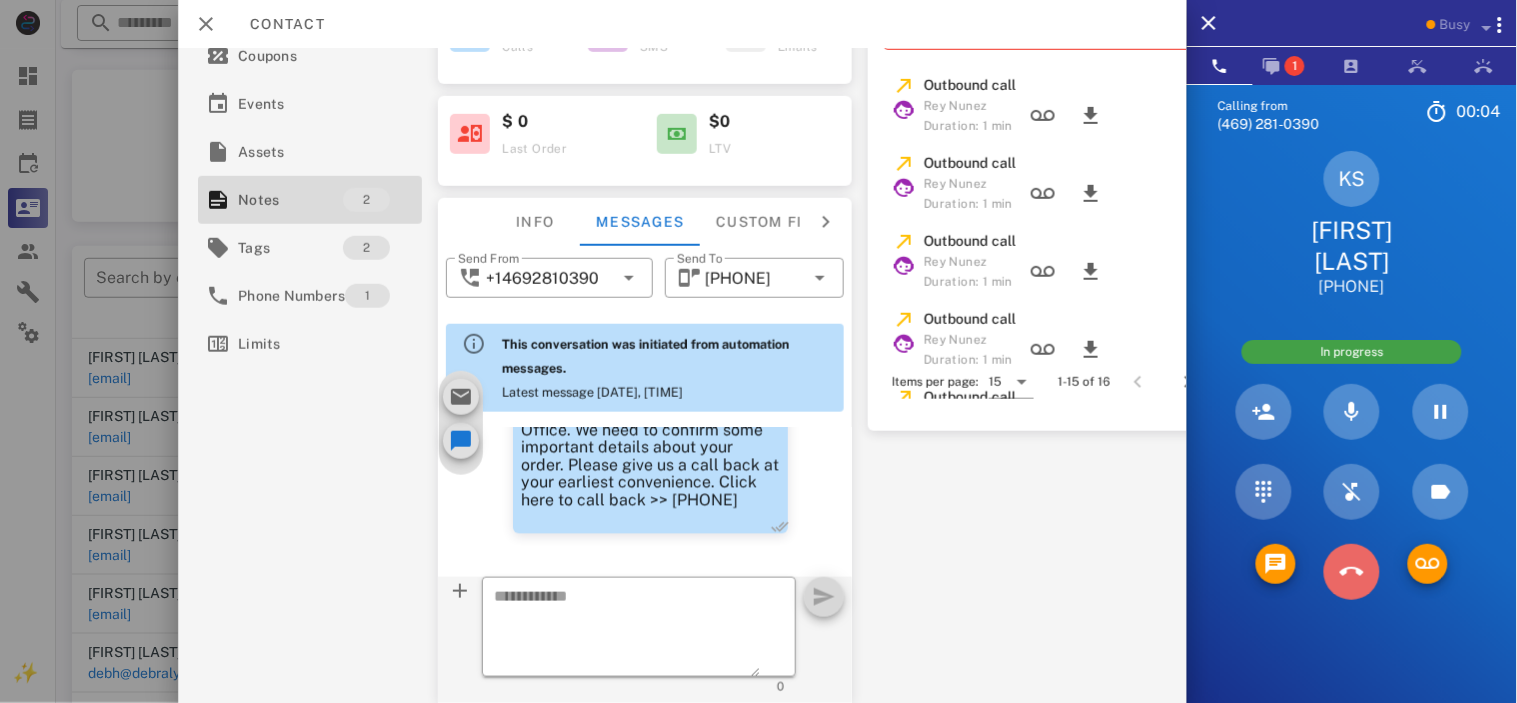 click at bounding box center [1352, 572] 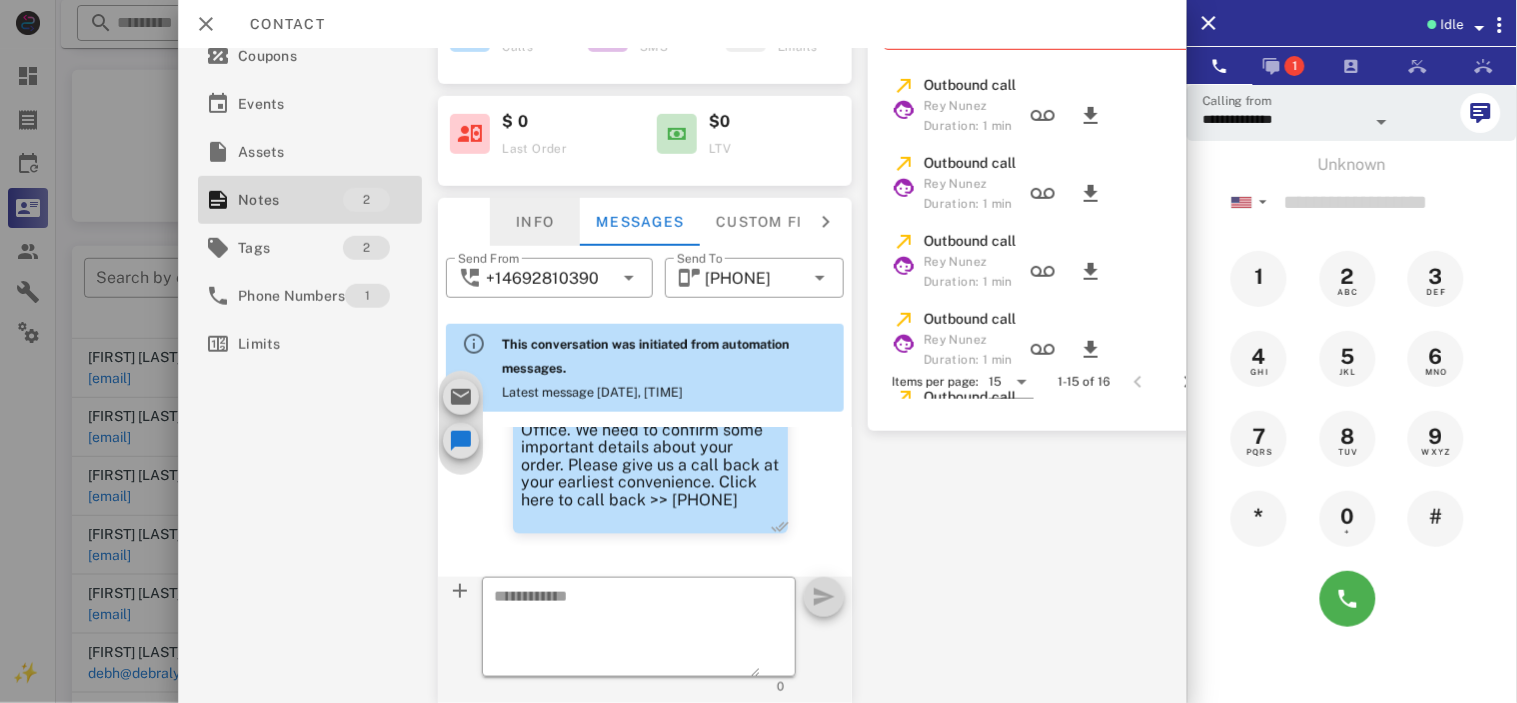 click on "Info" at bounding box center [535, 222] 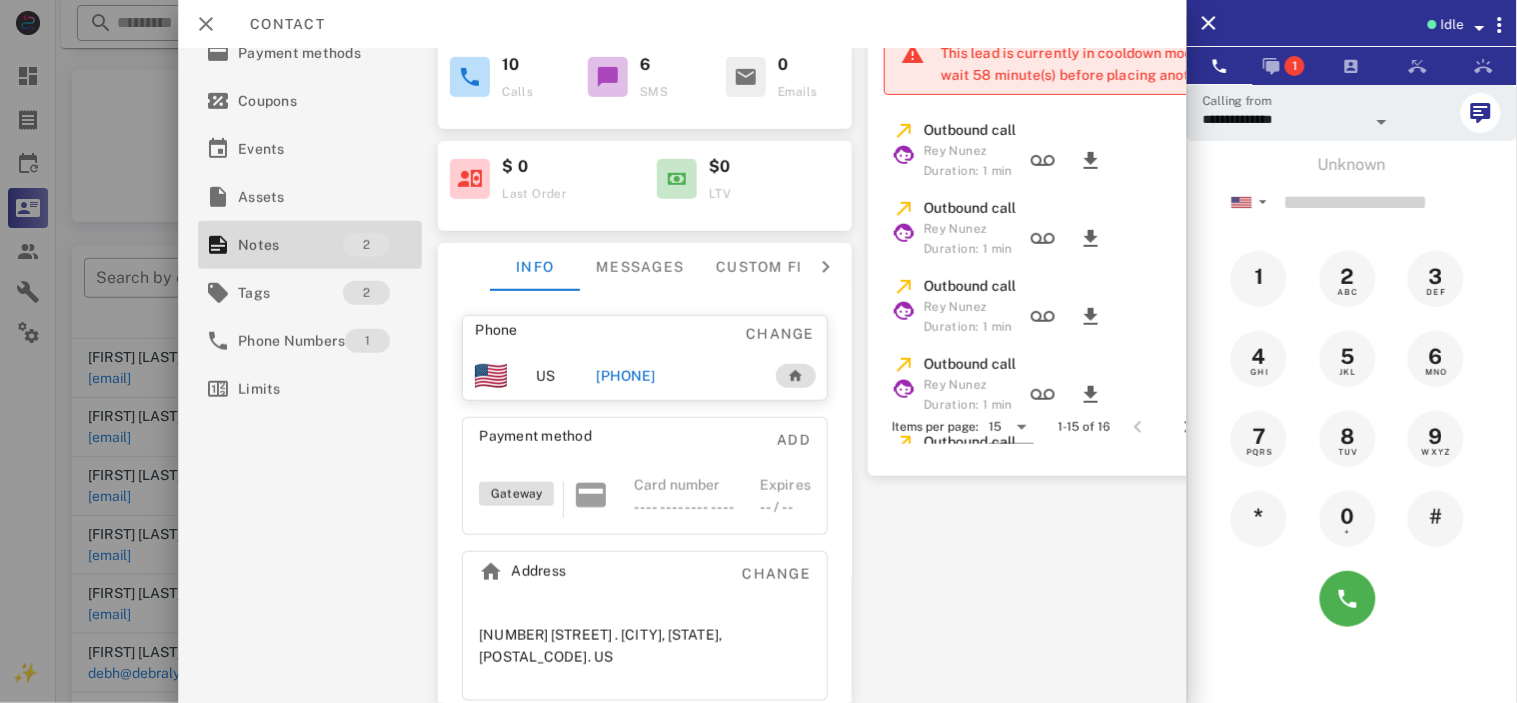 scroll, scrollTop: 221, scrollLeft: 0, axis: vertical 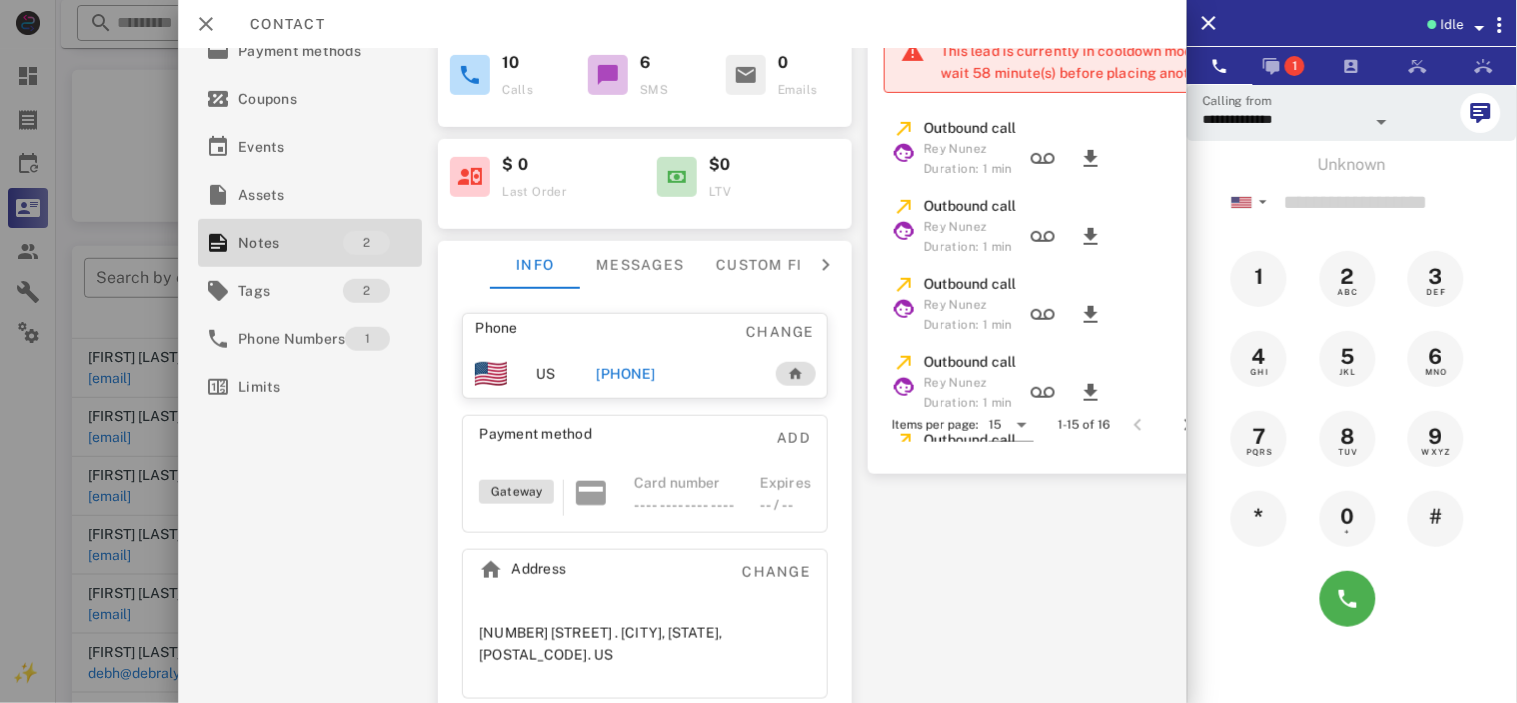 click on "[PHONE]" at bounding box center [625, 374] 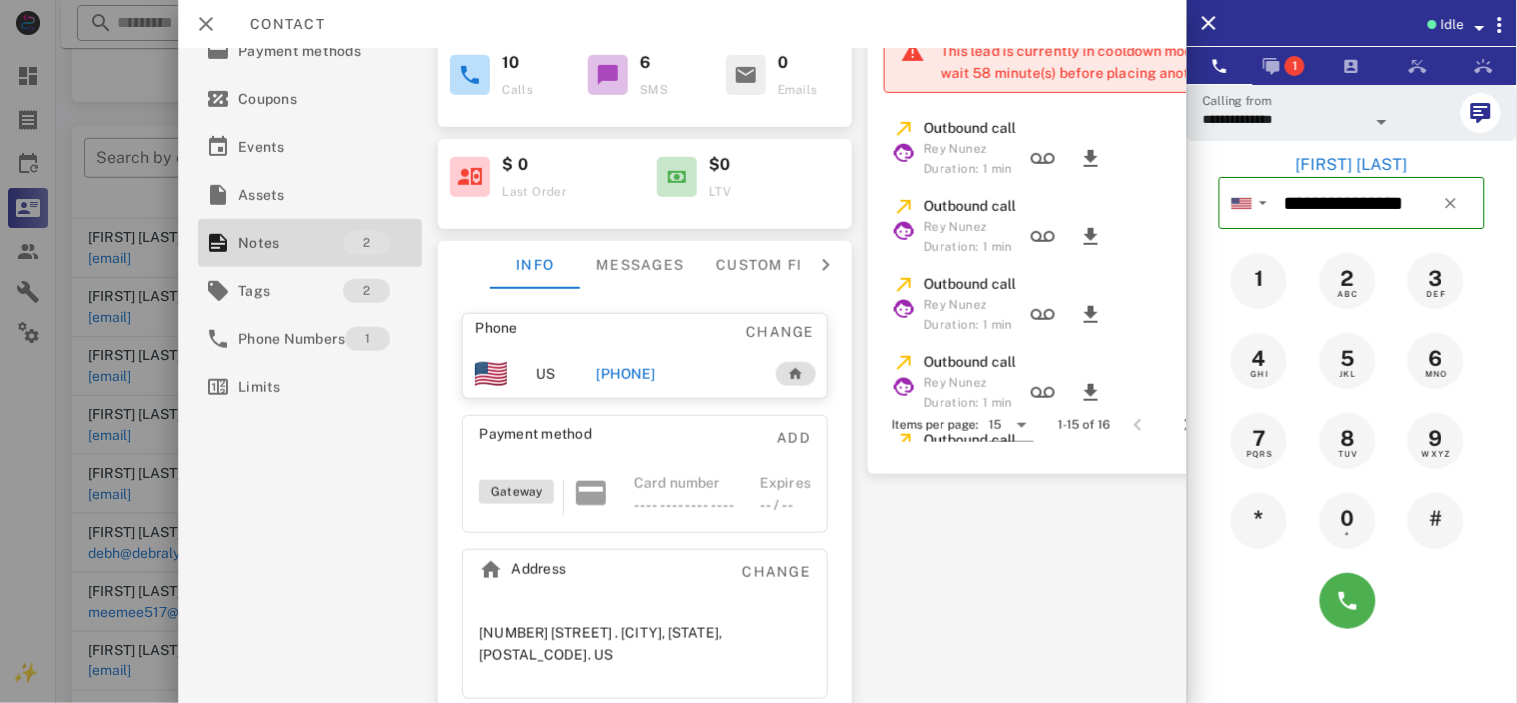 scroll, scrollTop: 327, scrollLeft: 0, axis: vertical 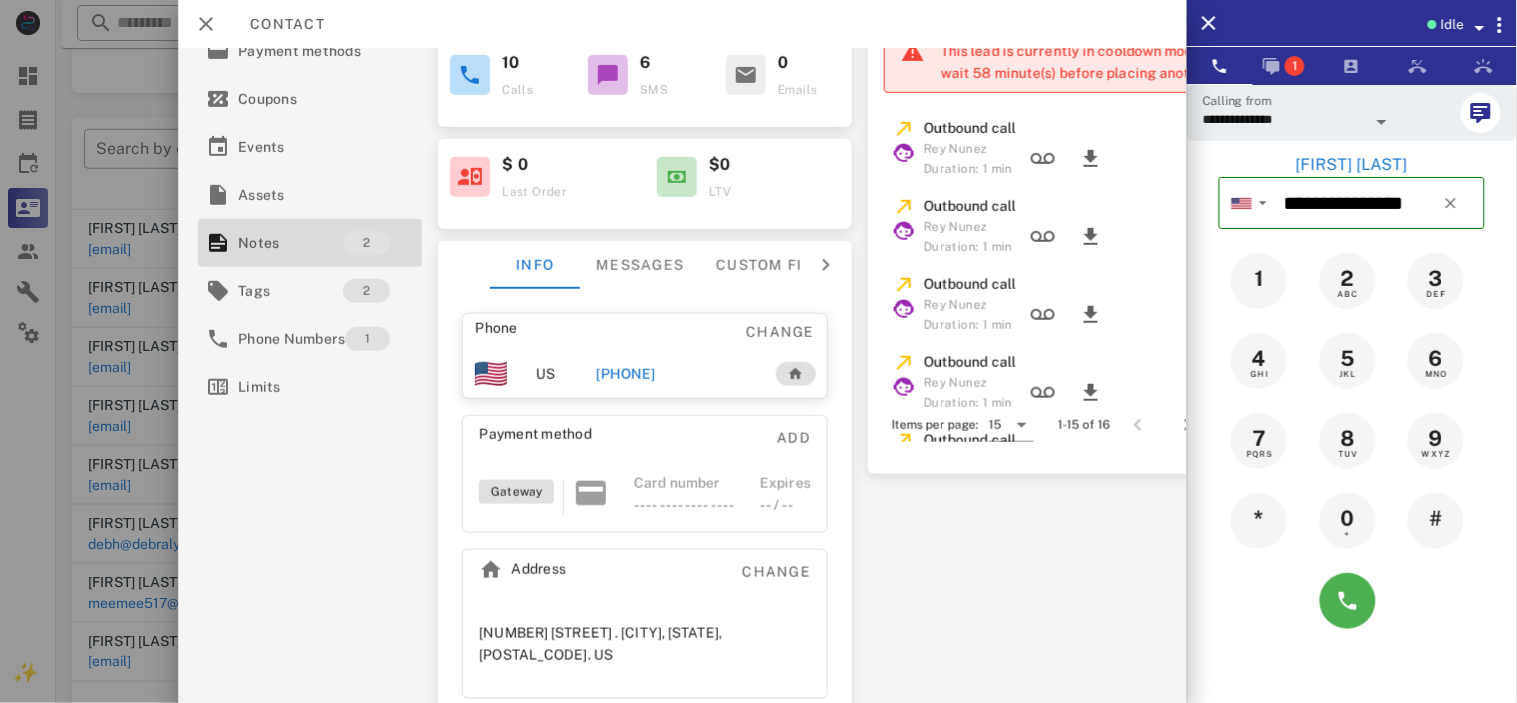 click at bounding box center [1352, 601] 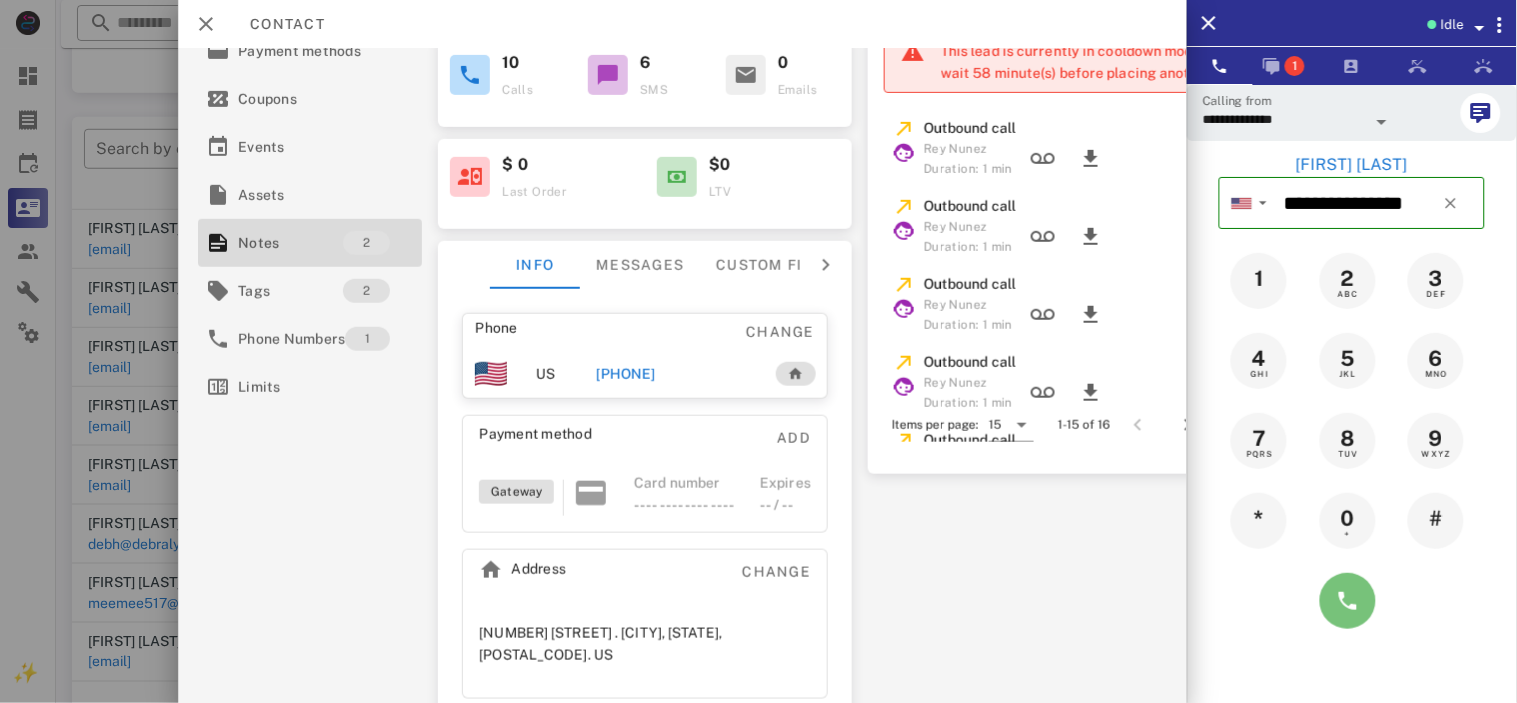 click at bounding box center [1348, 601] 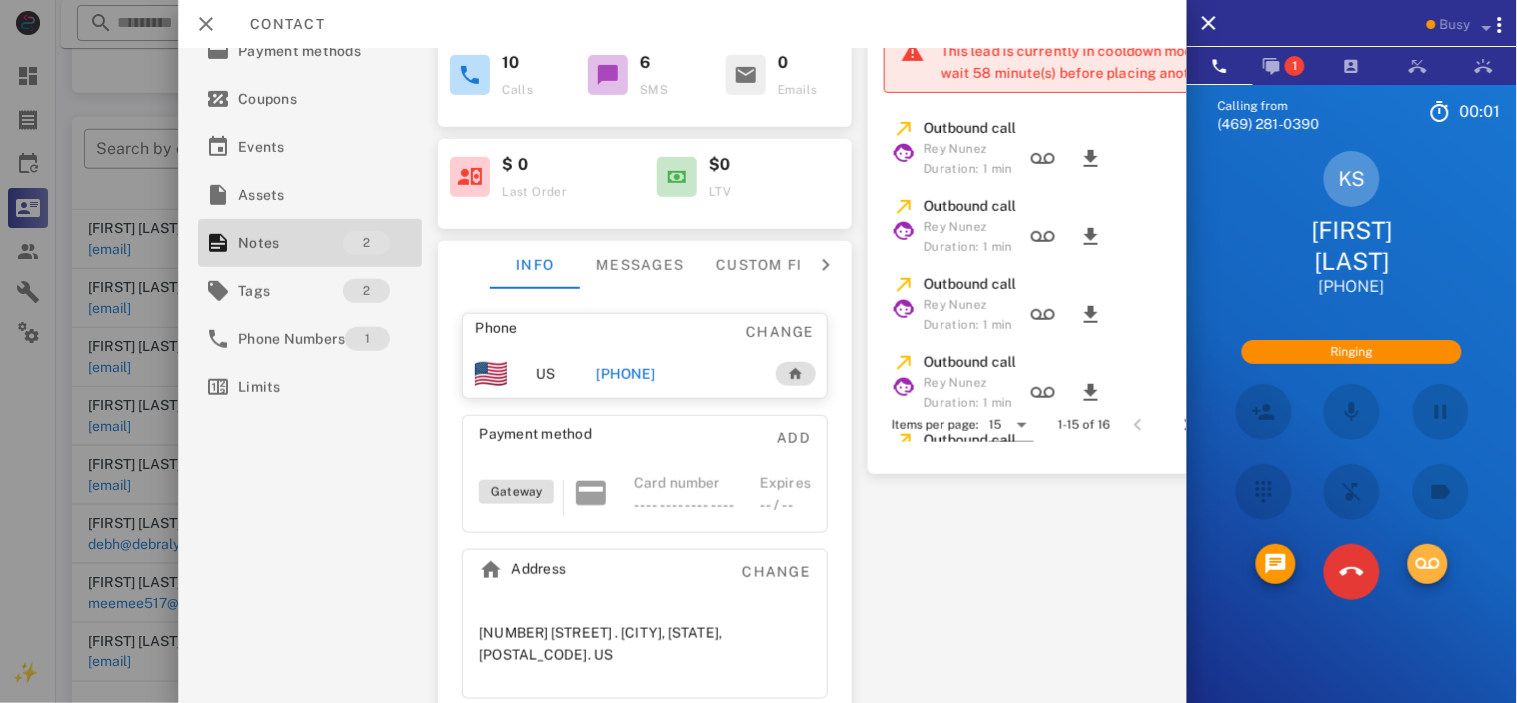 click at bounding box center (1428, 564) 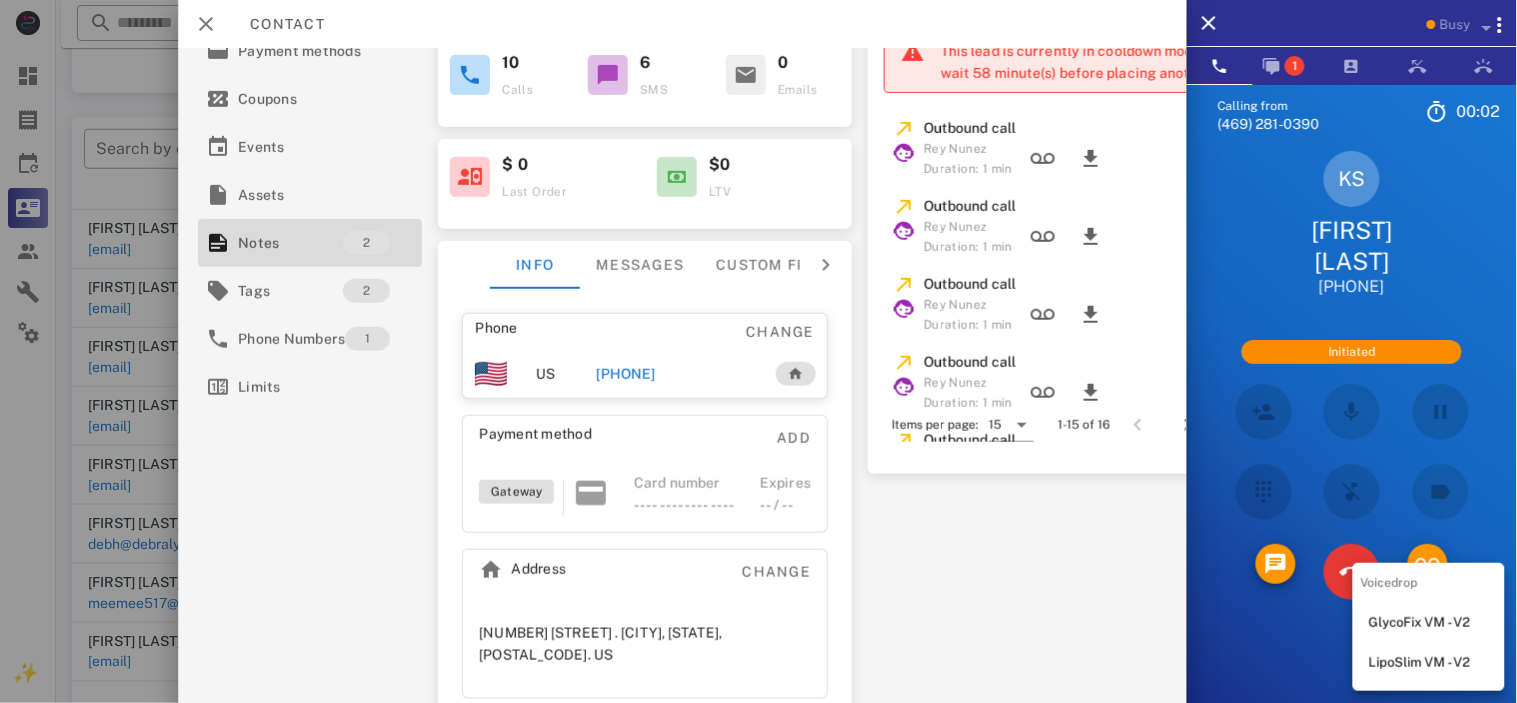 click on "LipoSlim VM - V2" at bounding box center (1429, 663) 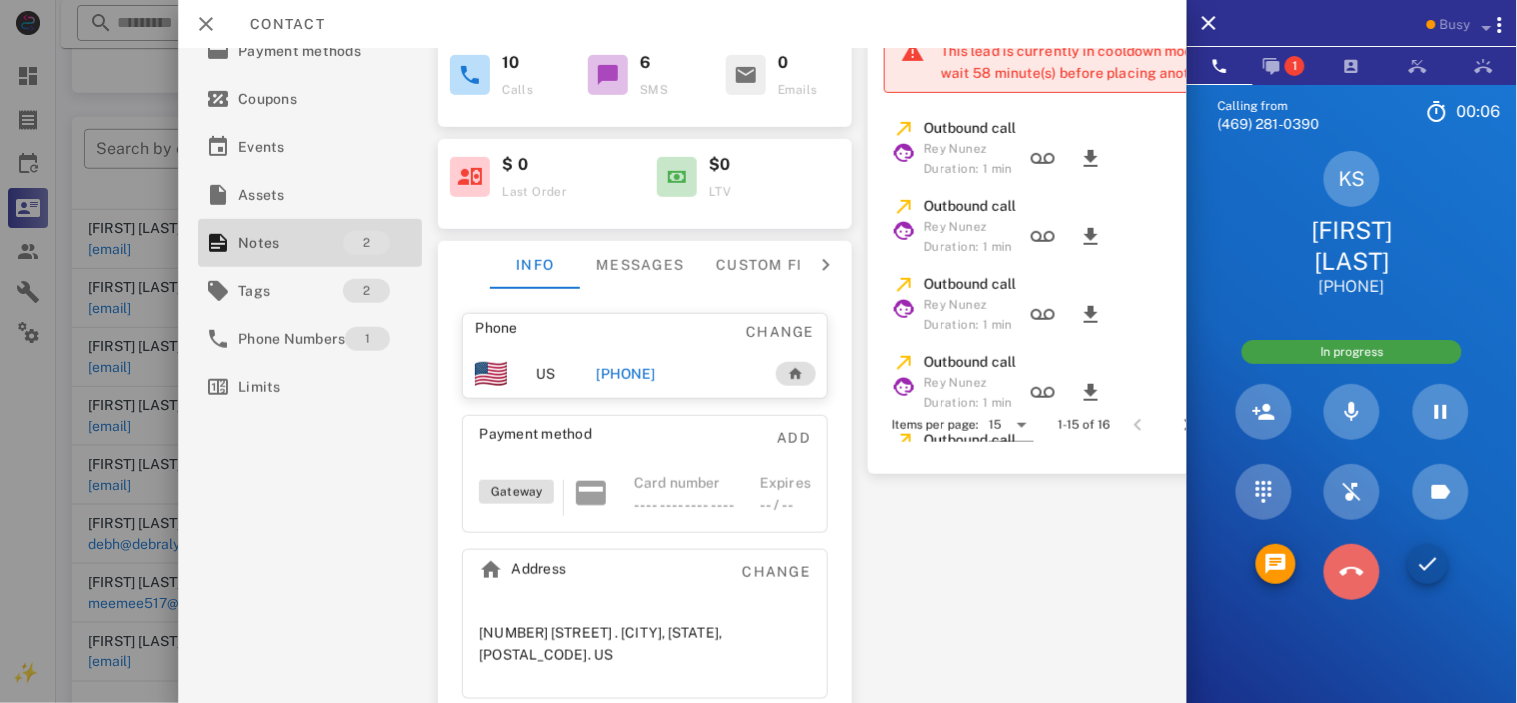 click at bounding box center (1352, 572) 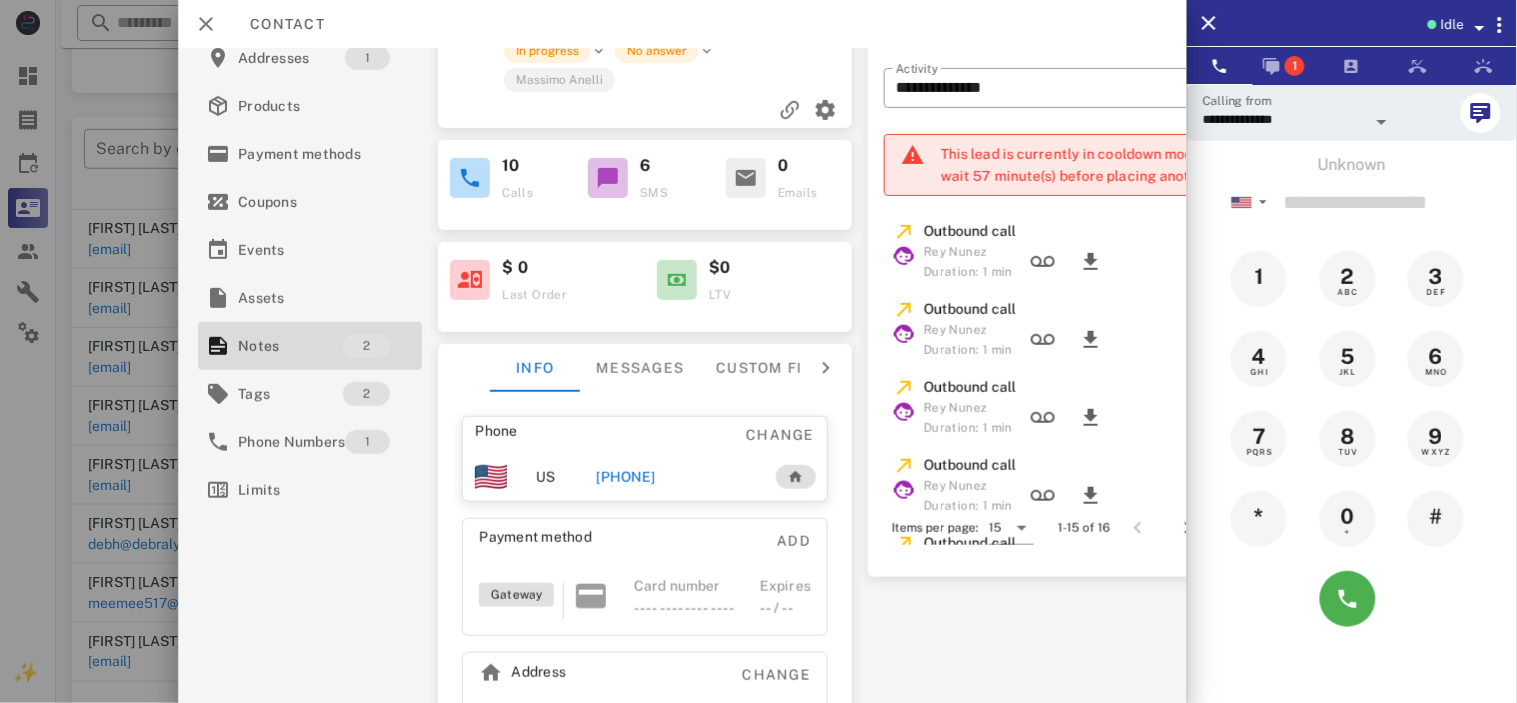 scroll, scrollTop: 0, scrollLeft: 0, axis: both 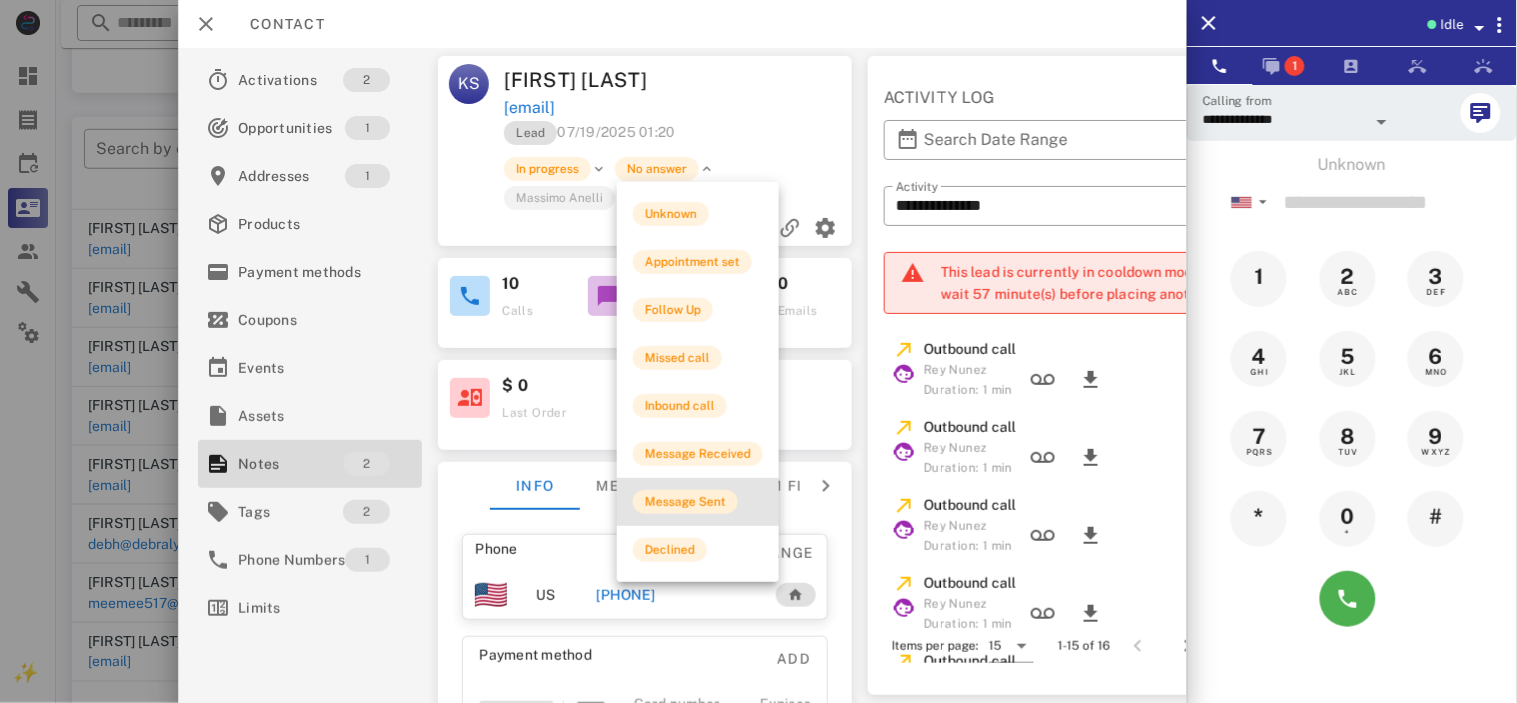 click on "Message Sent" at bounding box center (685, 502) 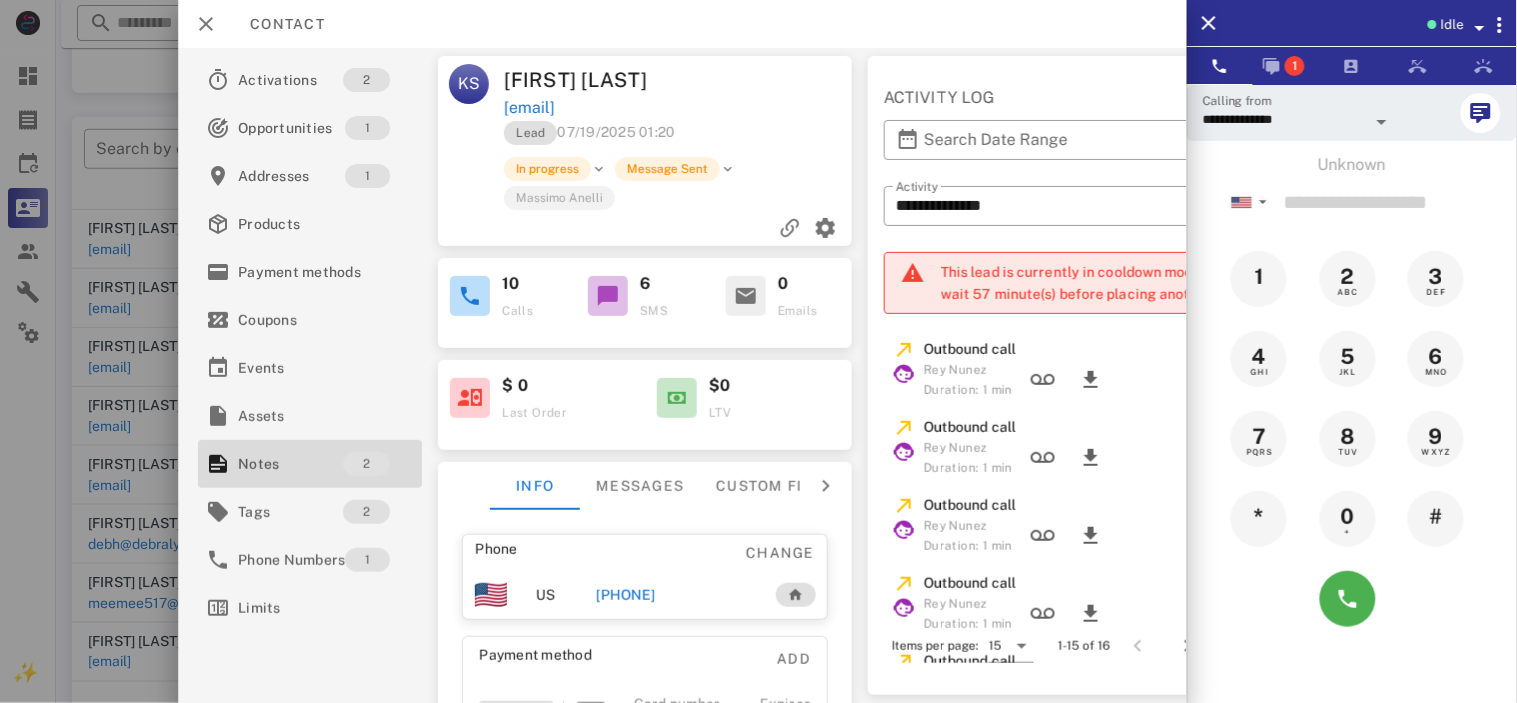 click on "Contact" at bounding box center (682, 24) 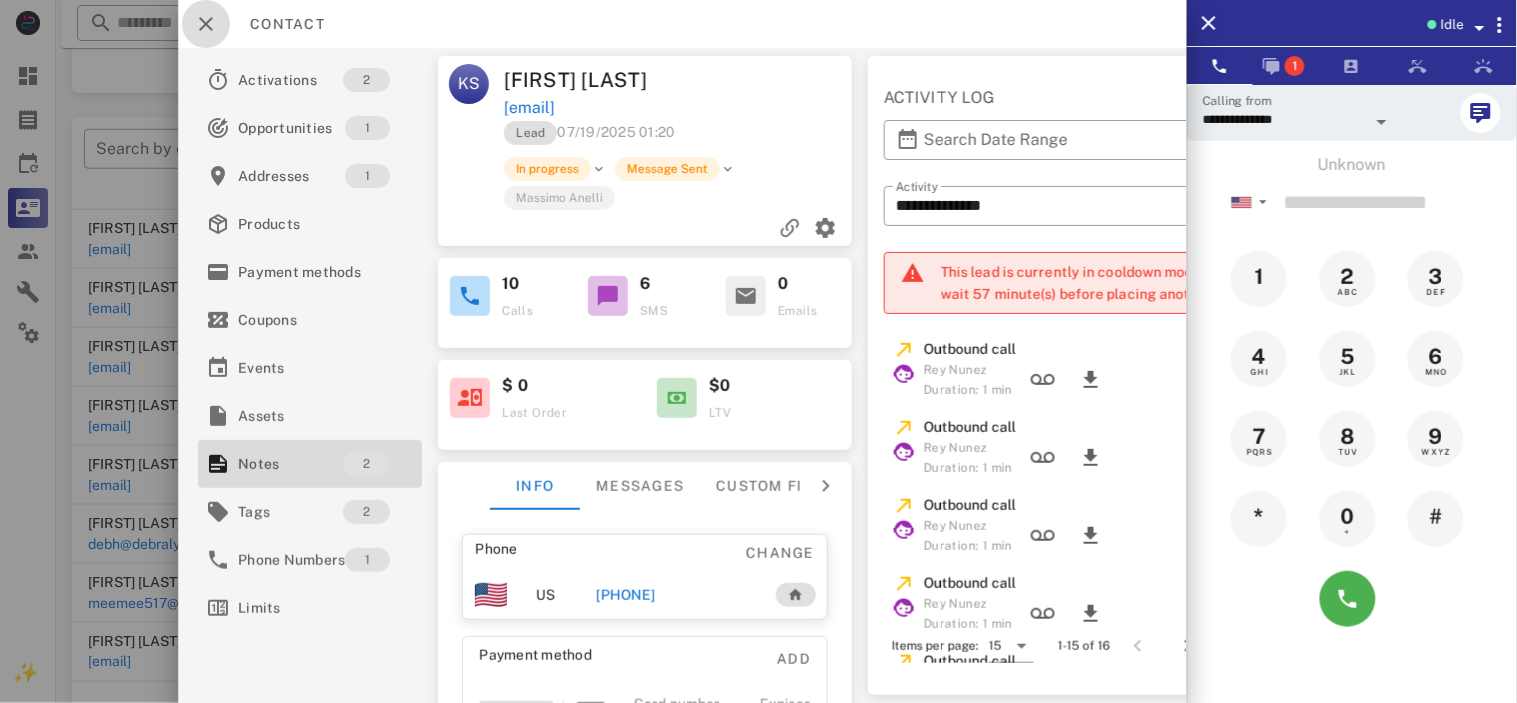 click at bounding box center (206, 24) 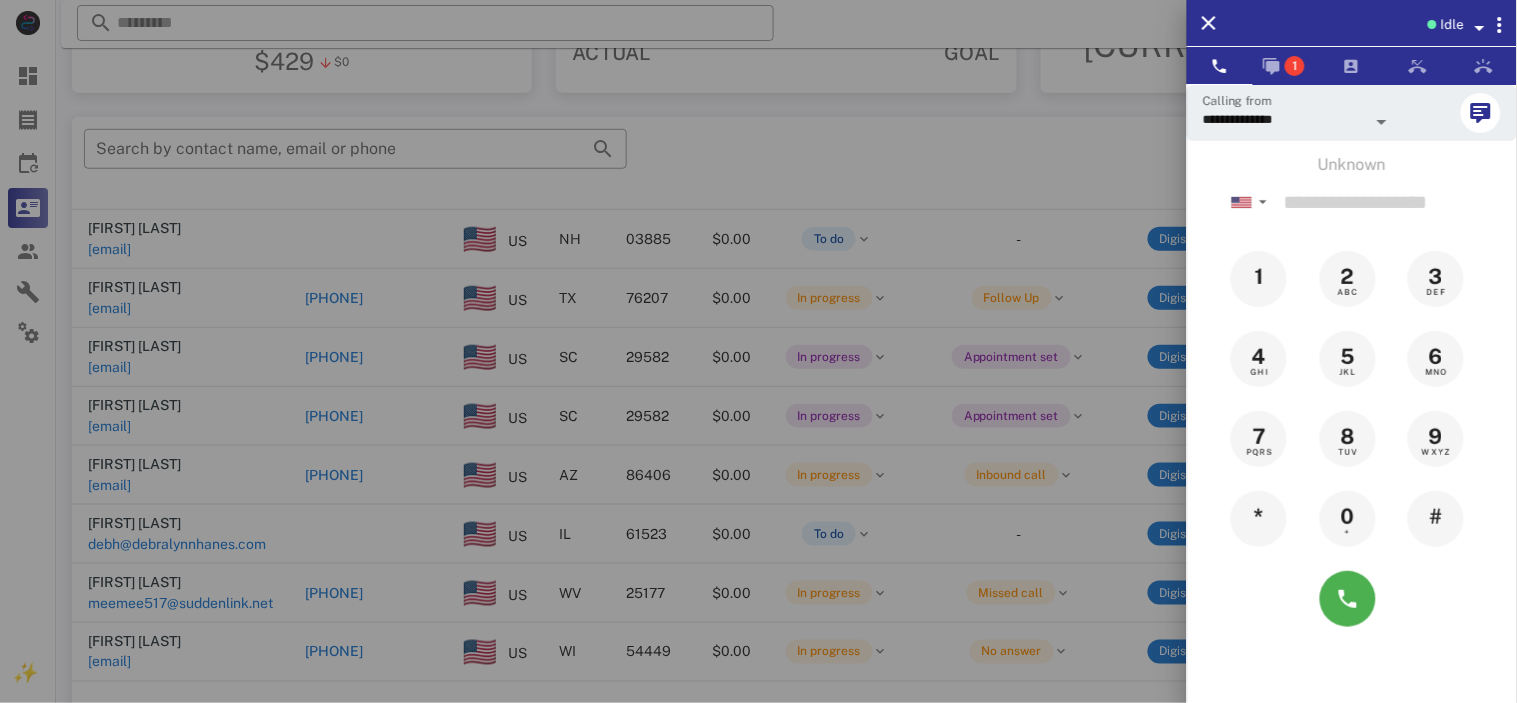 click at bounding box center (758, 351) 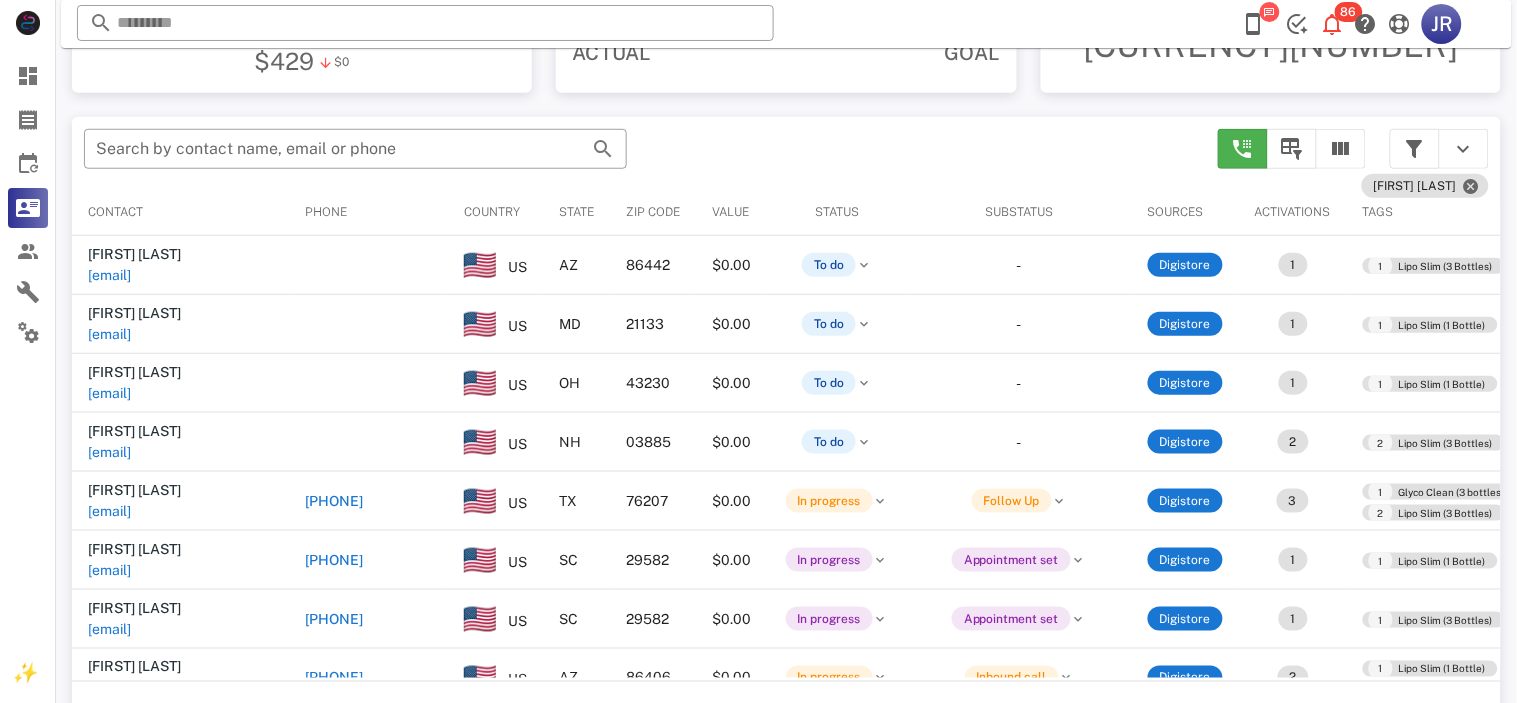 scroll, scrollTop: 0, scrollLeft: 0, axis: both 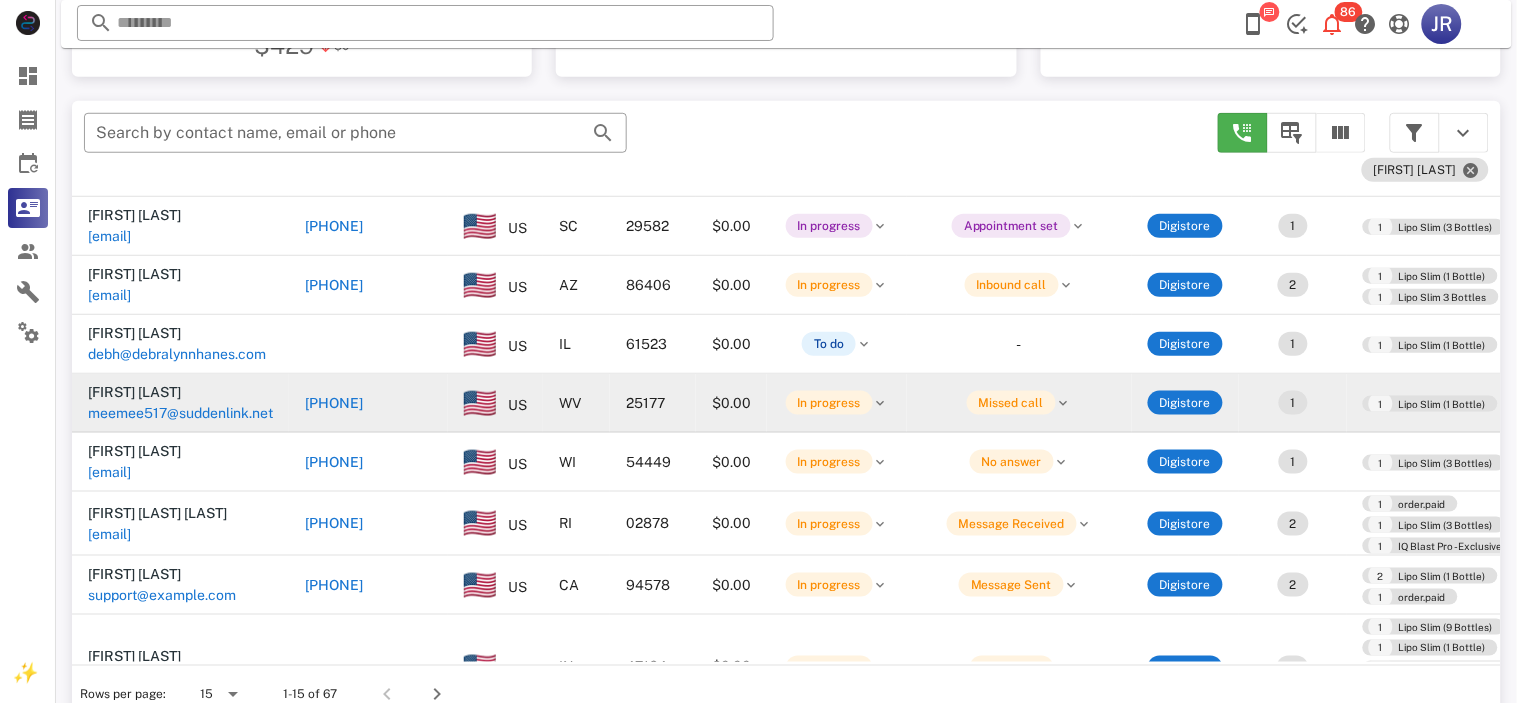 click on "meemee517@suddenlink.net" at bounding box center (180, 413) 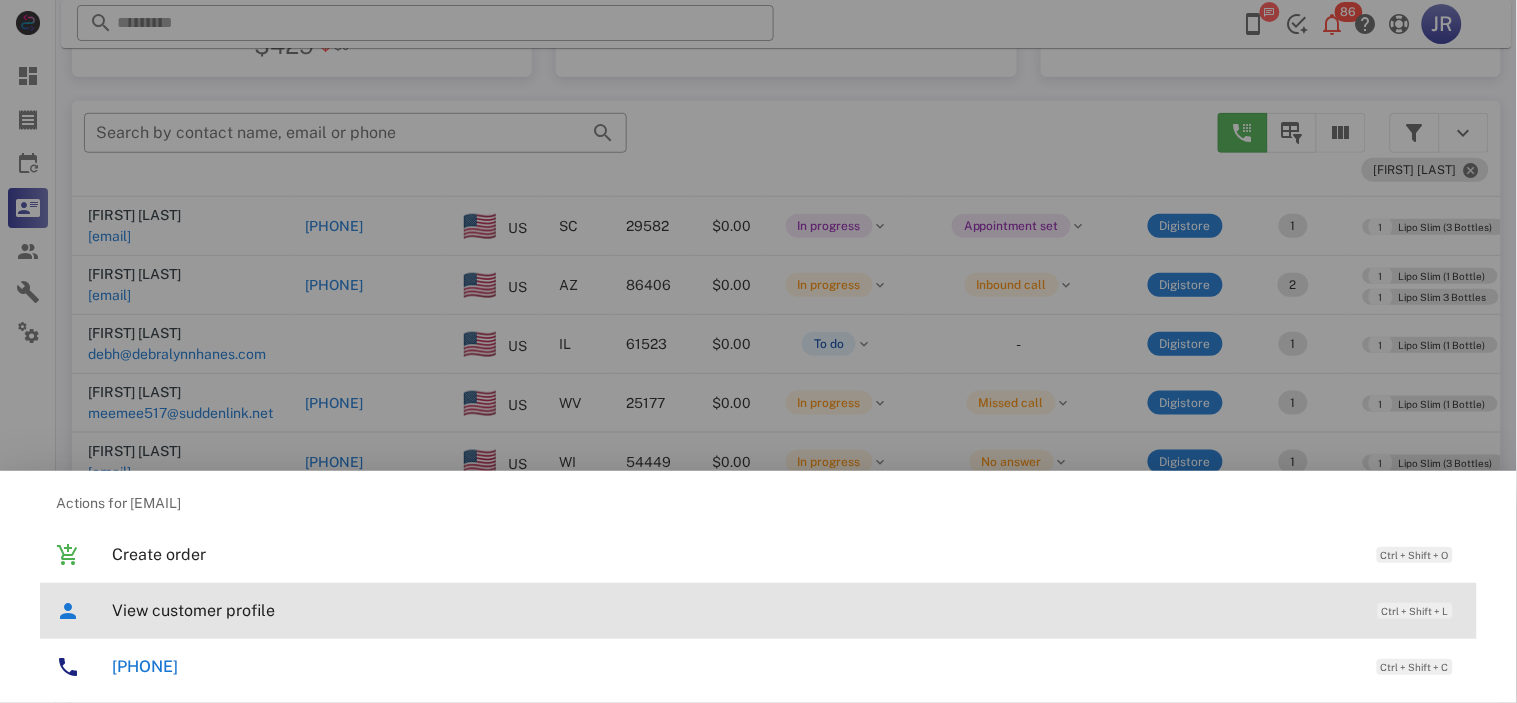 click on "View customer profile" at bounding box center (735, 610) 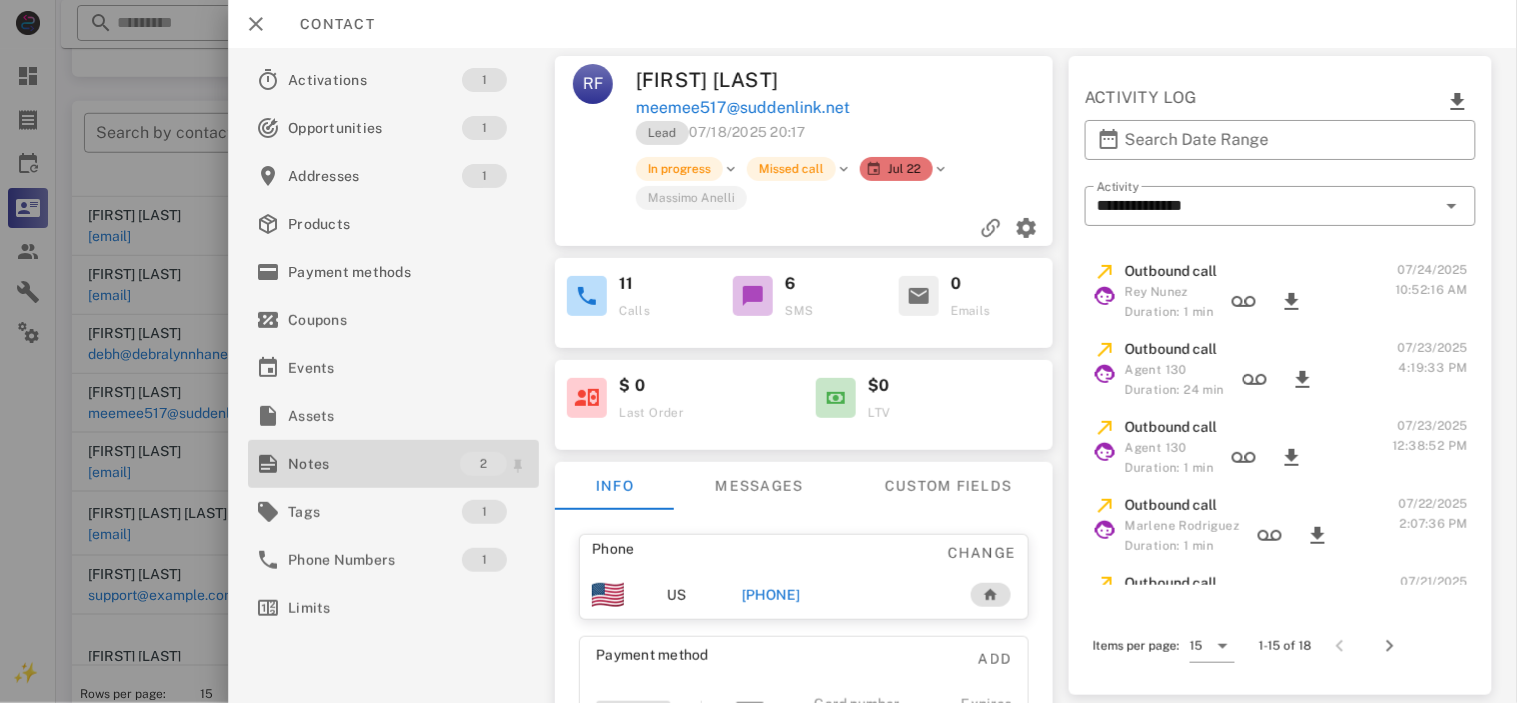 click on "Notes" at bounding box center (374, 464) 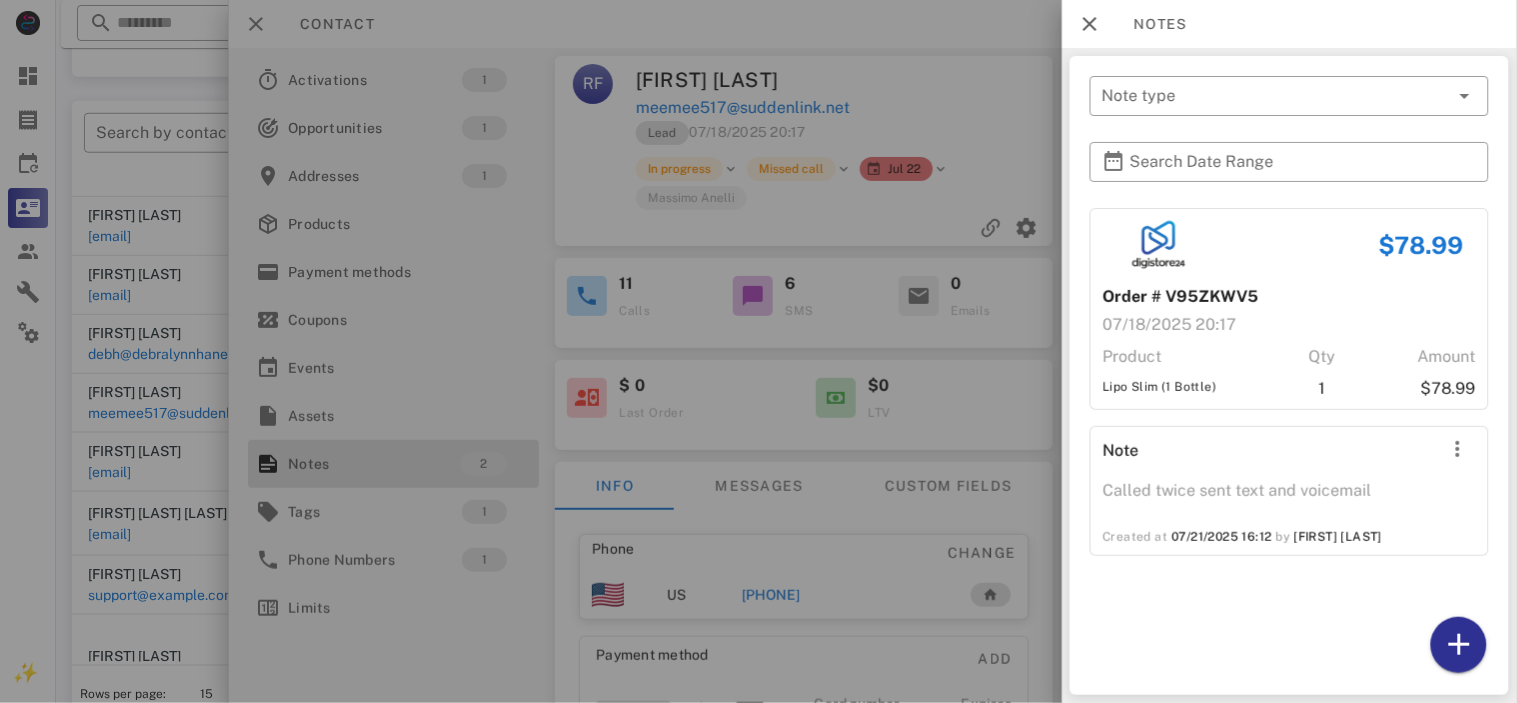 click at bounding box center (758, 351) 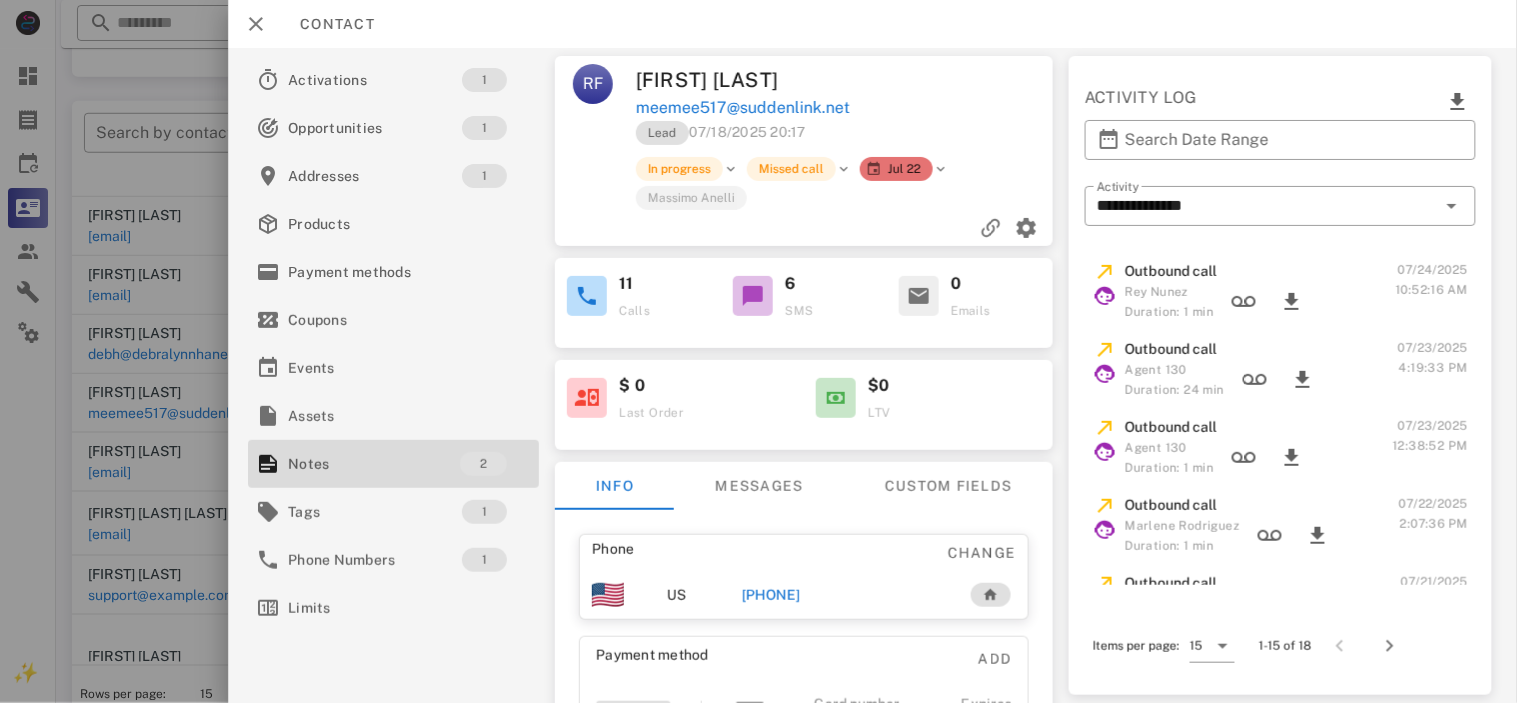 click on "10:52:16 AM" at bounding box center (1432, 290) 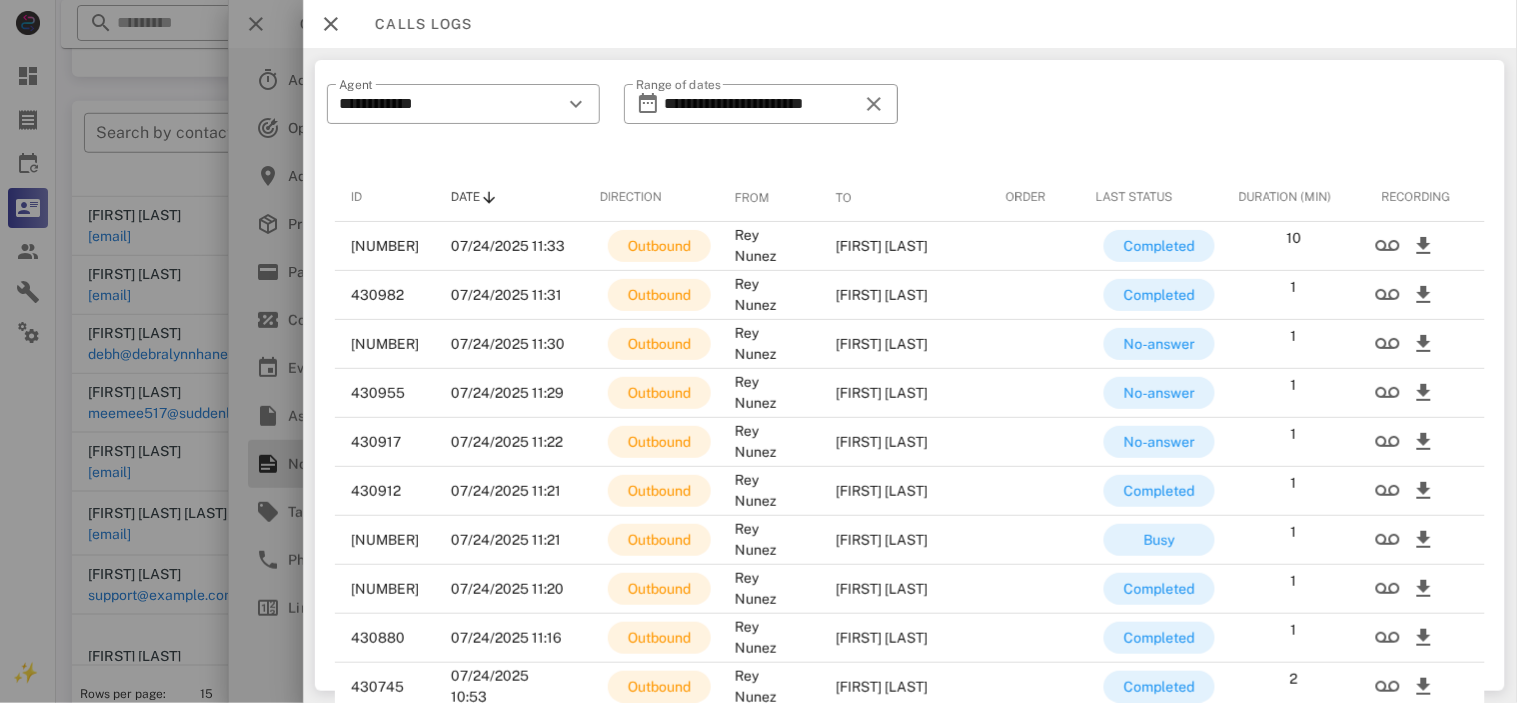 click at bounding box center (331, 24) 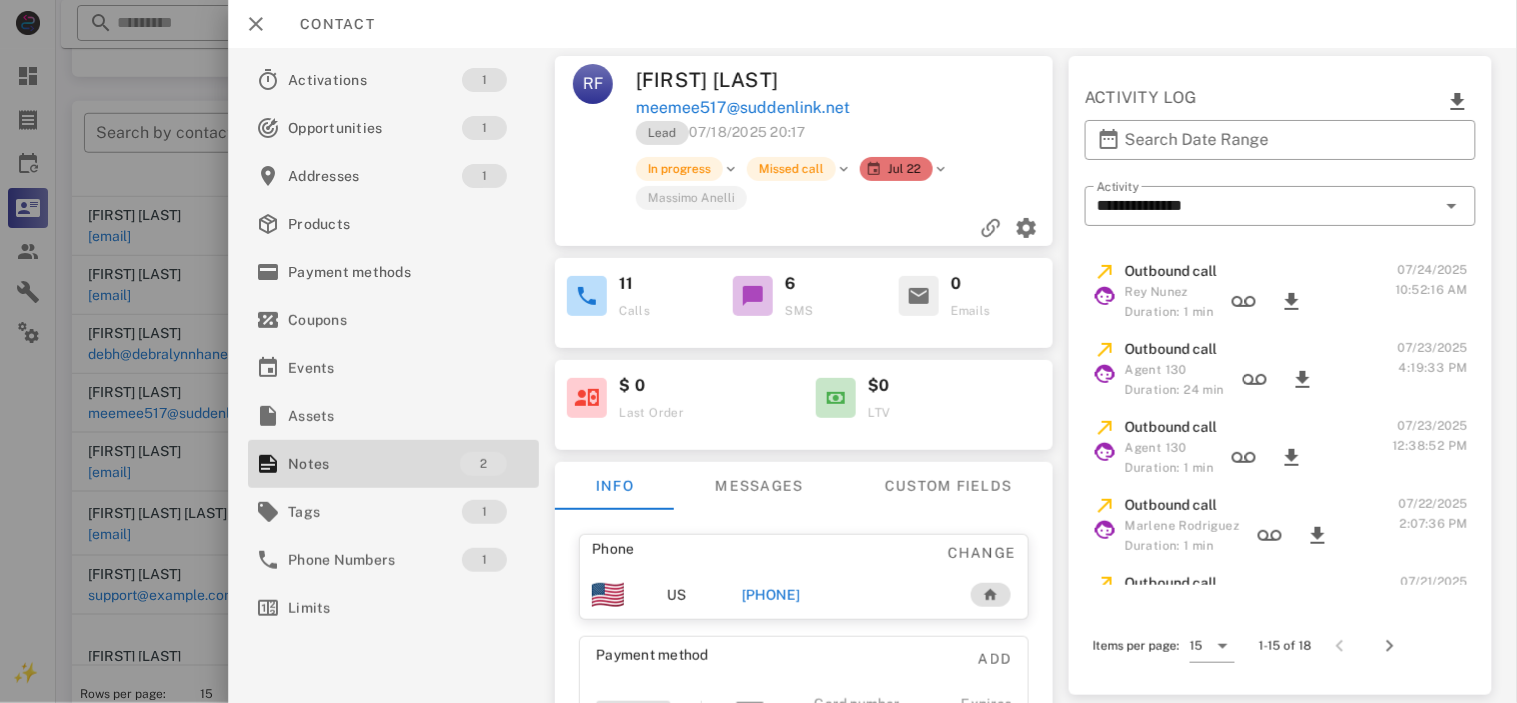 click on "Agent 130" at bounding box center (1174, 370) 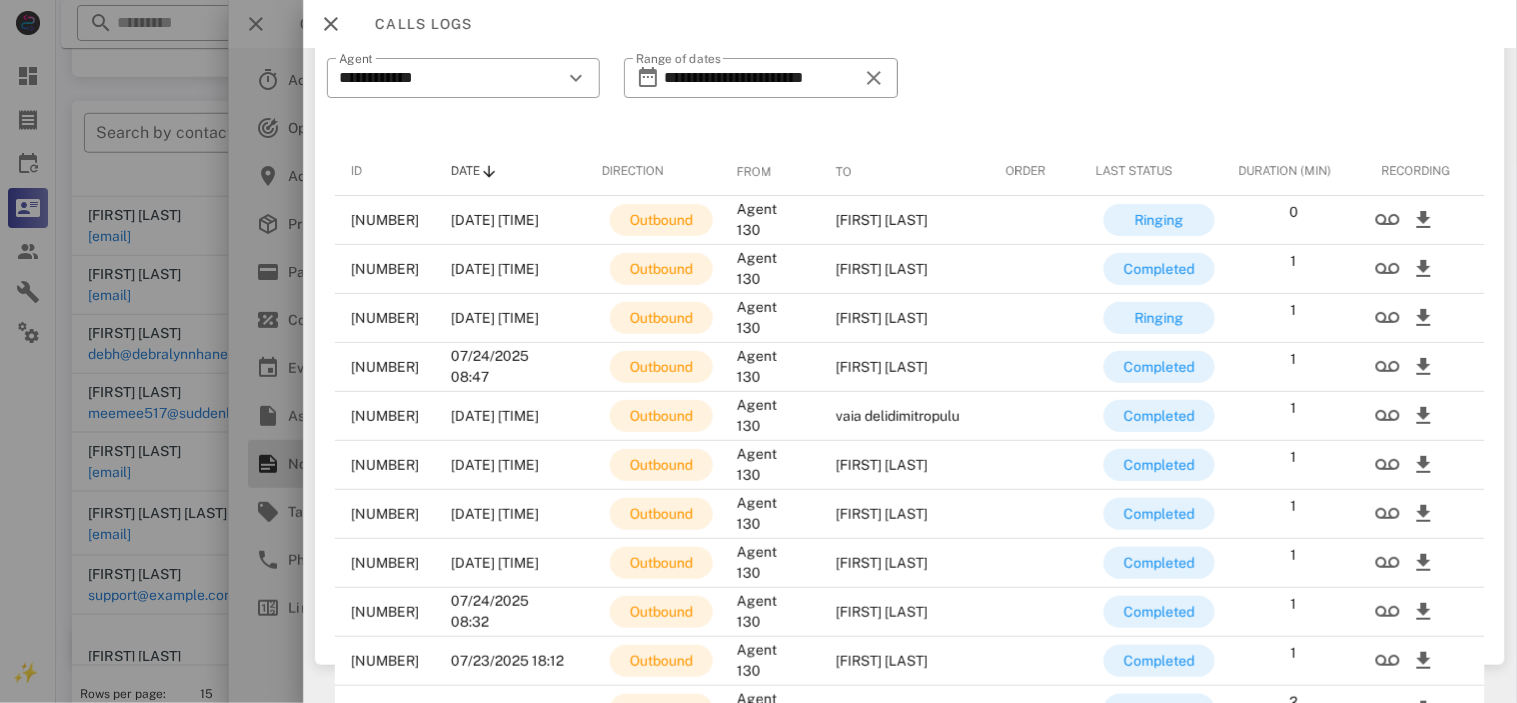 scroll, scrollTop: 0, scrollLeft: 0, axis: both 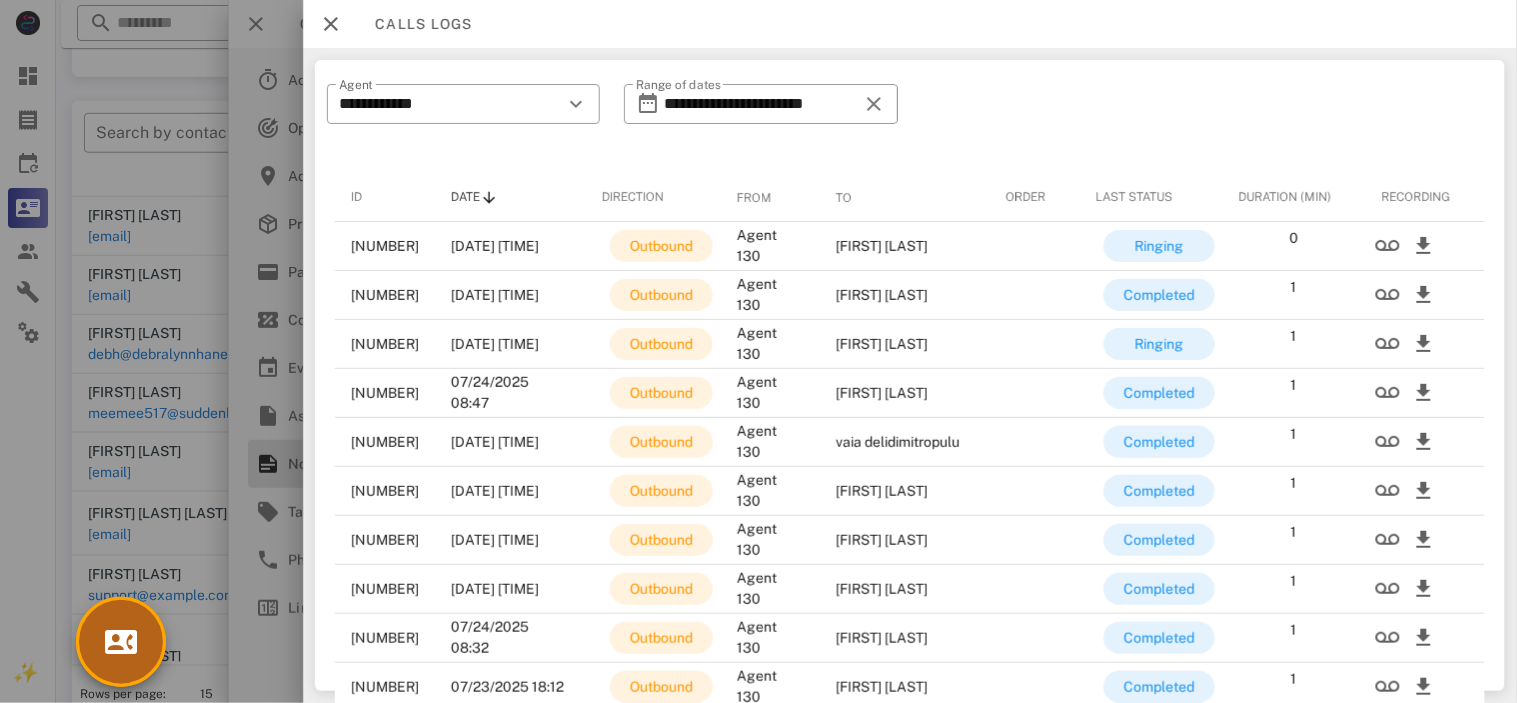 click at bounding box center (121, 642) 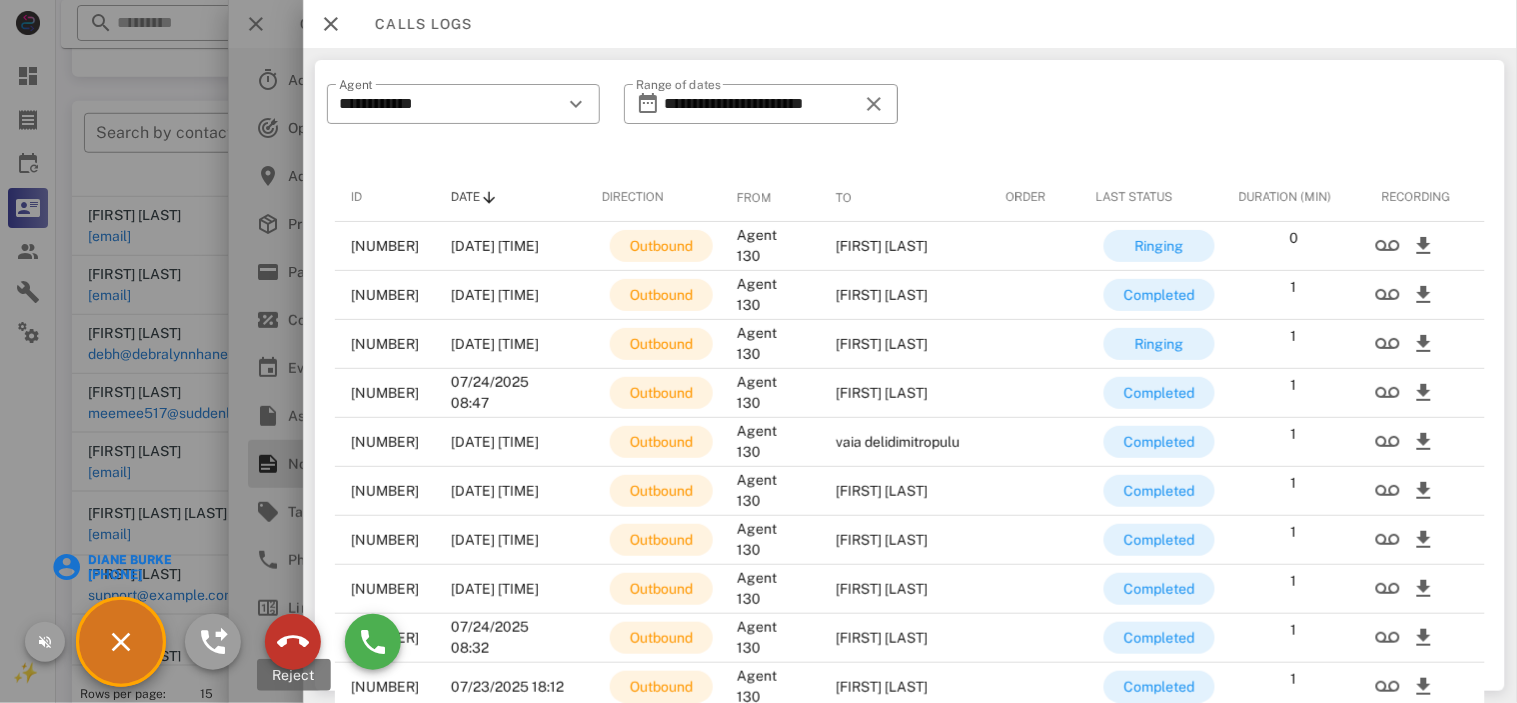 click at bounding box center [293, 642] 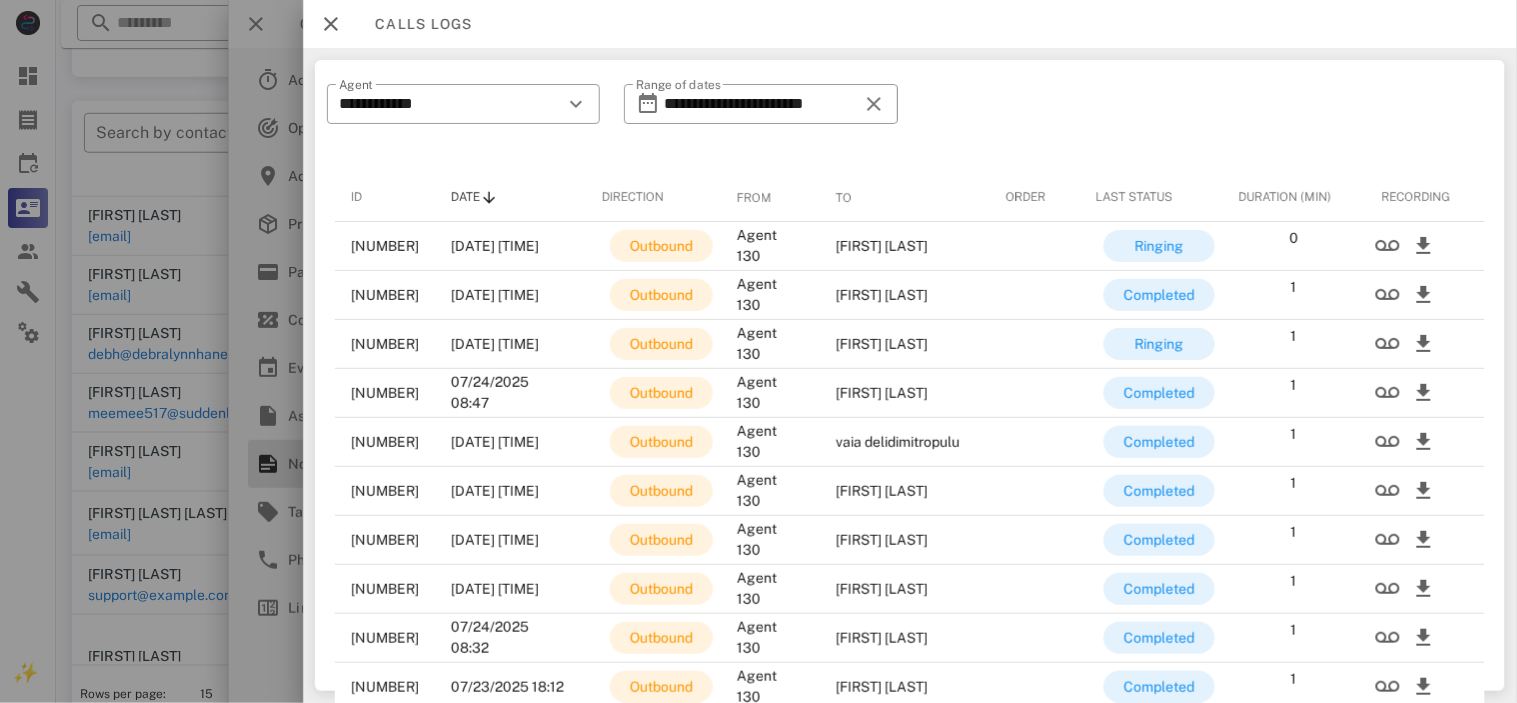 click at bounding box center [331, 24] 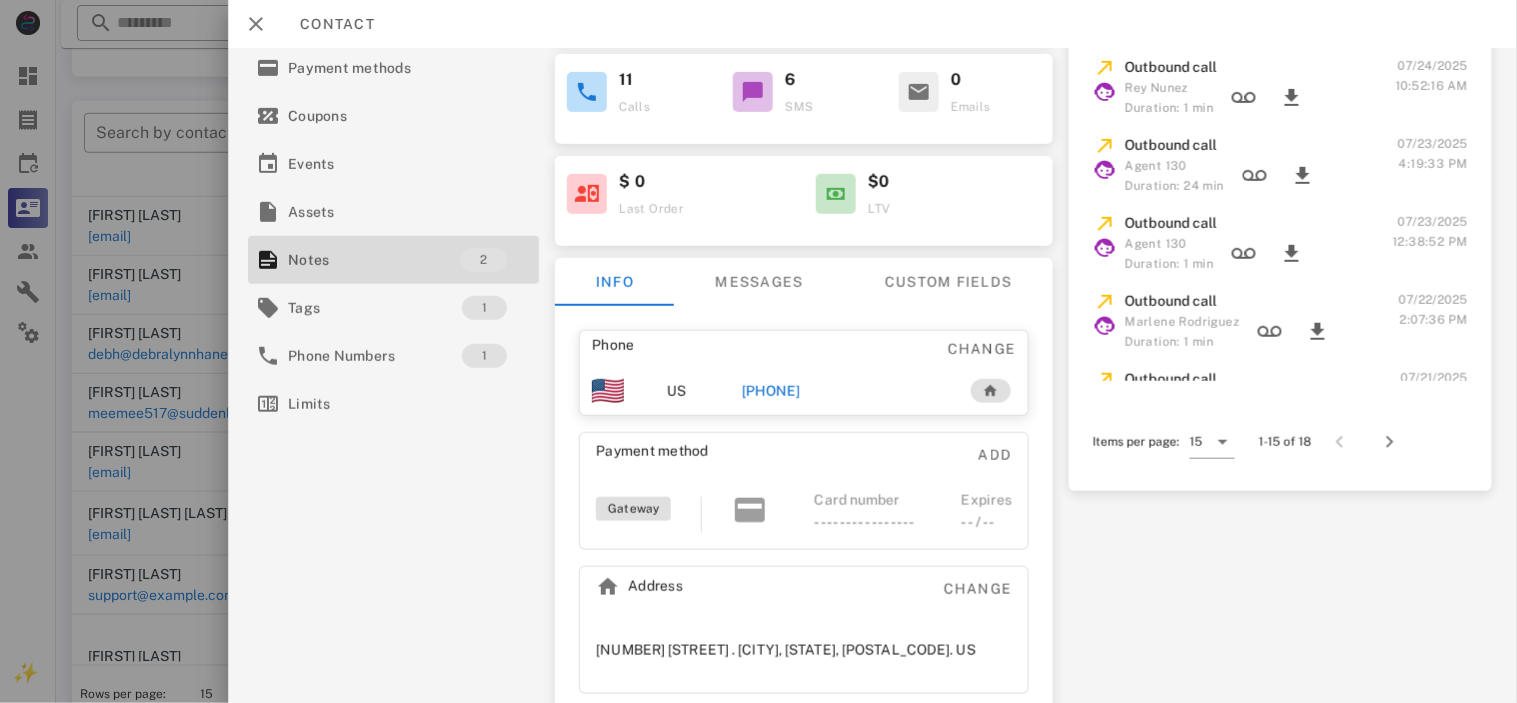 scroll, scrollTop: 0, scrollLeft: 0, axis: both 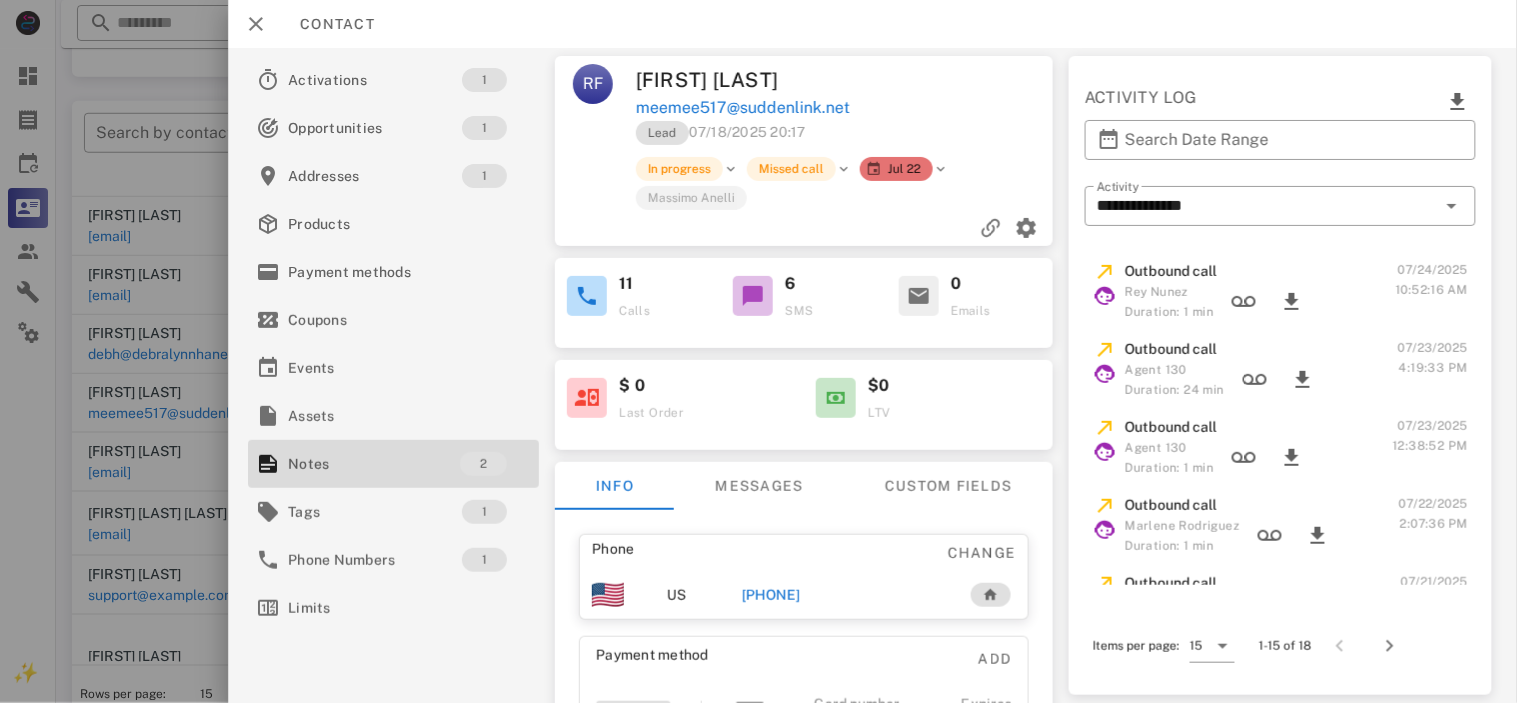 click on "Lead   [DATE] [TIME]   In progress   Missed call   Jul 22   [FIRST] [LAST]" at bounding box center [804, 183] 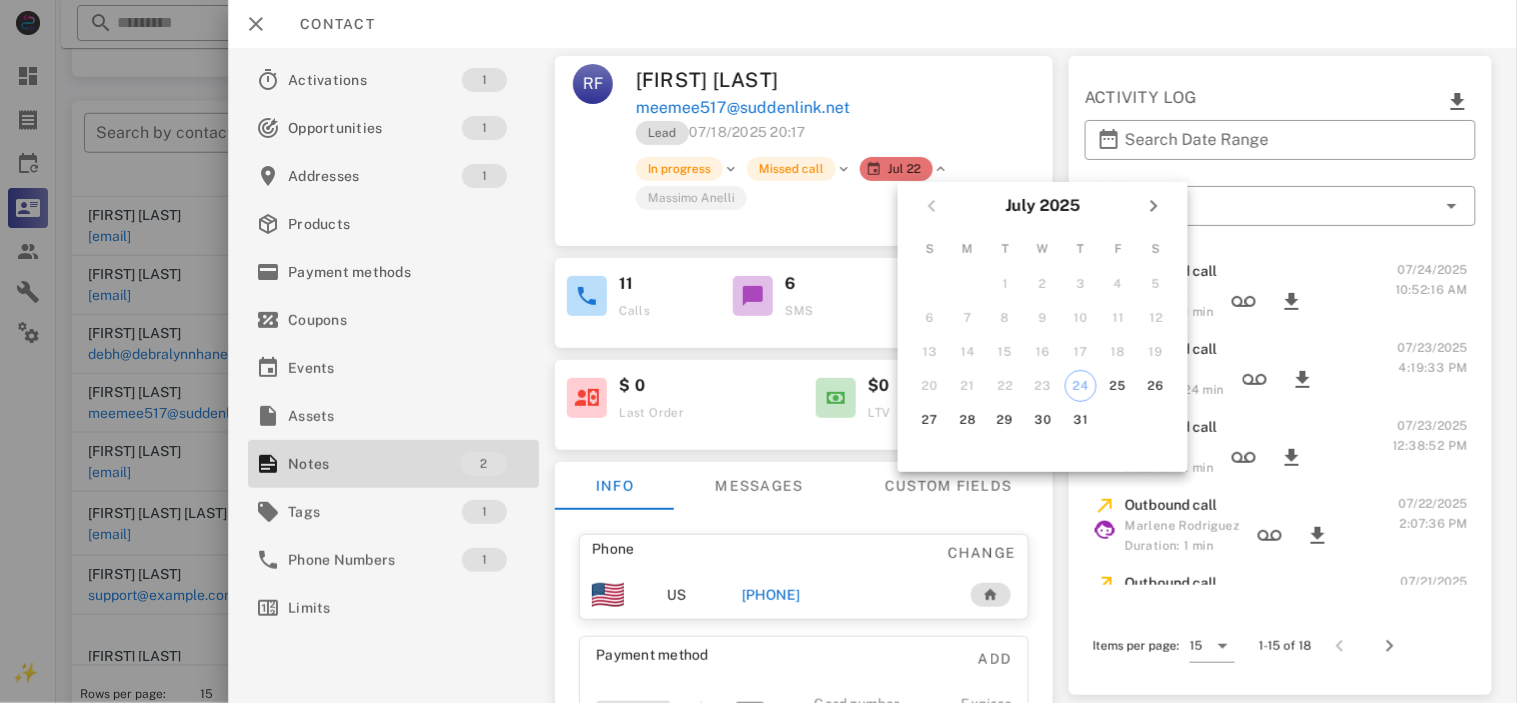 click on "Lead   [DATE] [TIME]" at bounding box center (846, 138) 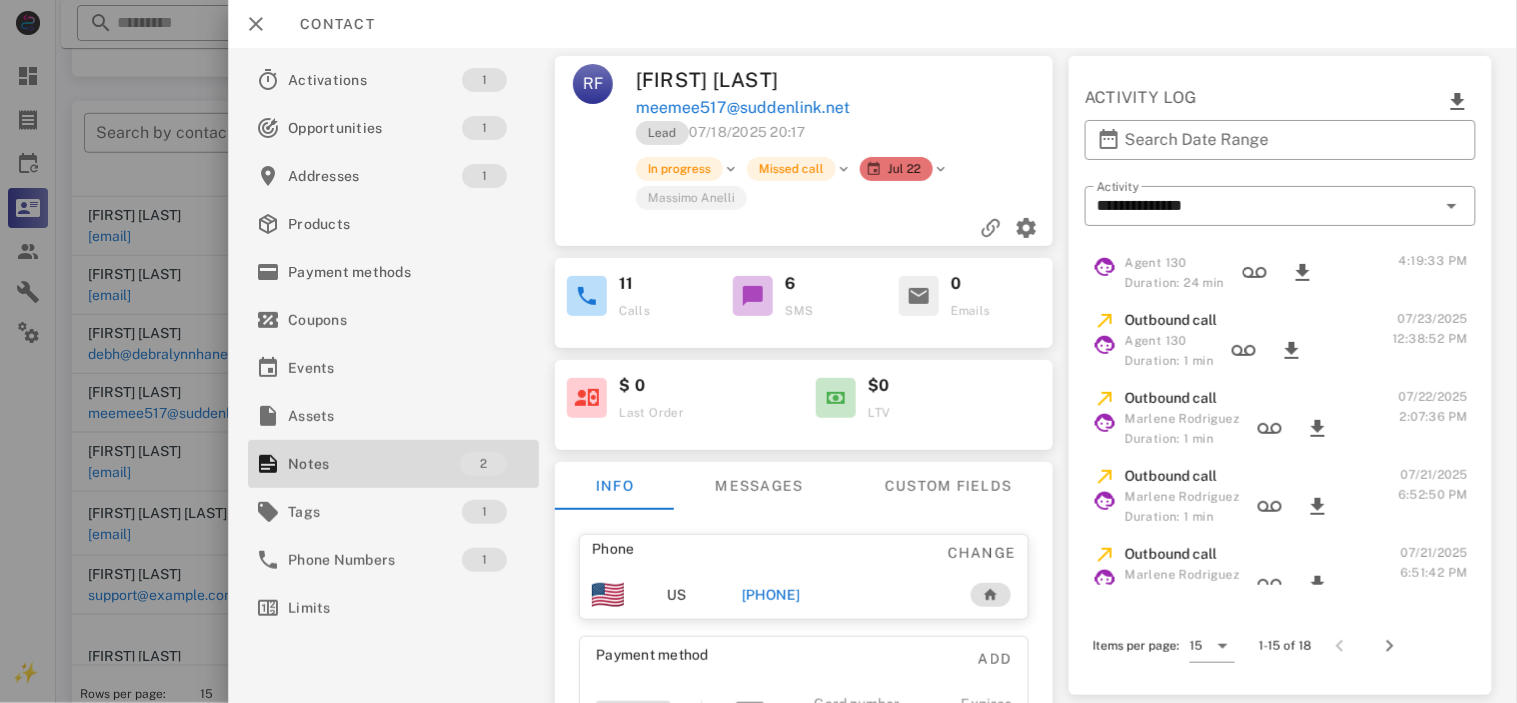 scroll, scrollTop: 0, scrollLeft: 0, axis: both 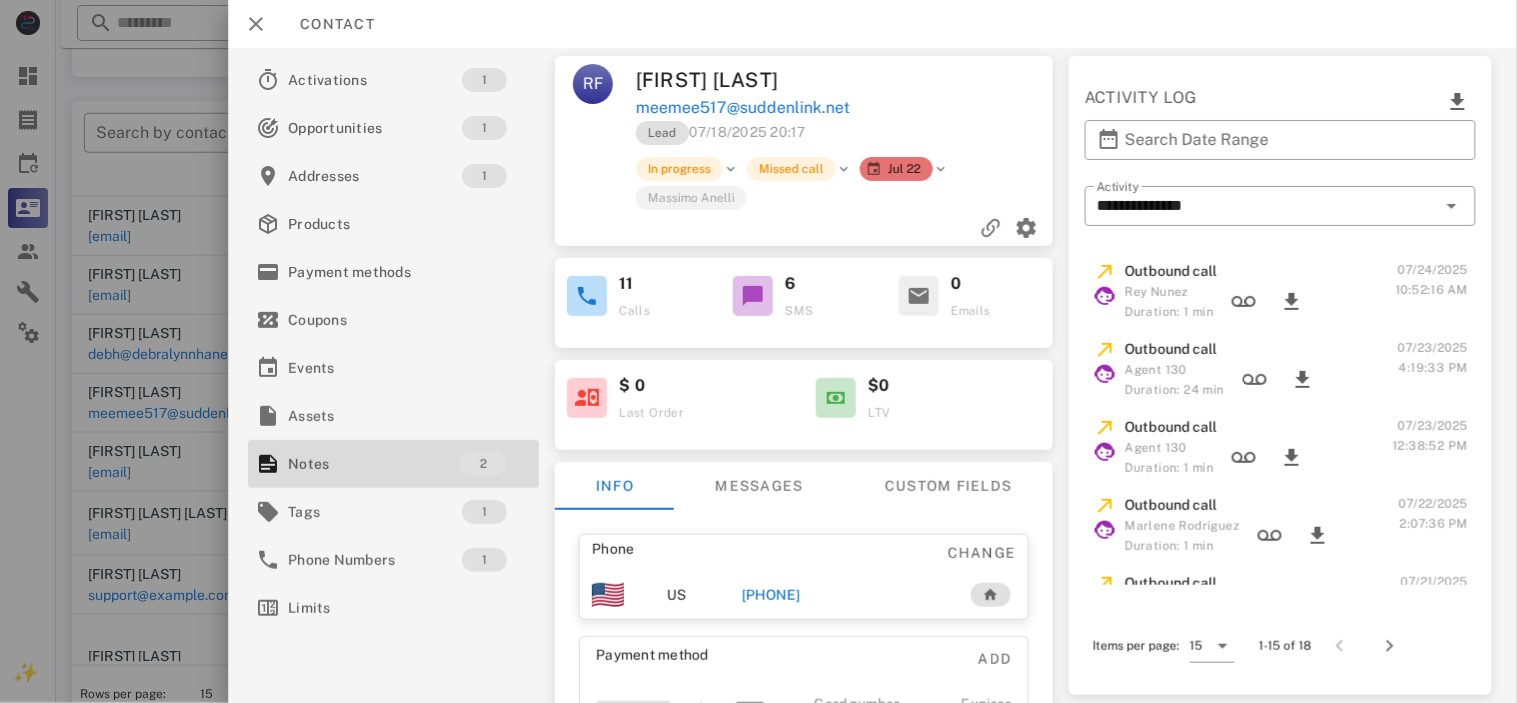 click on "[PHONE]" at bounding box center (770, 595) 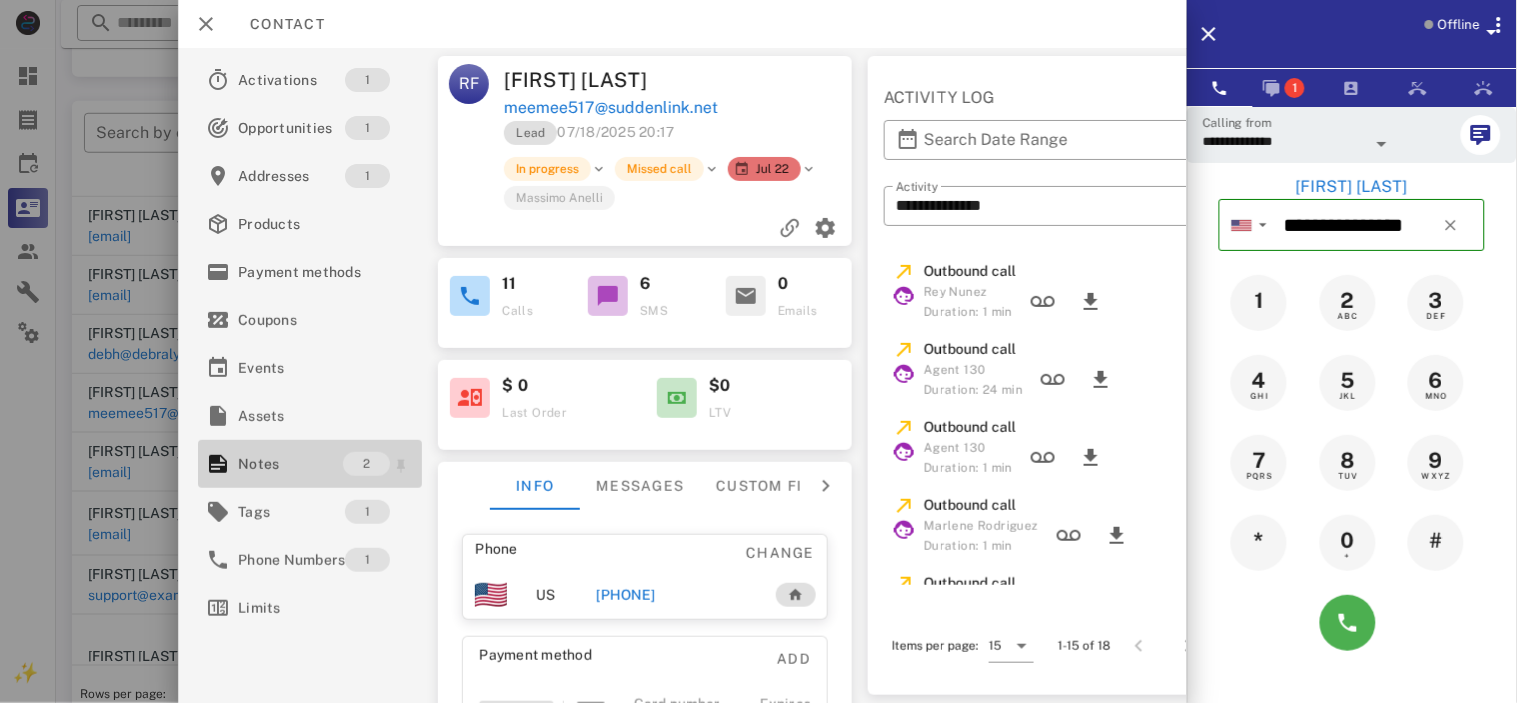 click on "Notes" at bounding box center [290, 464] 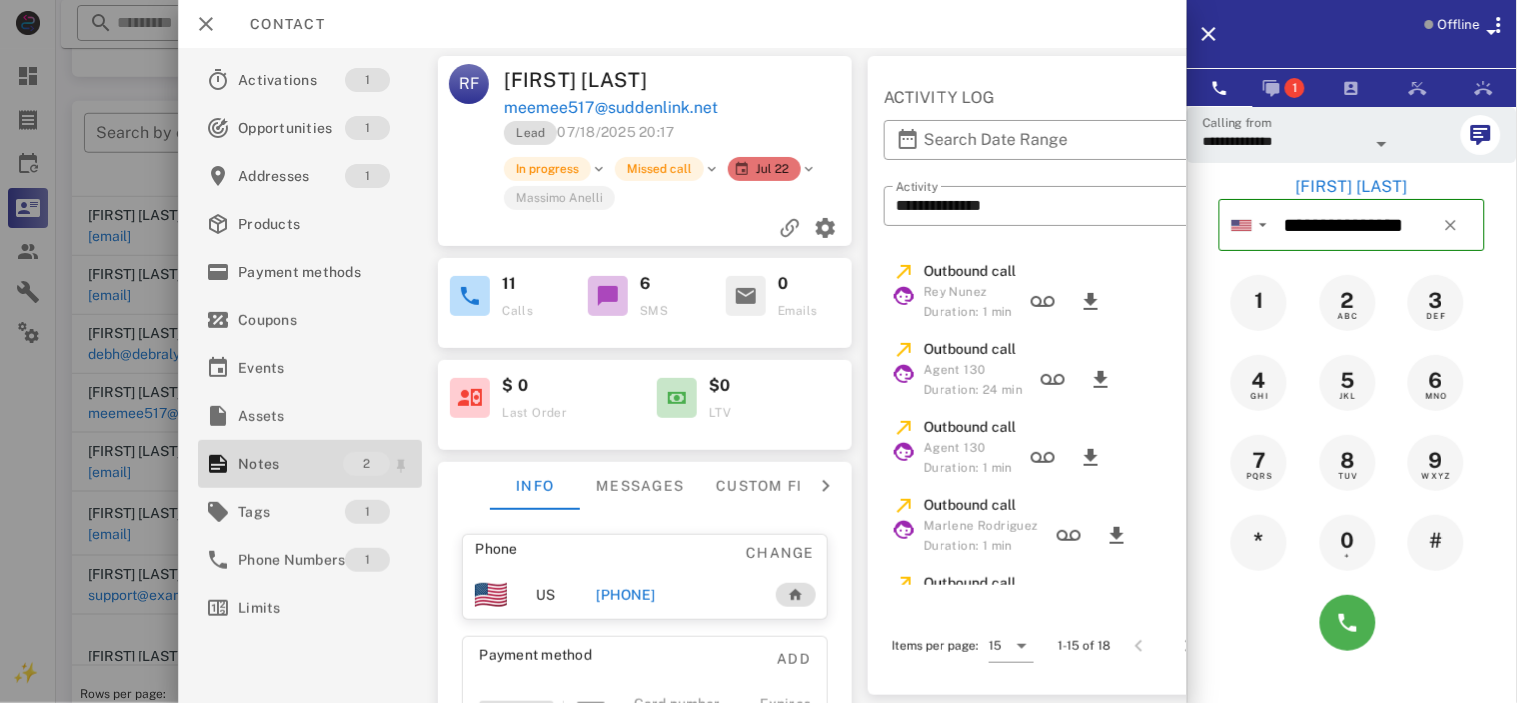 click at bounding box center (758, 351) 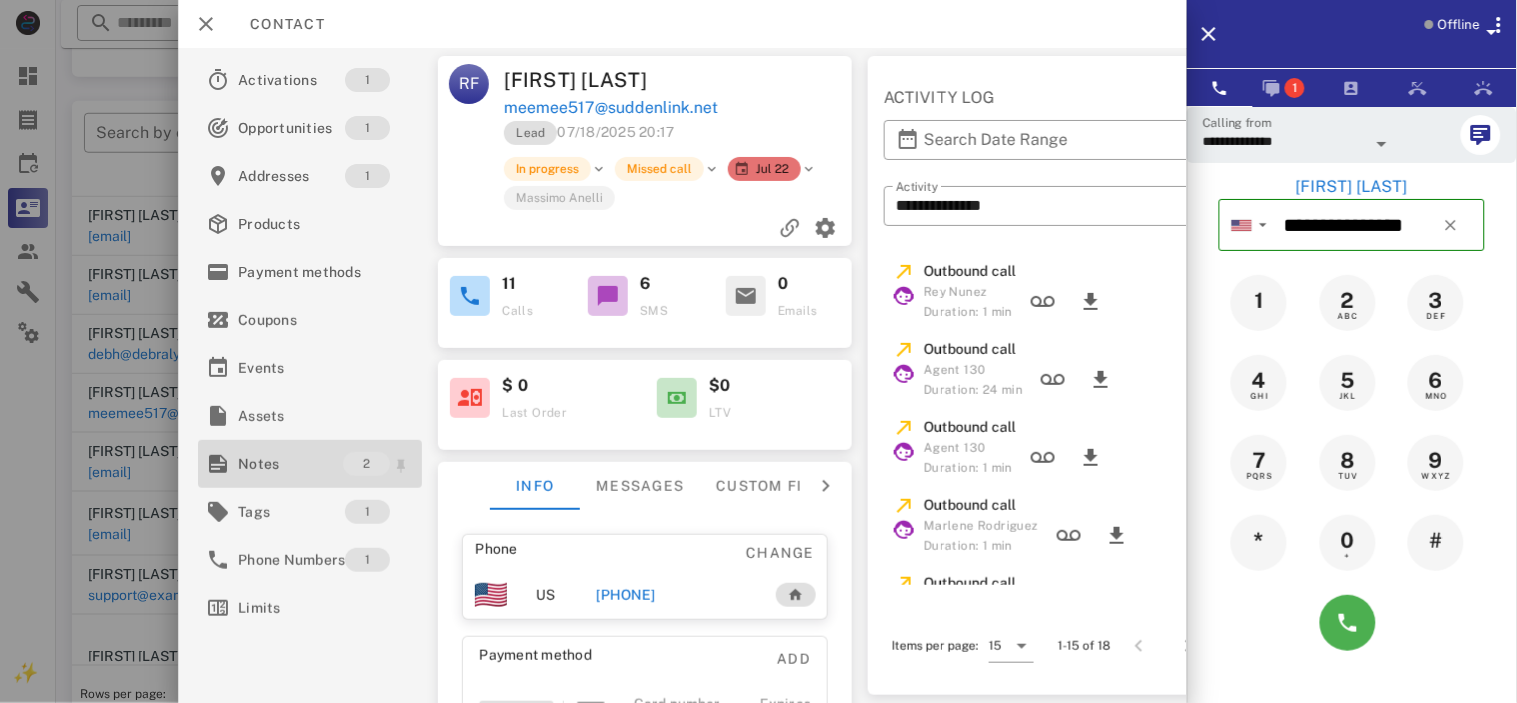 click on "Notes" at bounding box center [290, 464] 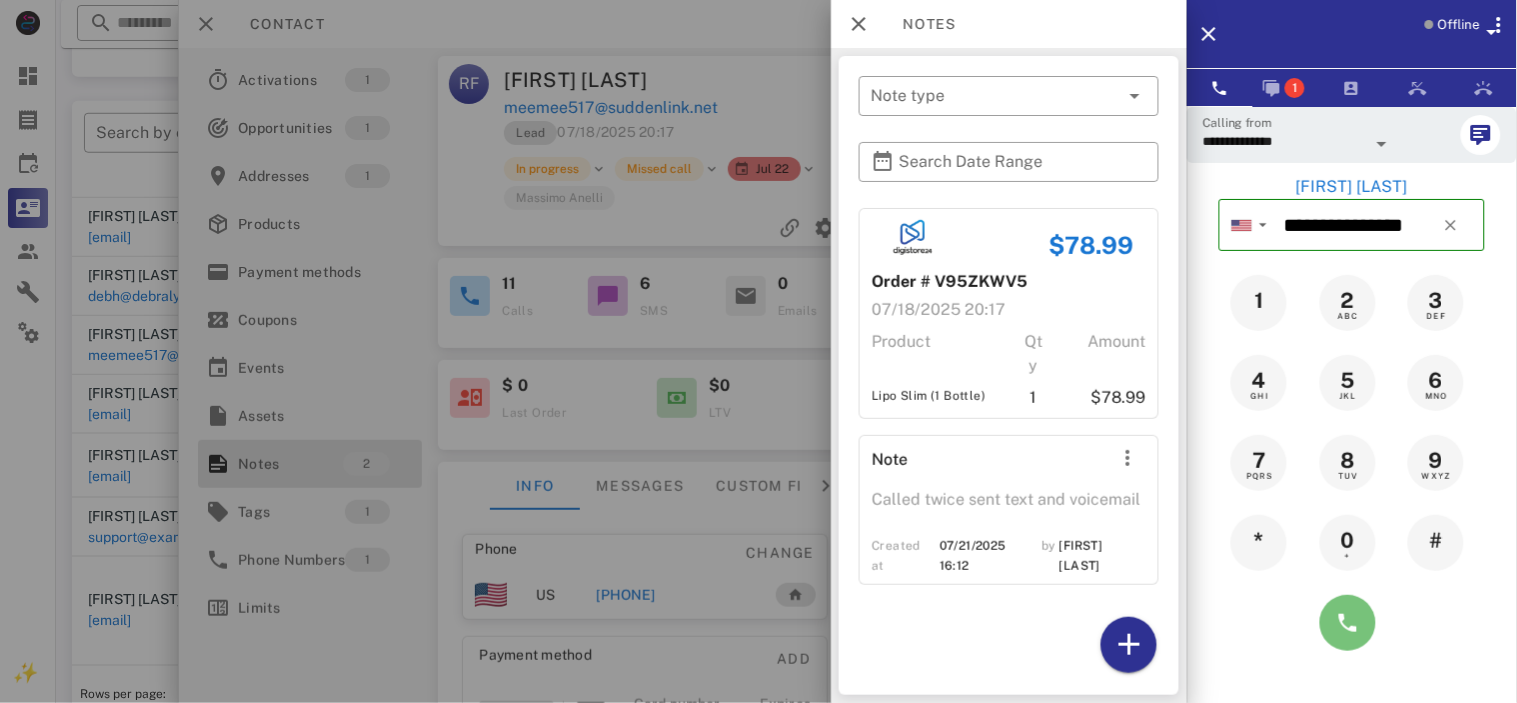 click at bounding box center (1348, 623) 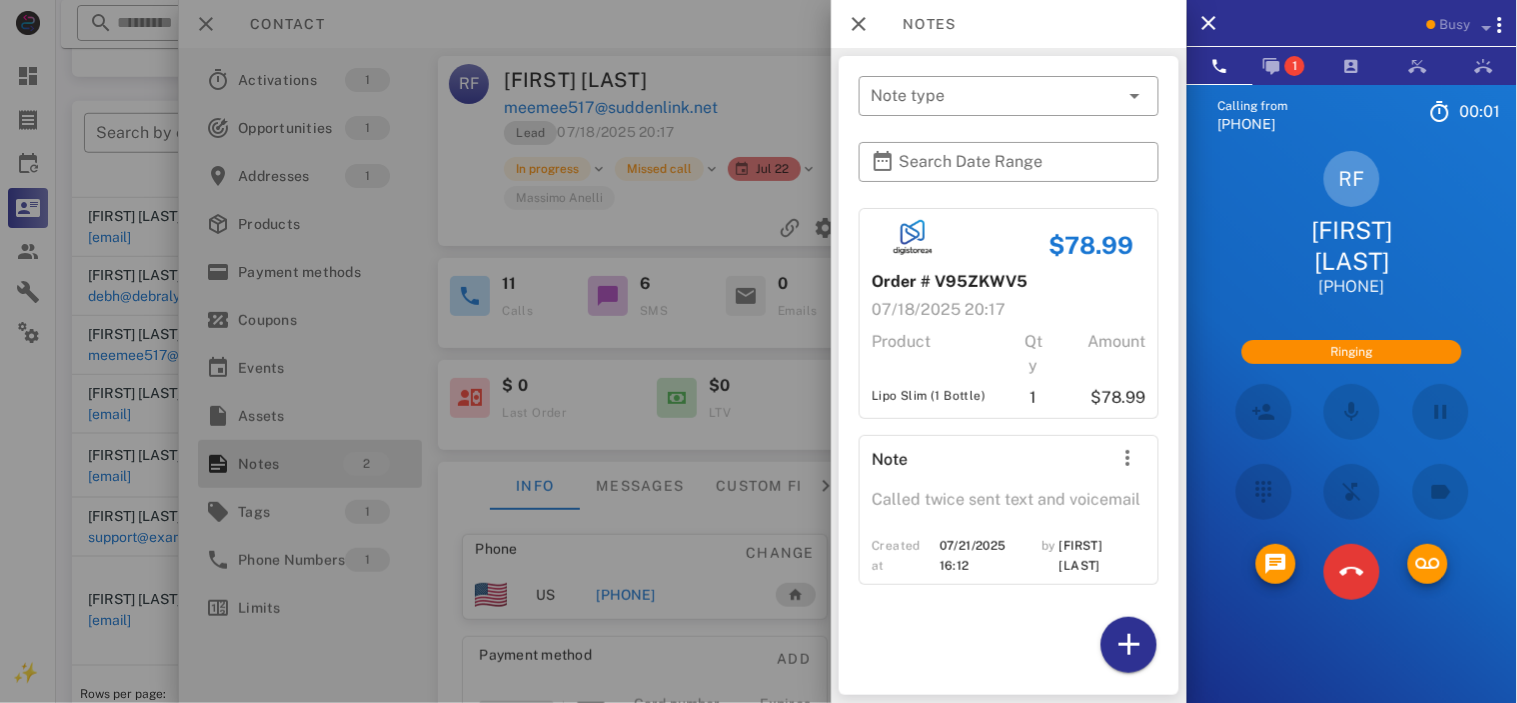 scroll, scrollTop: 332, scrollLeft: 0, axis: vertical 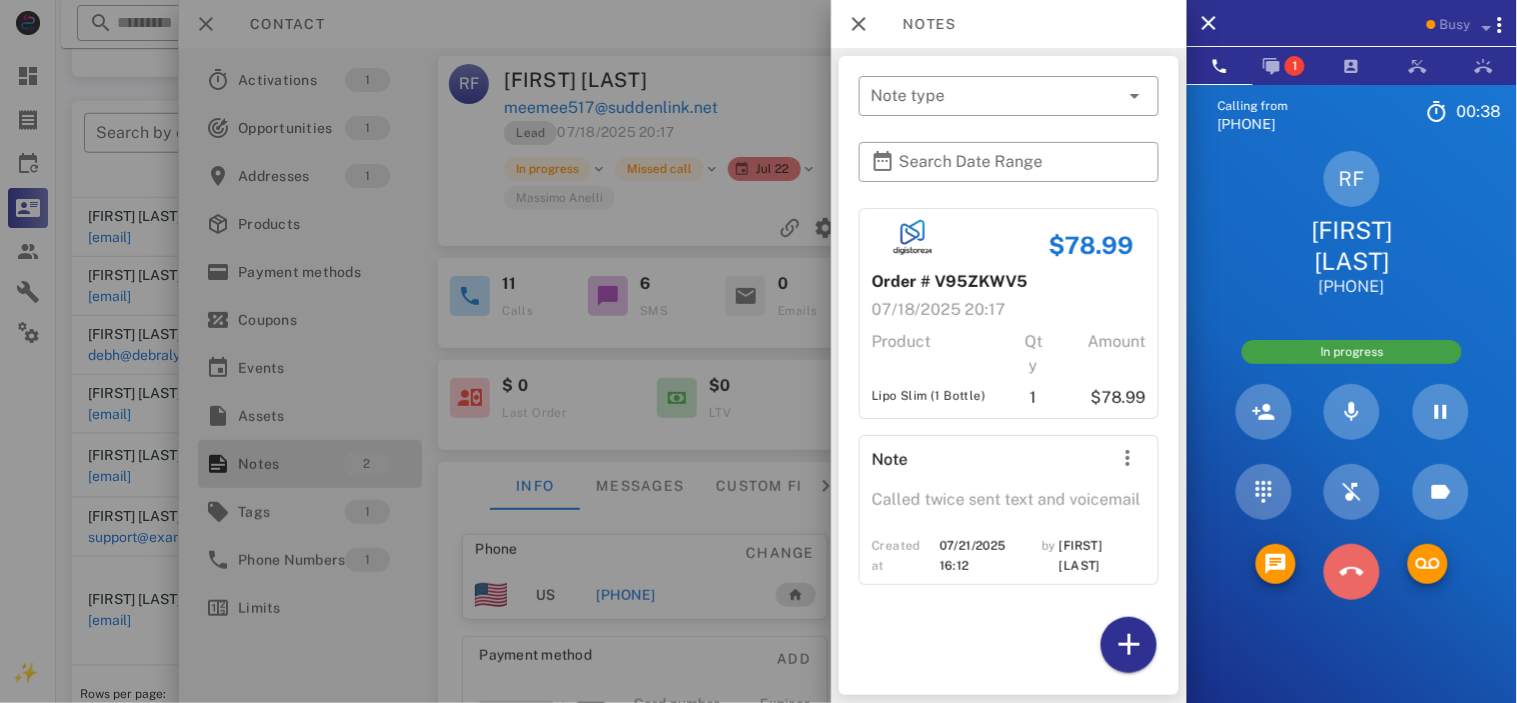 click at bounding box center (1352, 572) 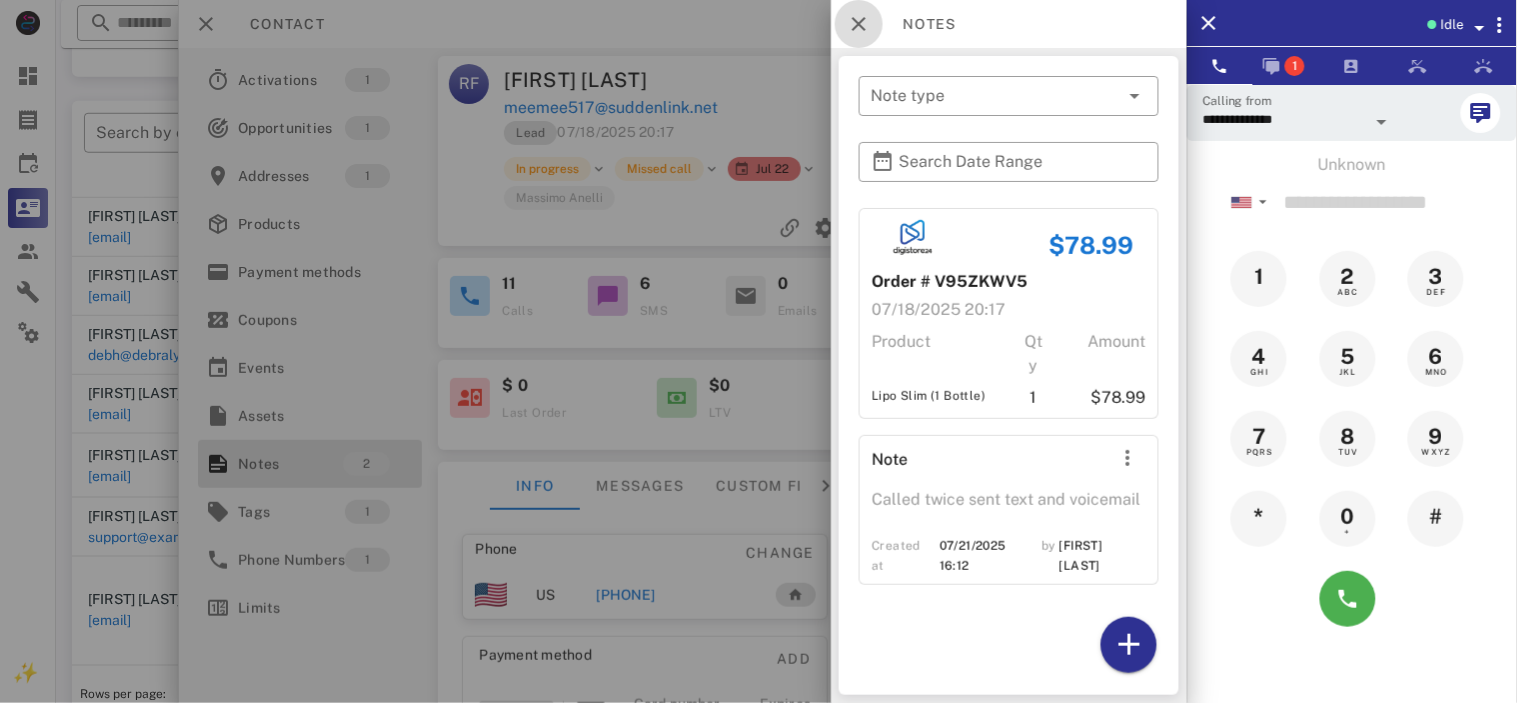 click at bounding box center [859, 24] 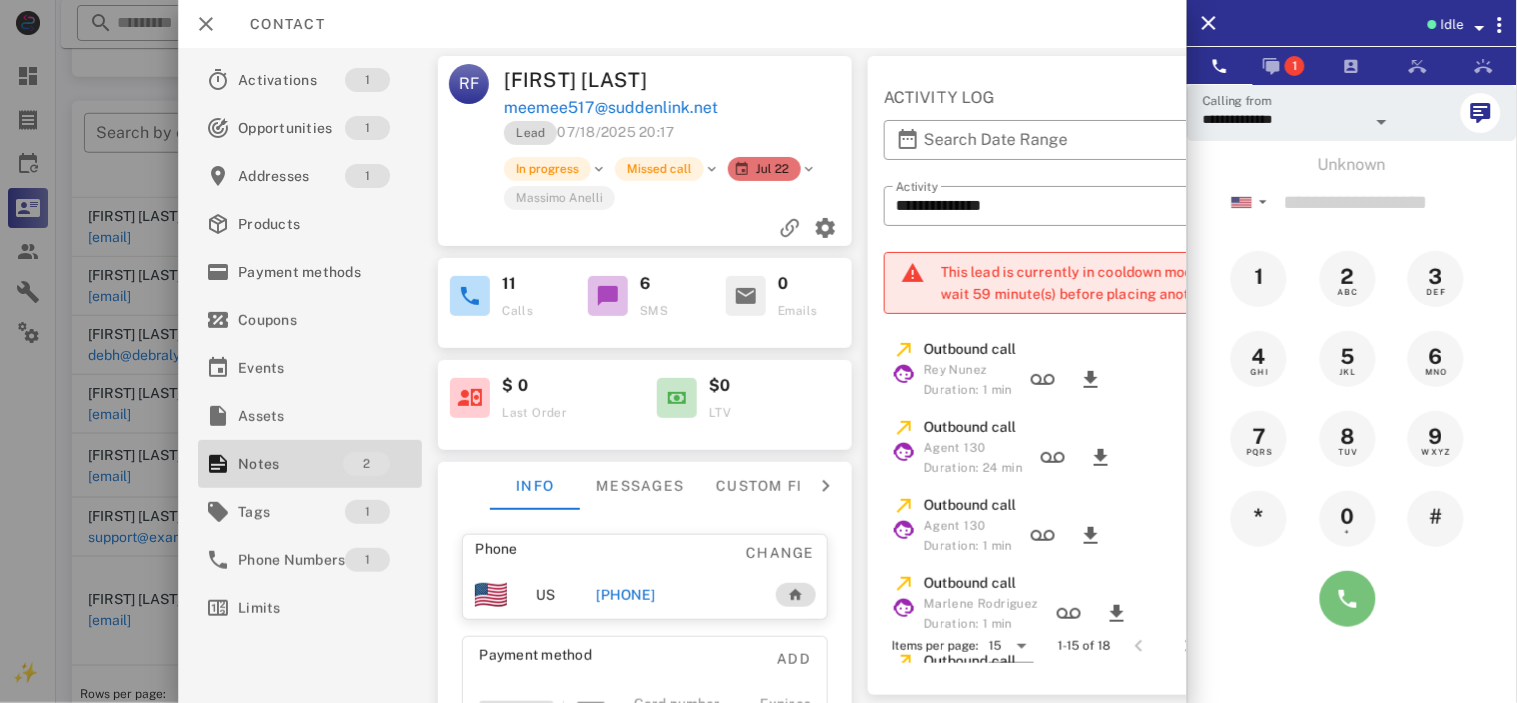 click at bounding box center (1348, 599) 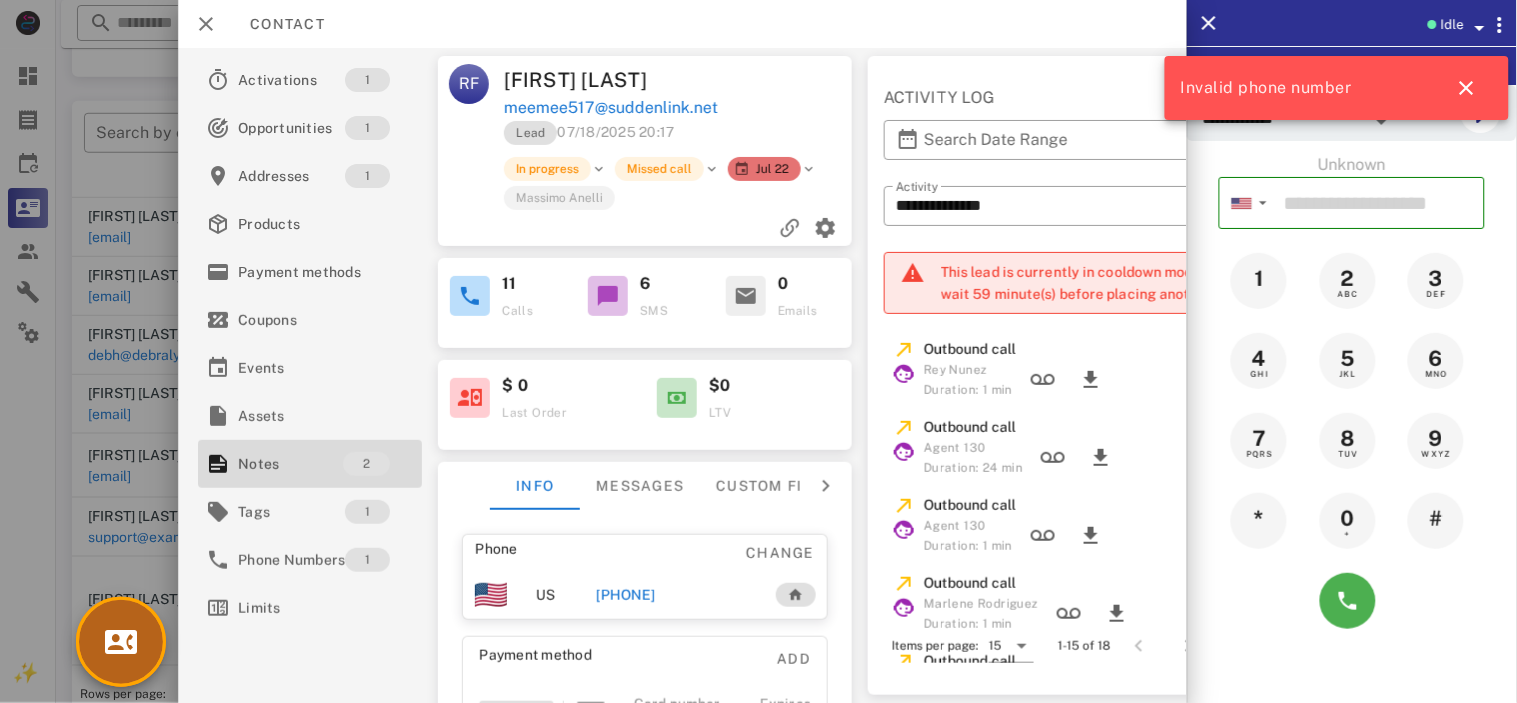 click at bounding box center (121, 642) 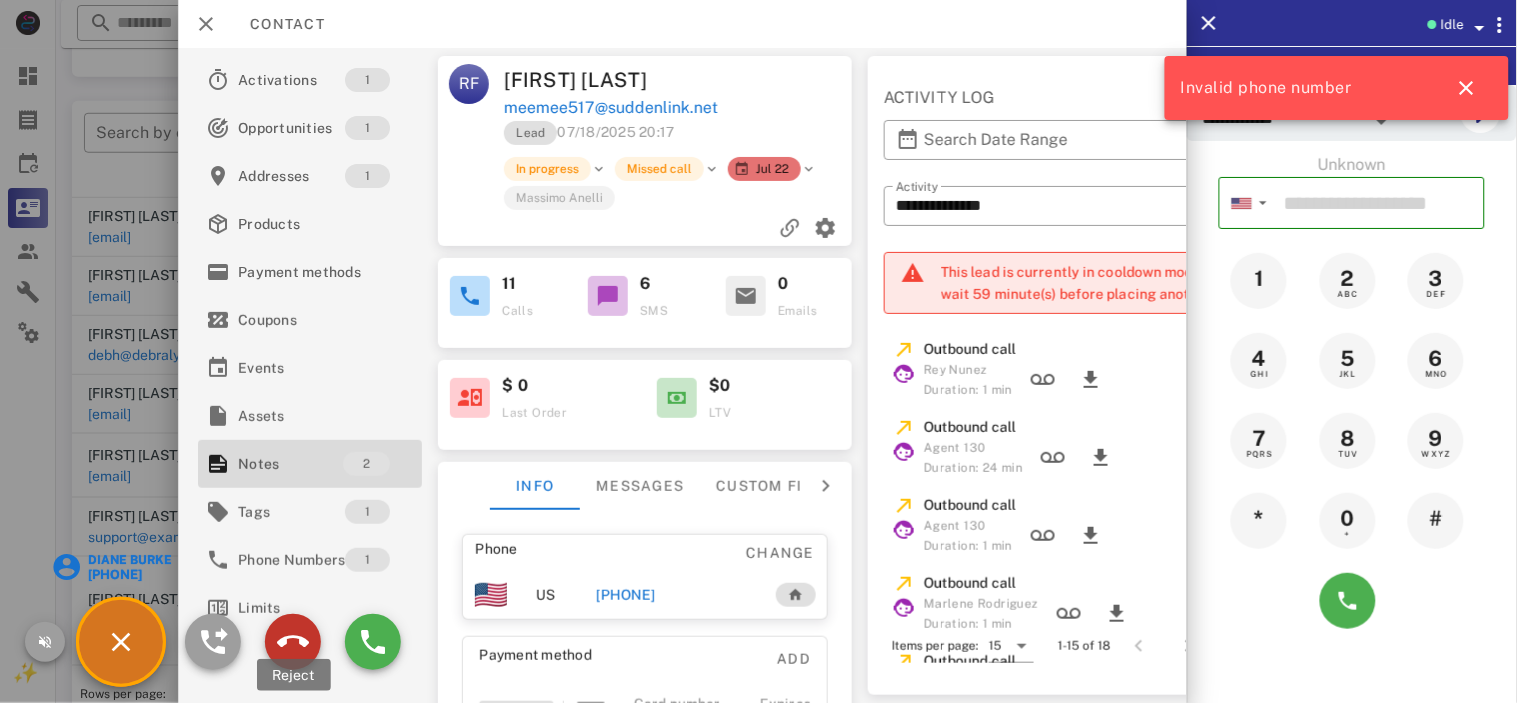 click at bounding box center (293, 642) 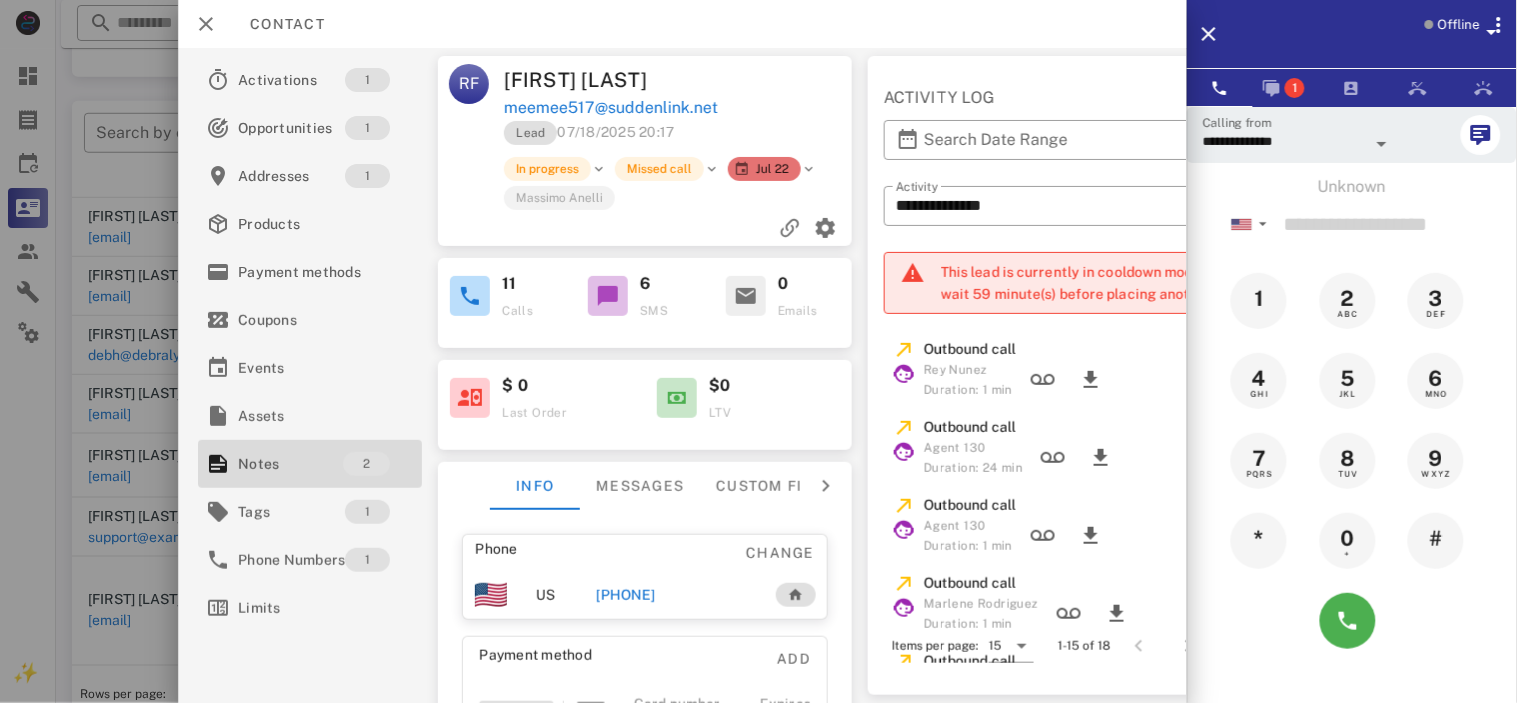 click on "[PHONE]" at bounding box center [625, 595] 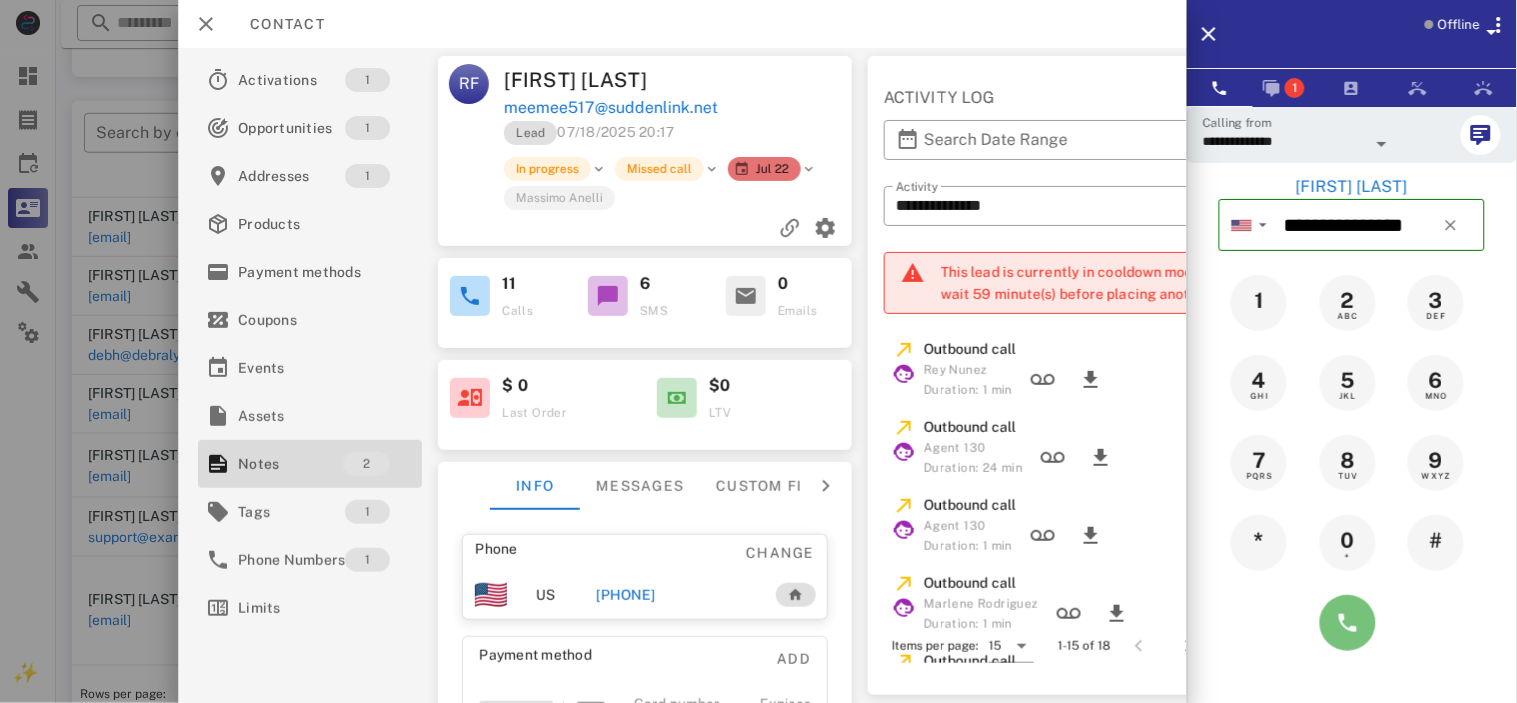 click at bounding box center (1348, 623) 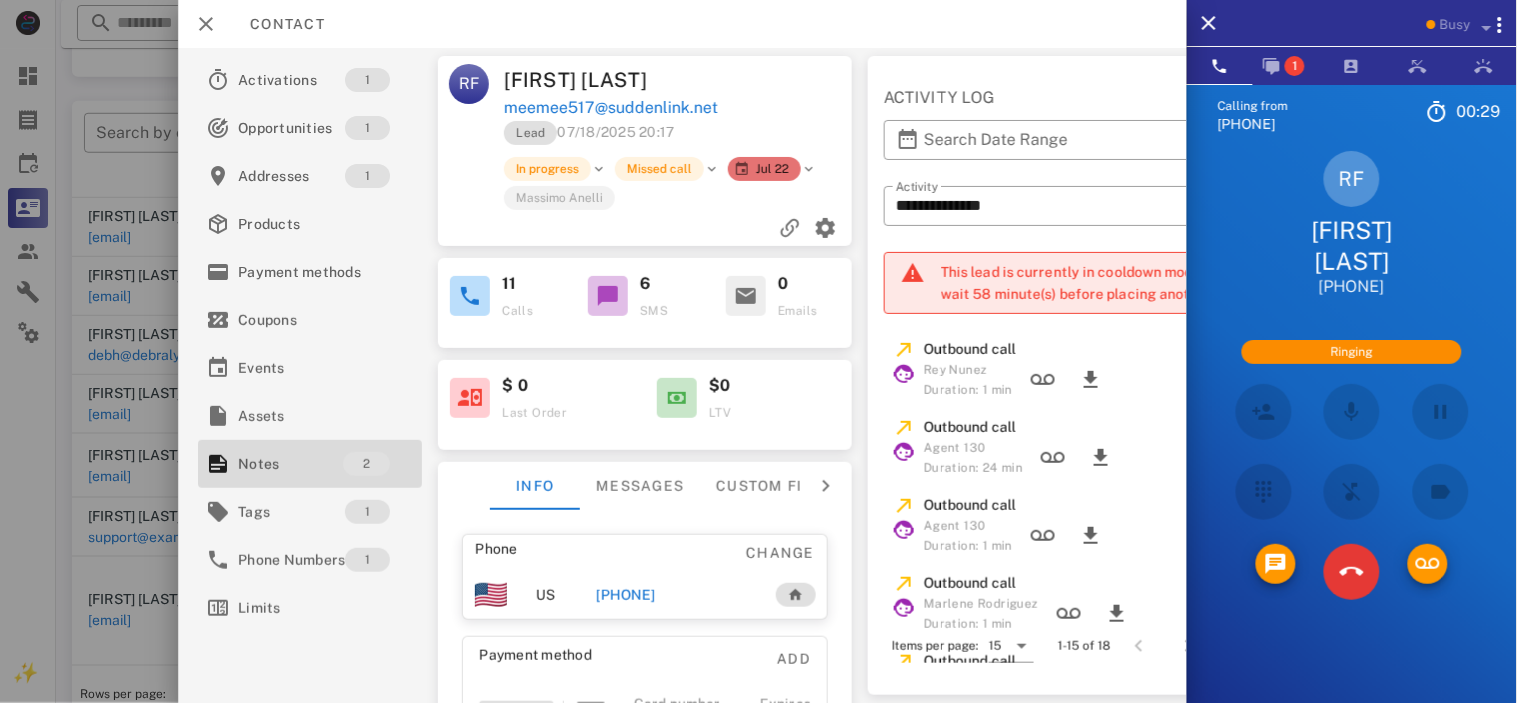 click on "Calling from [PHONE] 00: 29  Unknown      ▼     Australia
+61
Canada
+1
Guam
+1671
Mexico (México)
+52
New Zealand
+64
United Kingdom
+44
United States
+1
1 2 ABC 3 DEF 4 GHI 5 JKL 6 MNO 7 PQRS 8 TUV 9 WXYZ * 0 + #  RF   [FIRST] [LAST]  [PHONE]  Ringing  Directory ​  MB  Matt Burd  Idle   A1  Agent 122  Idle   A1  Agent 130  Idle   AL  Alexander Lodi  Idle   AB  Andrea Barraza  Idle   BG  Berlange Gauthier  Idle   CM  Cody Mann  Idle   DT  Daniela Tanevski  Idle   KM  Karina Mino  Busy   MA  Massimo Anelli  Busy   ML  Michelle Leija  Busy   LM  Lior Mizrahi  Busy   SJ  Synthia Jean  Busy   A1  agent 114  Busy   BC  Bo Chase  Busy   HR  Holly Raye  Busy   JM  Jalacia Mckinney  Busy   JH  Josh Henry  Busy   NS  Noel Stewart  Offline   RN  Rey Nunez  Offline   AD  Accounting Dept  Offline   A1  Agent 112  Offline   A1  Agent 119  A1" at bounding box center (1352, 436) 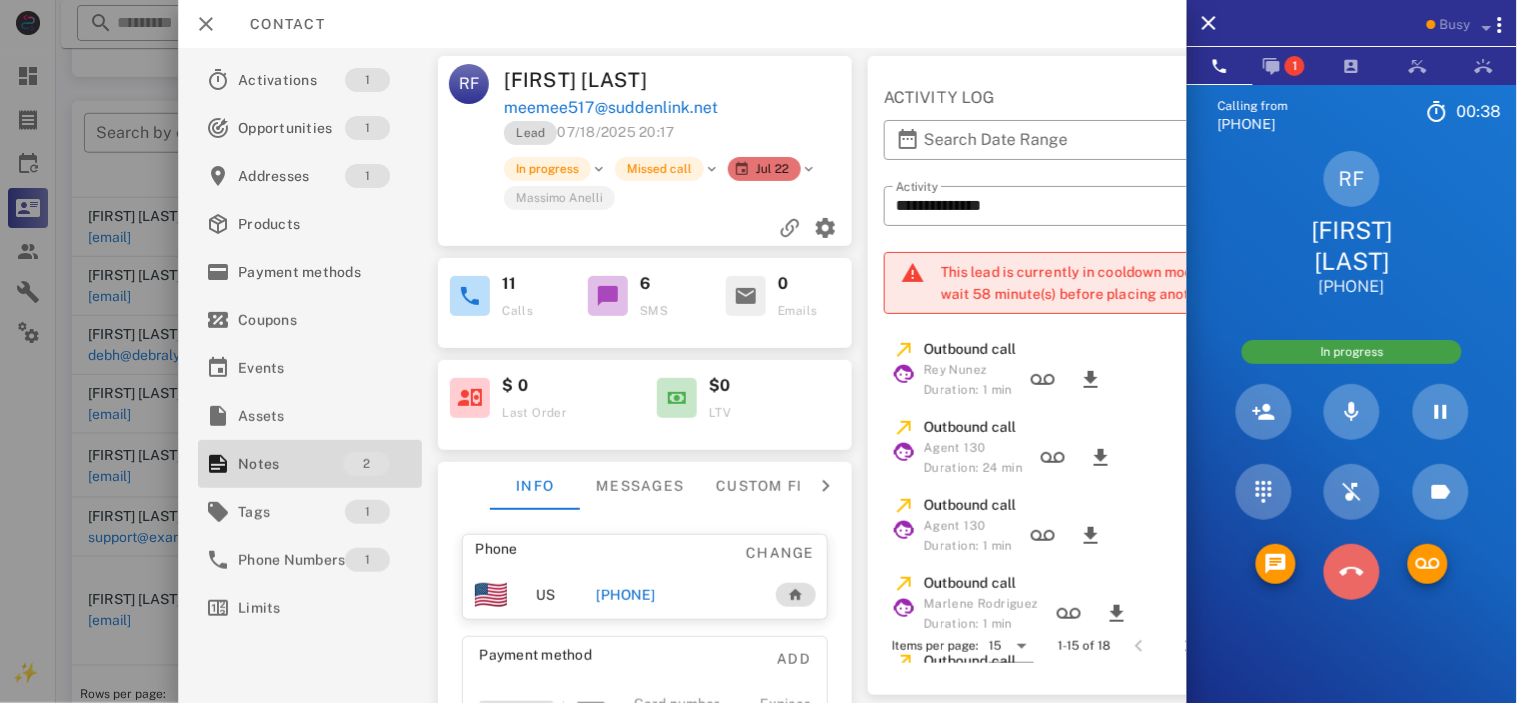 click at bounding box center (1352, 572) 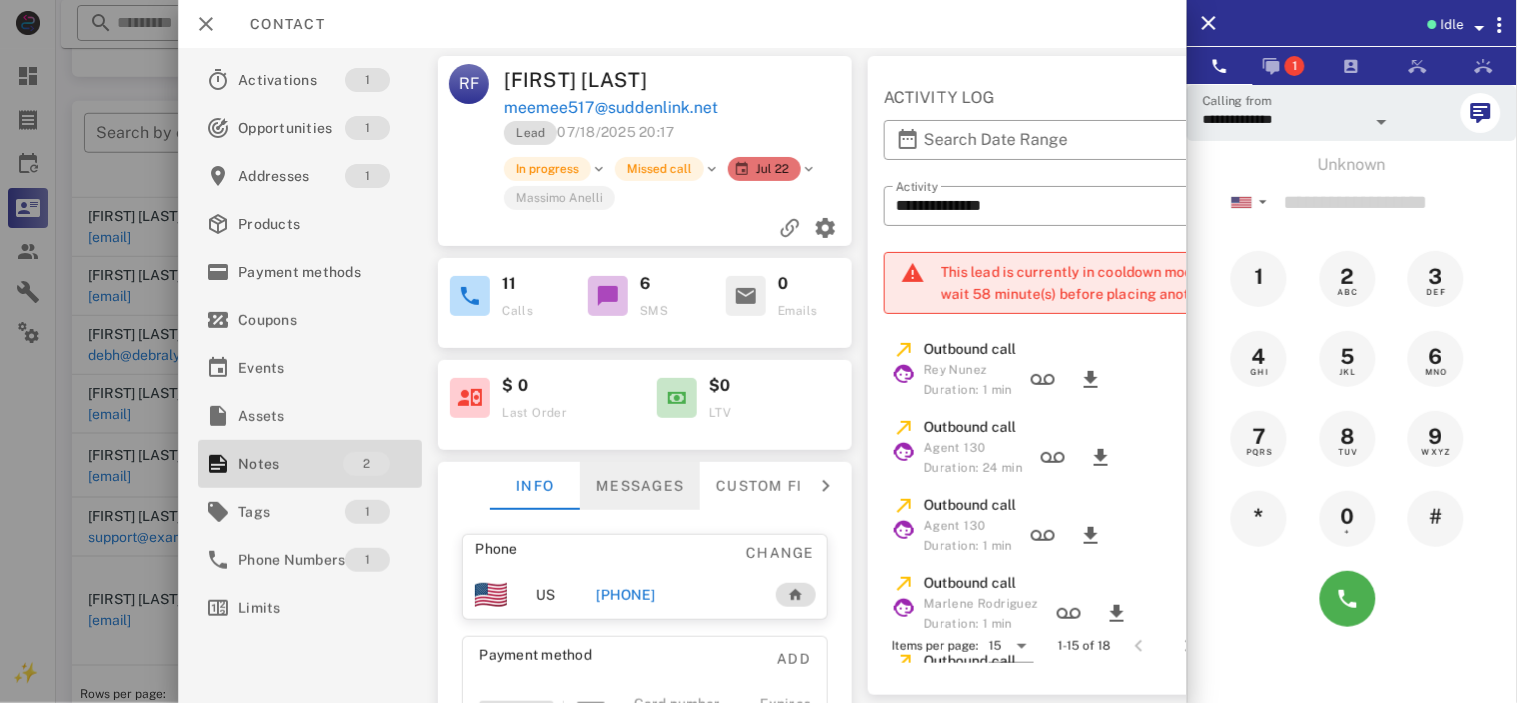 click on "Messages" at bounding box center (640, 486) 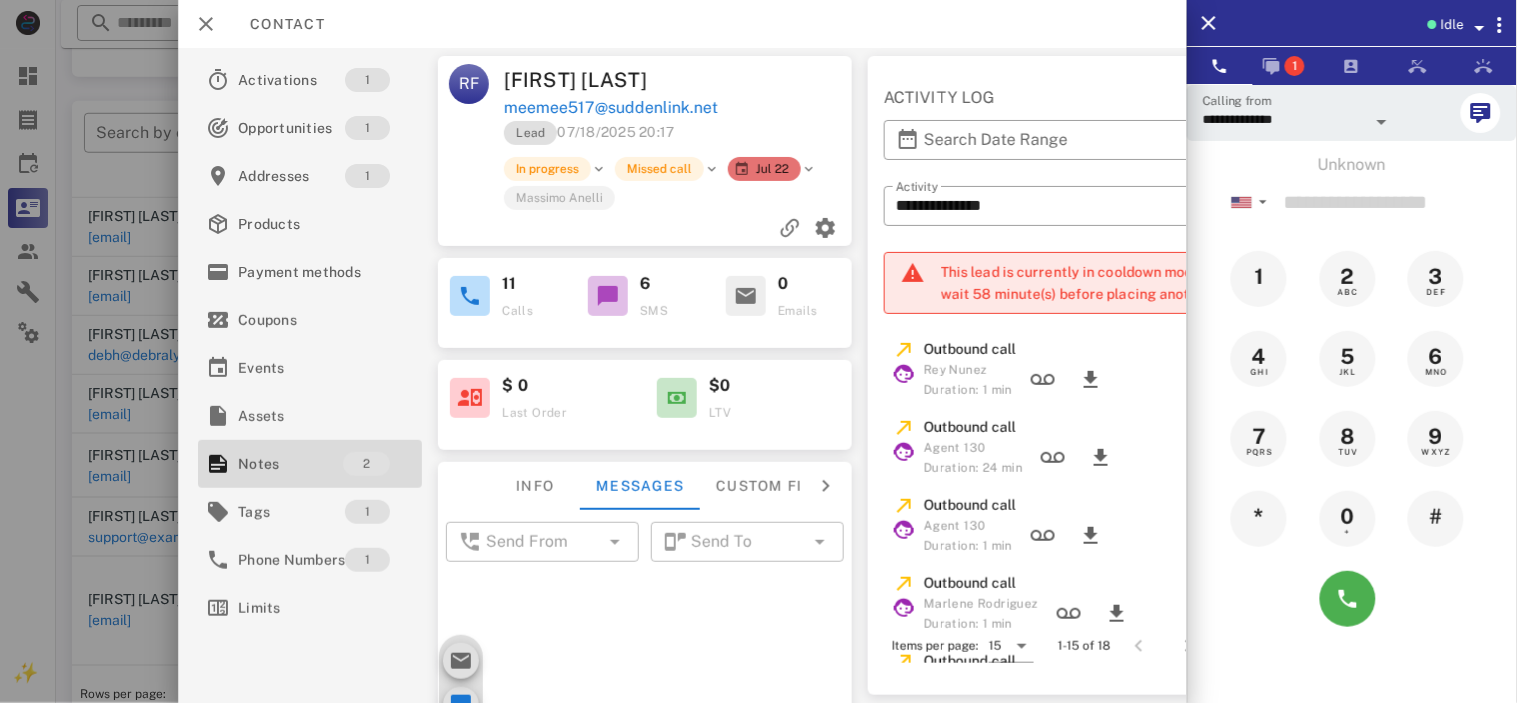 scroll, scrollTop: 832, scrollLeft: 0, axis: vertical 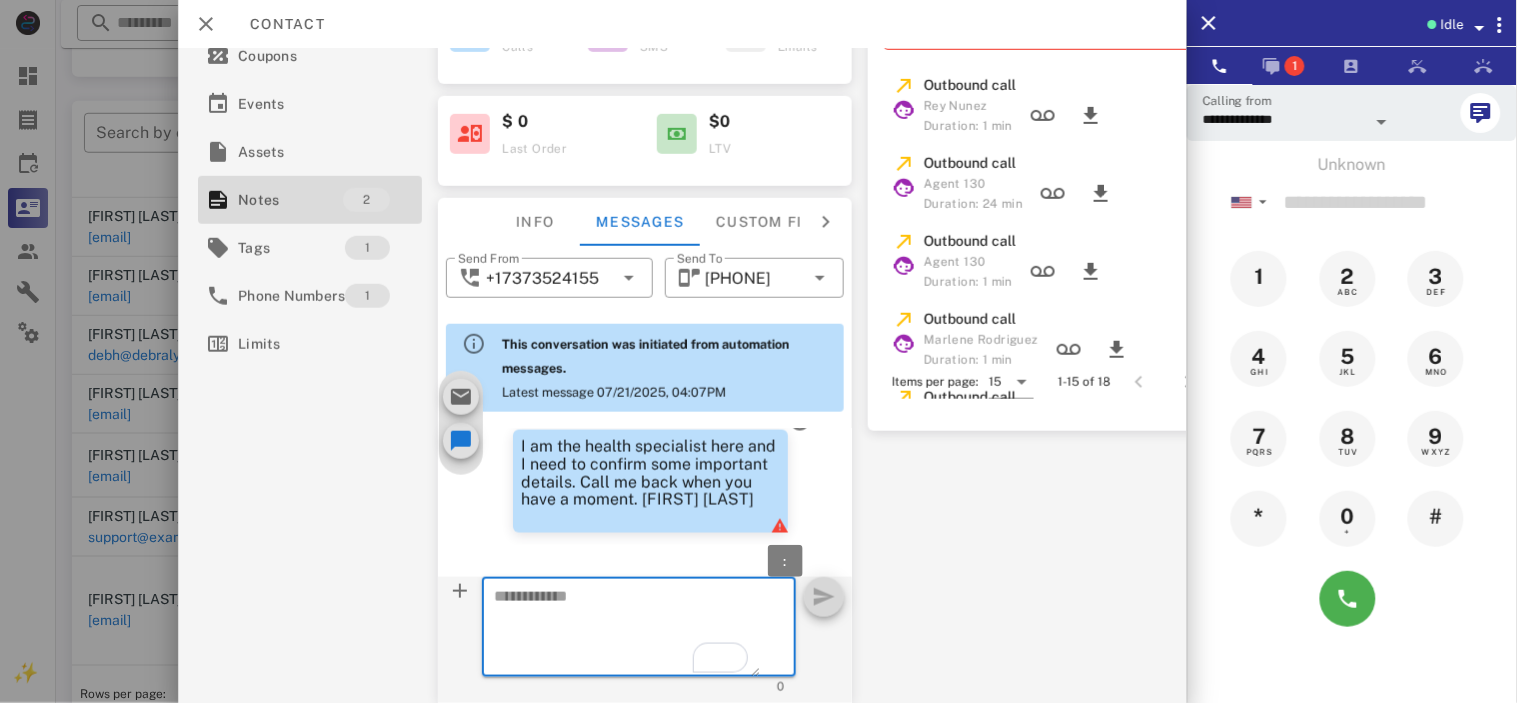 click at bounding box center [780, 526] 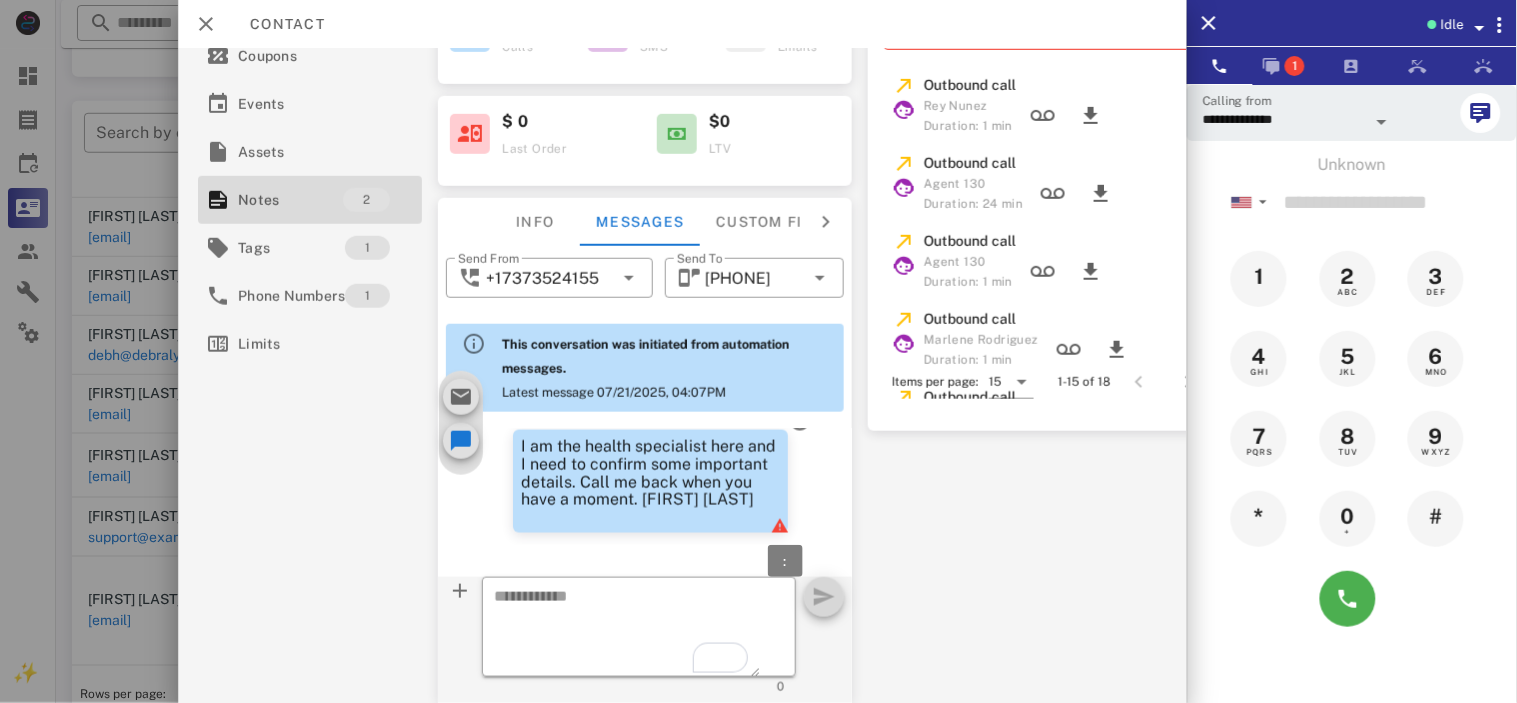 click at bounding box center (780, 526) 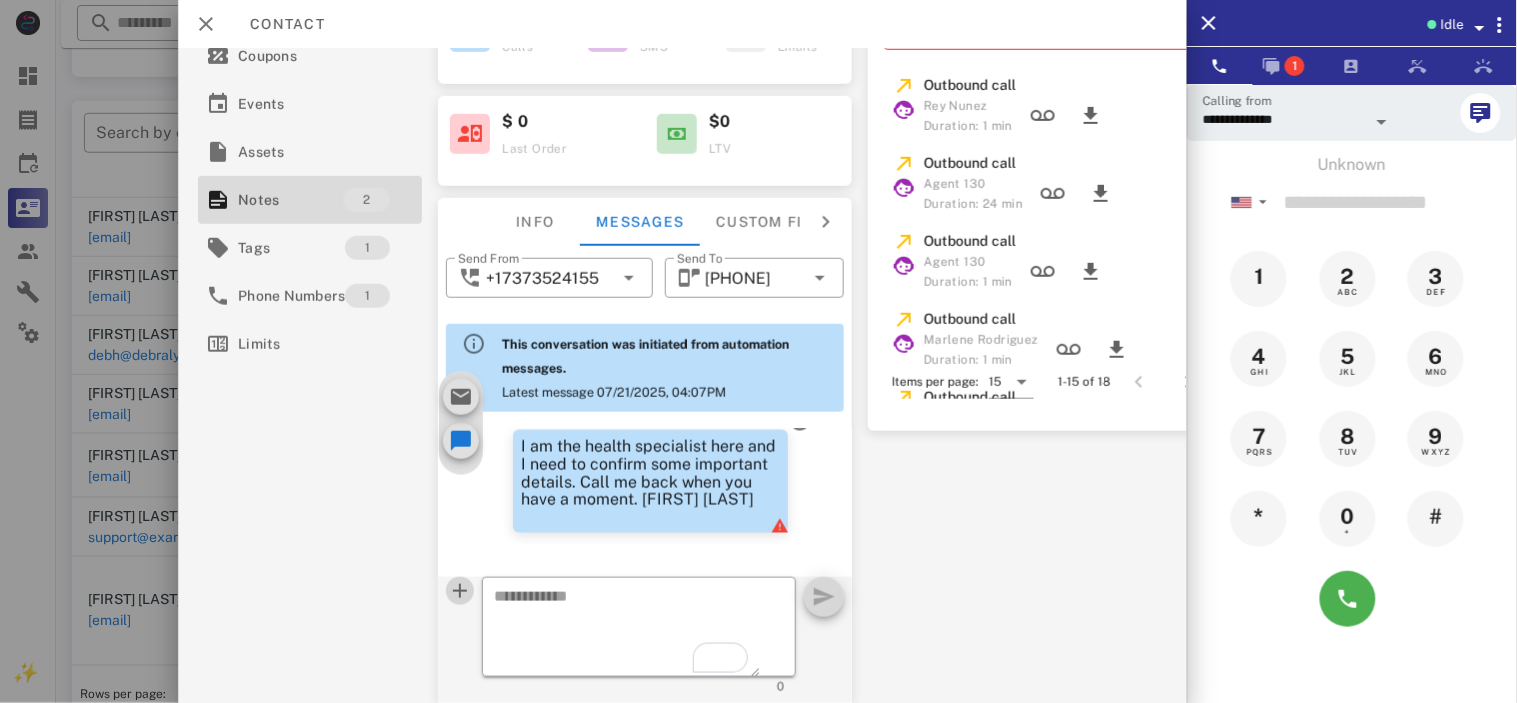 click at bounding box center [460, 591] 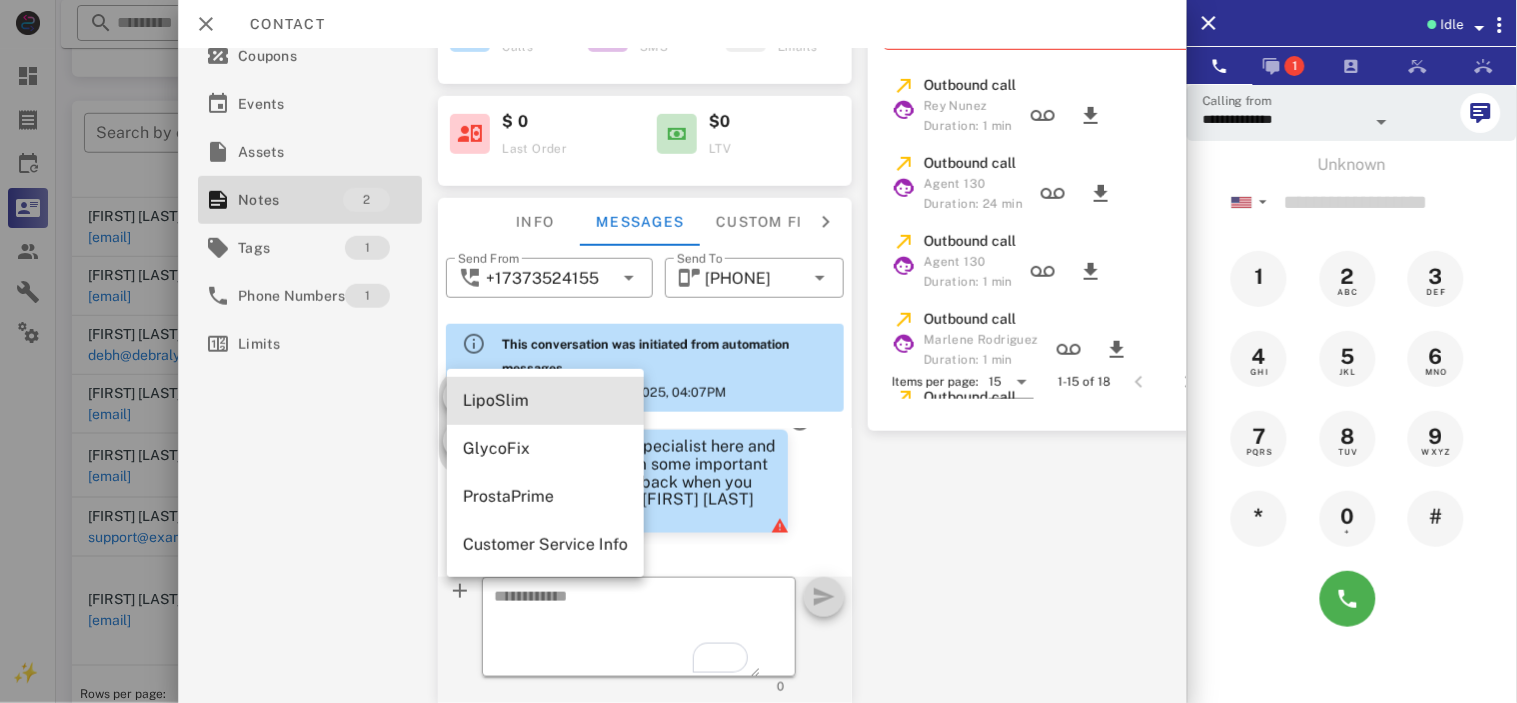 click on "LipoSlim" at bounding box center [545, 400] 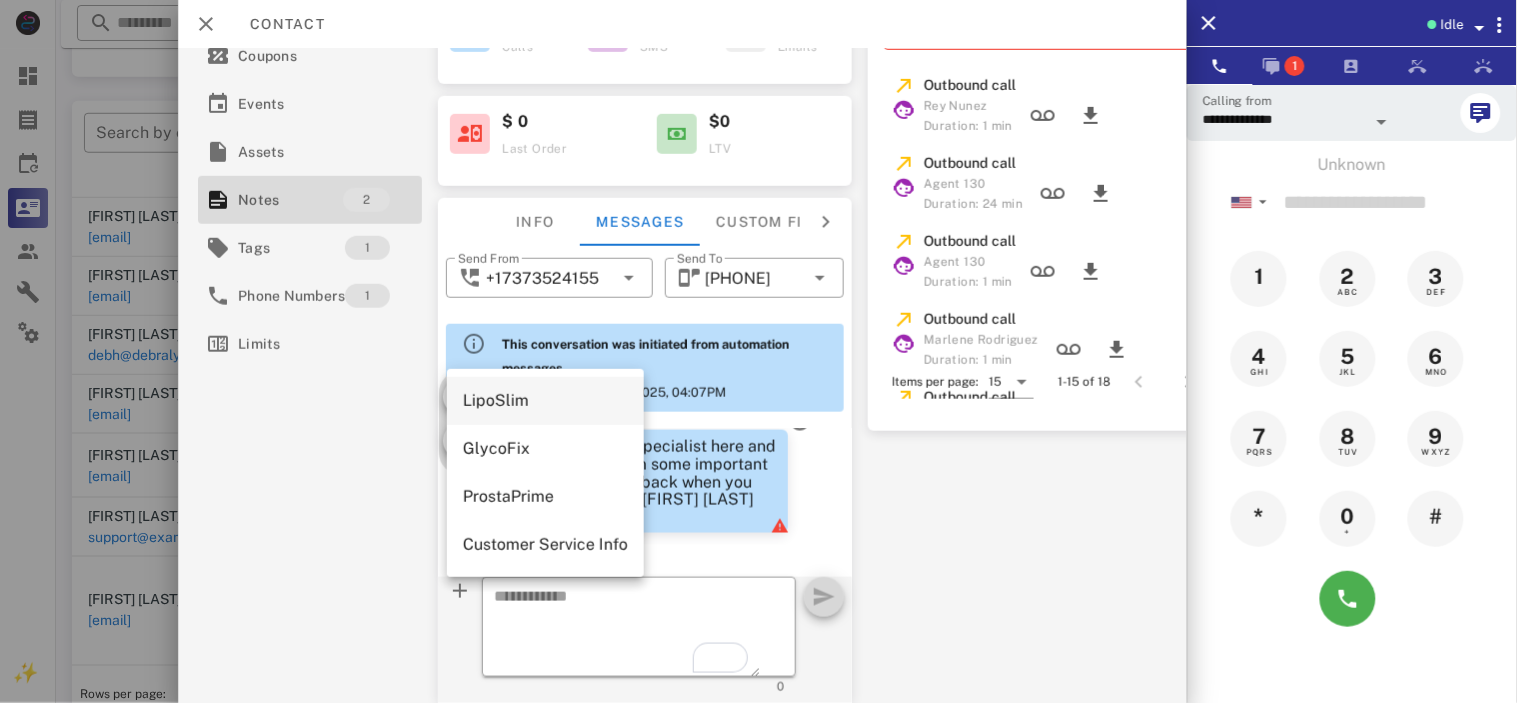 type on "**********" 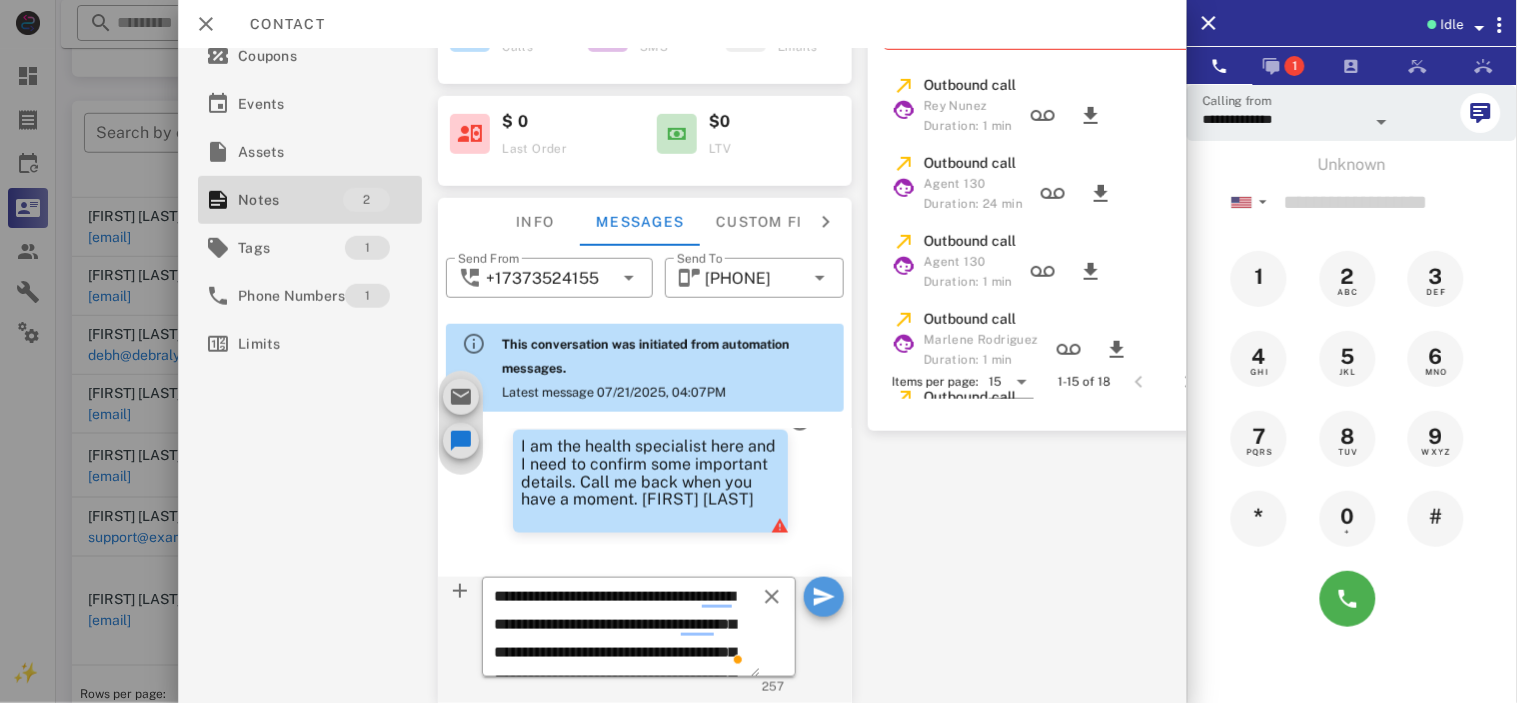 click at bounding box center [824, 597] 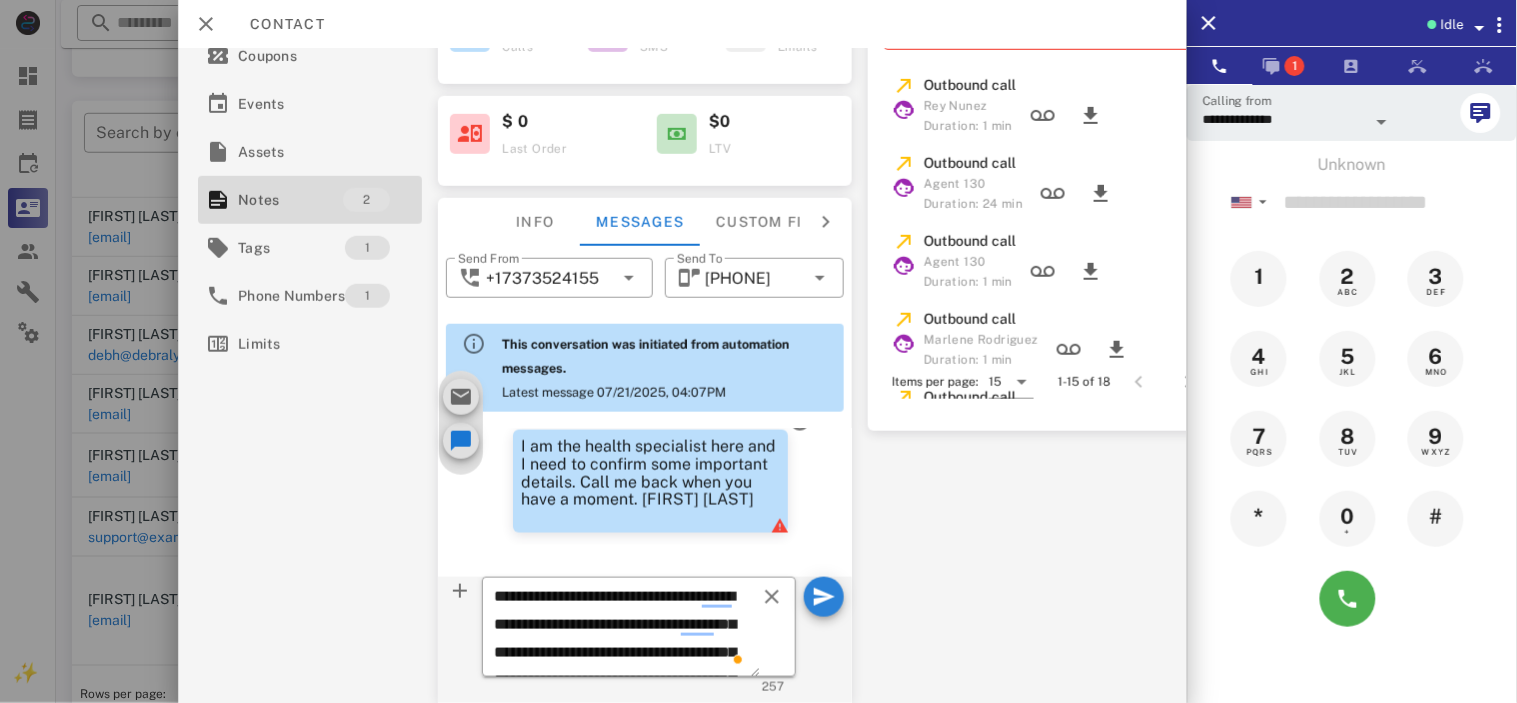type 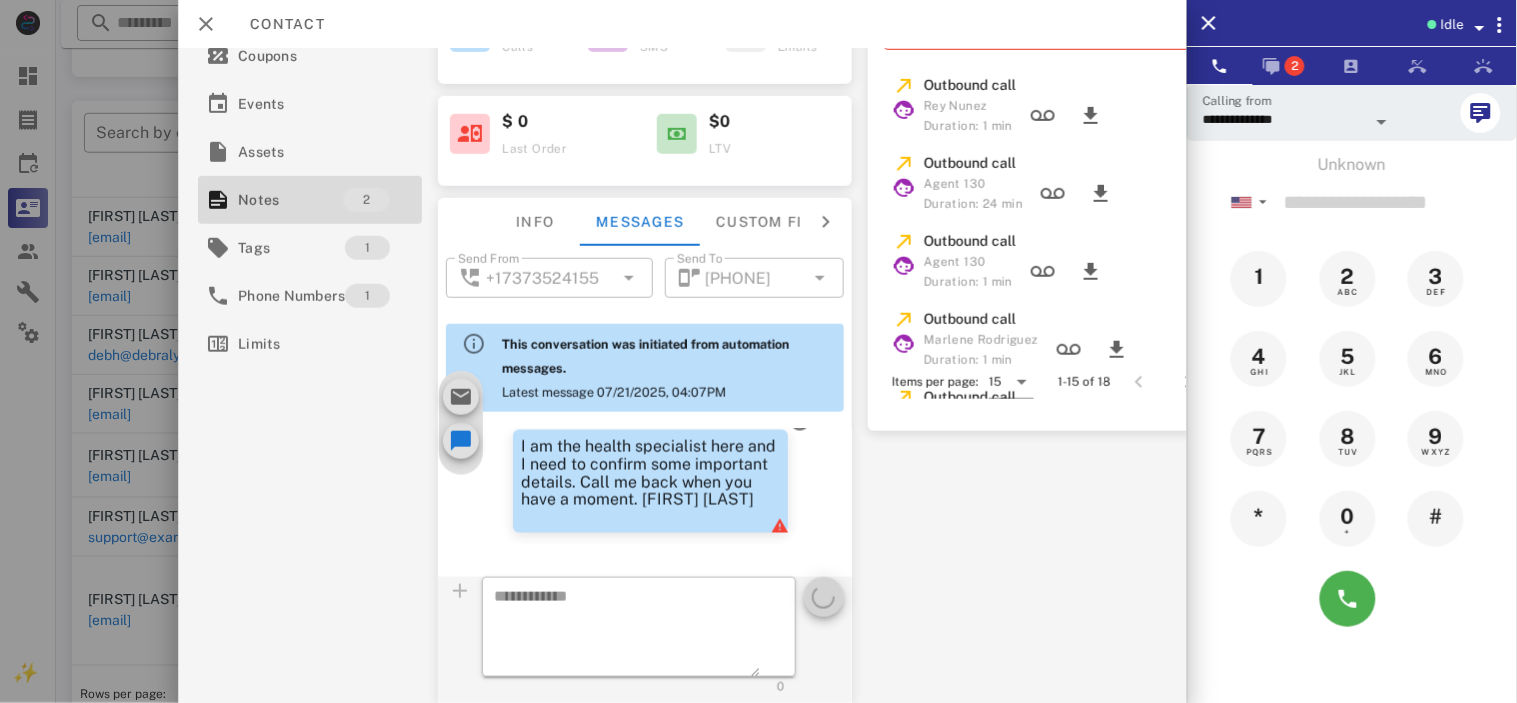scroll, scrollTop: 1050, scrollLeft: 0, axis: vertical 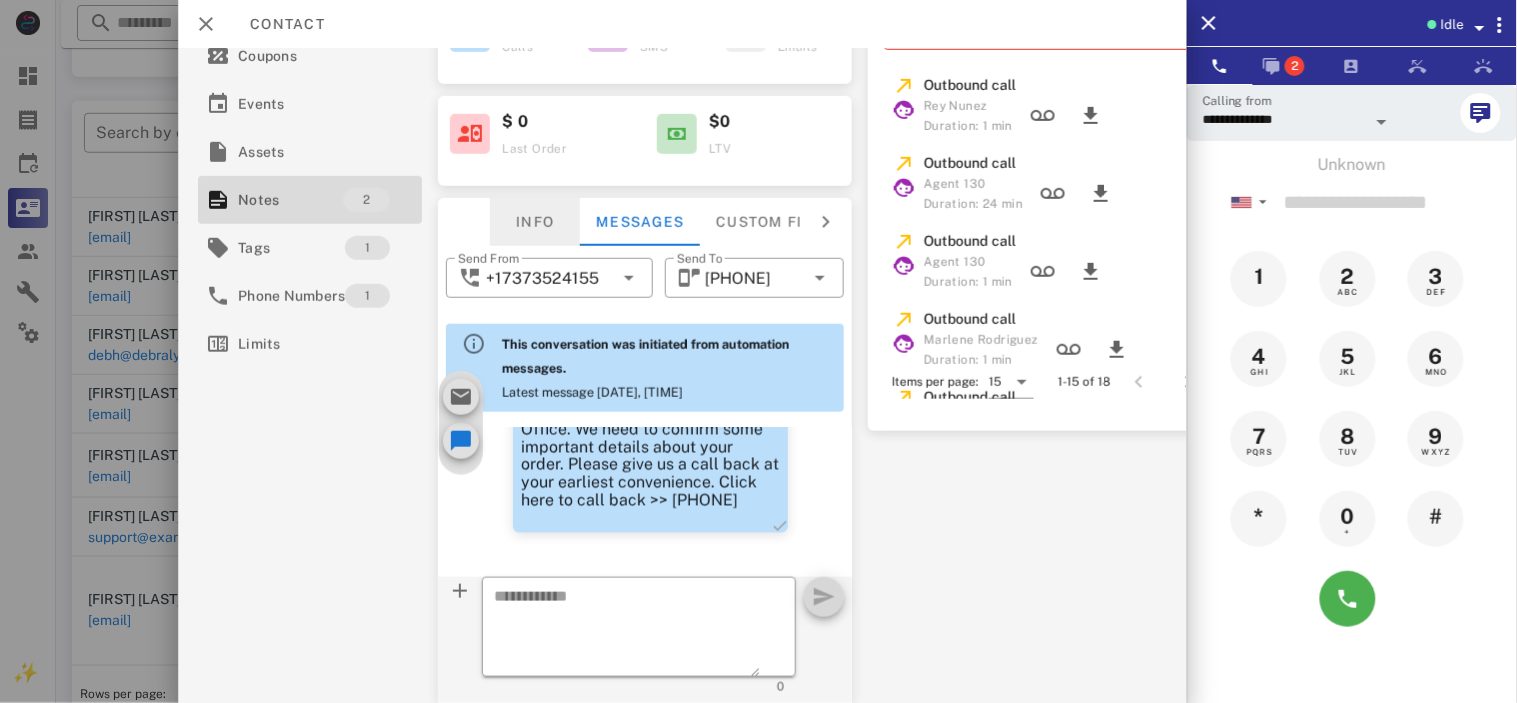 click on "Info" at bounding box center (535, 222) 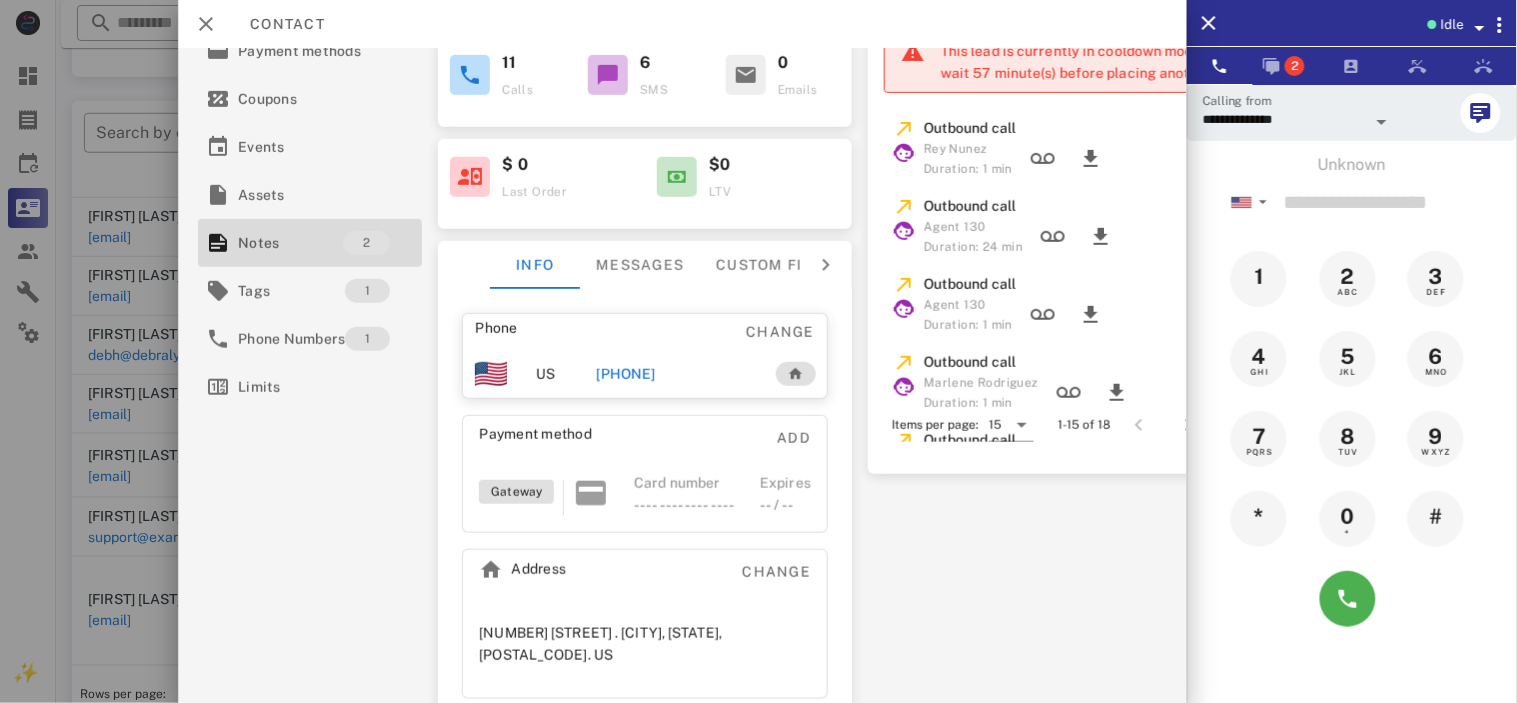 scroll, scrollTop: 221, scrollLeft: 0, axis: vertical 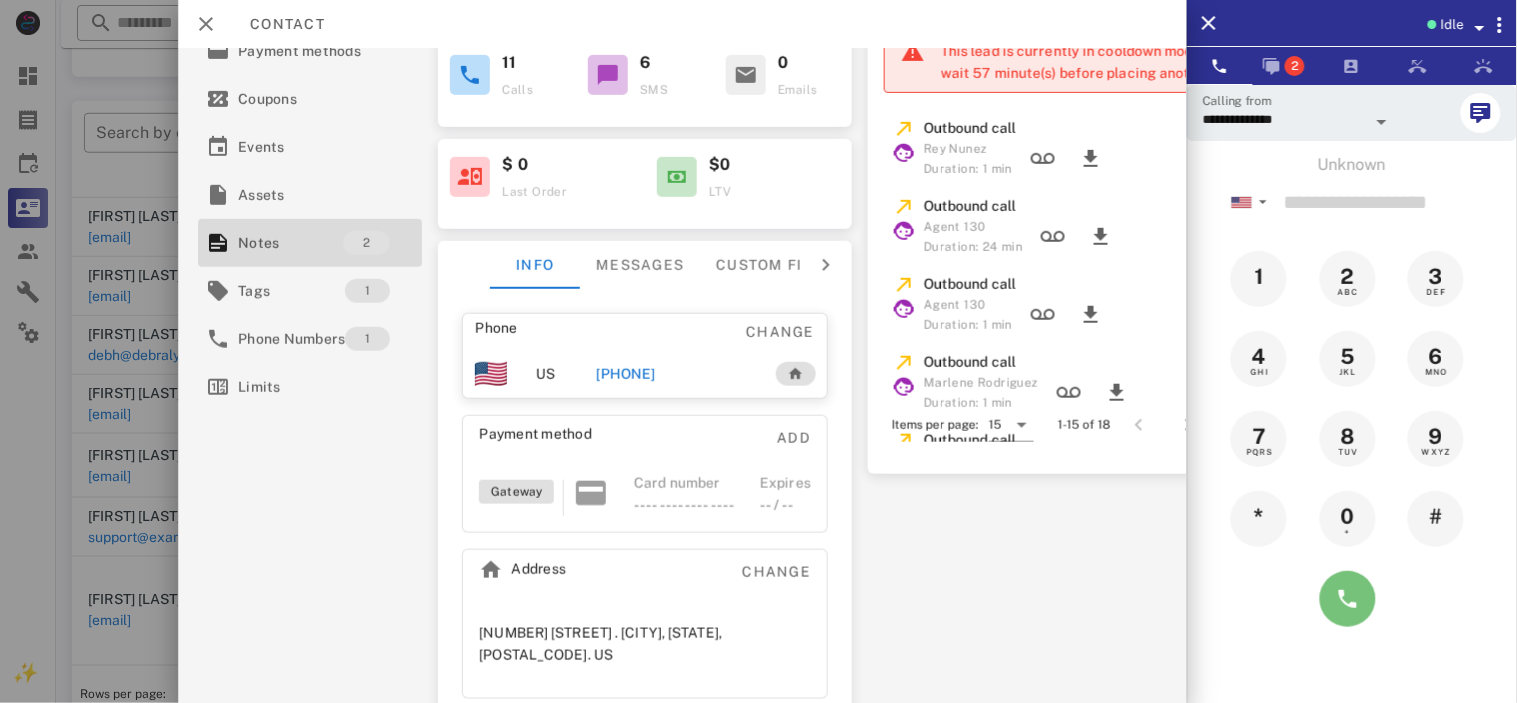 click at bounding box center (1348, 599) 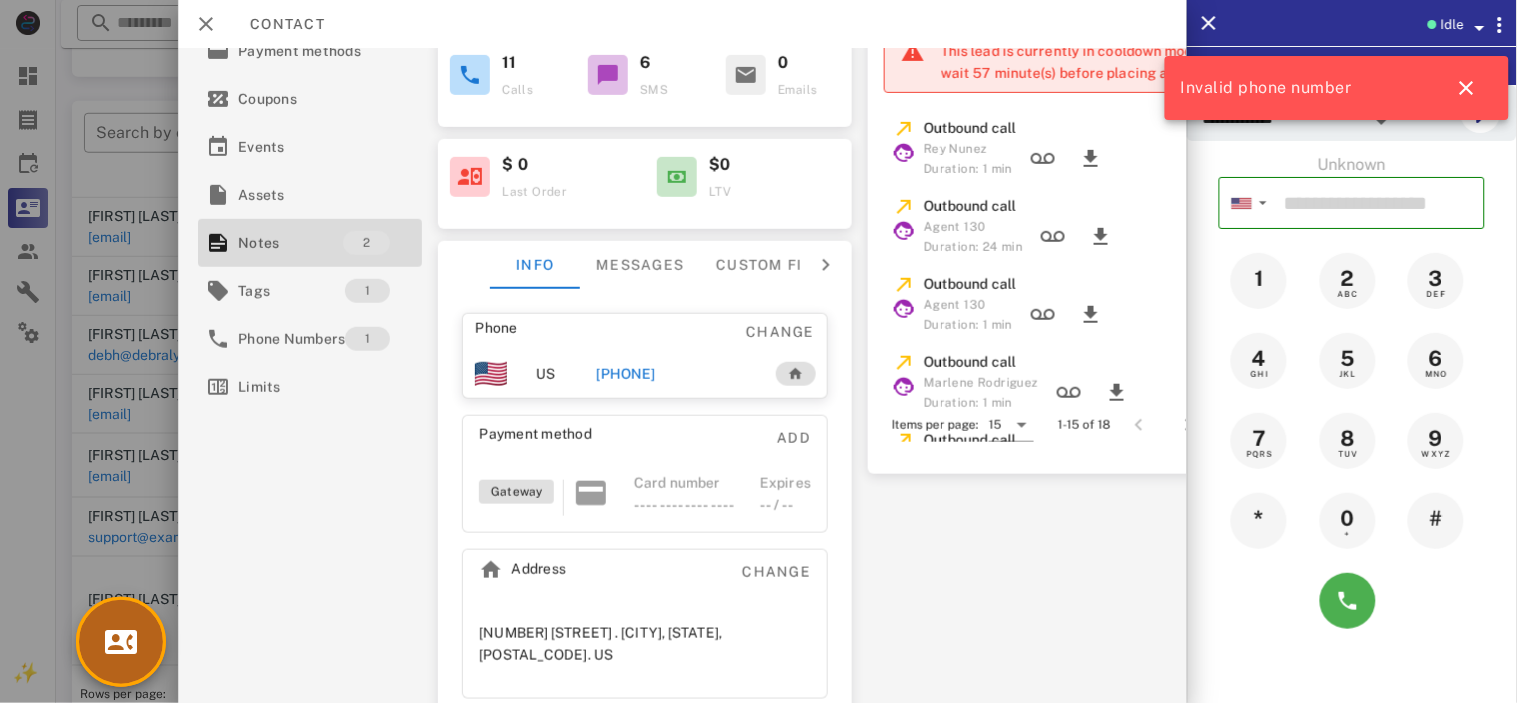 click at bounding box center [121, 642] 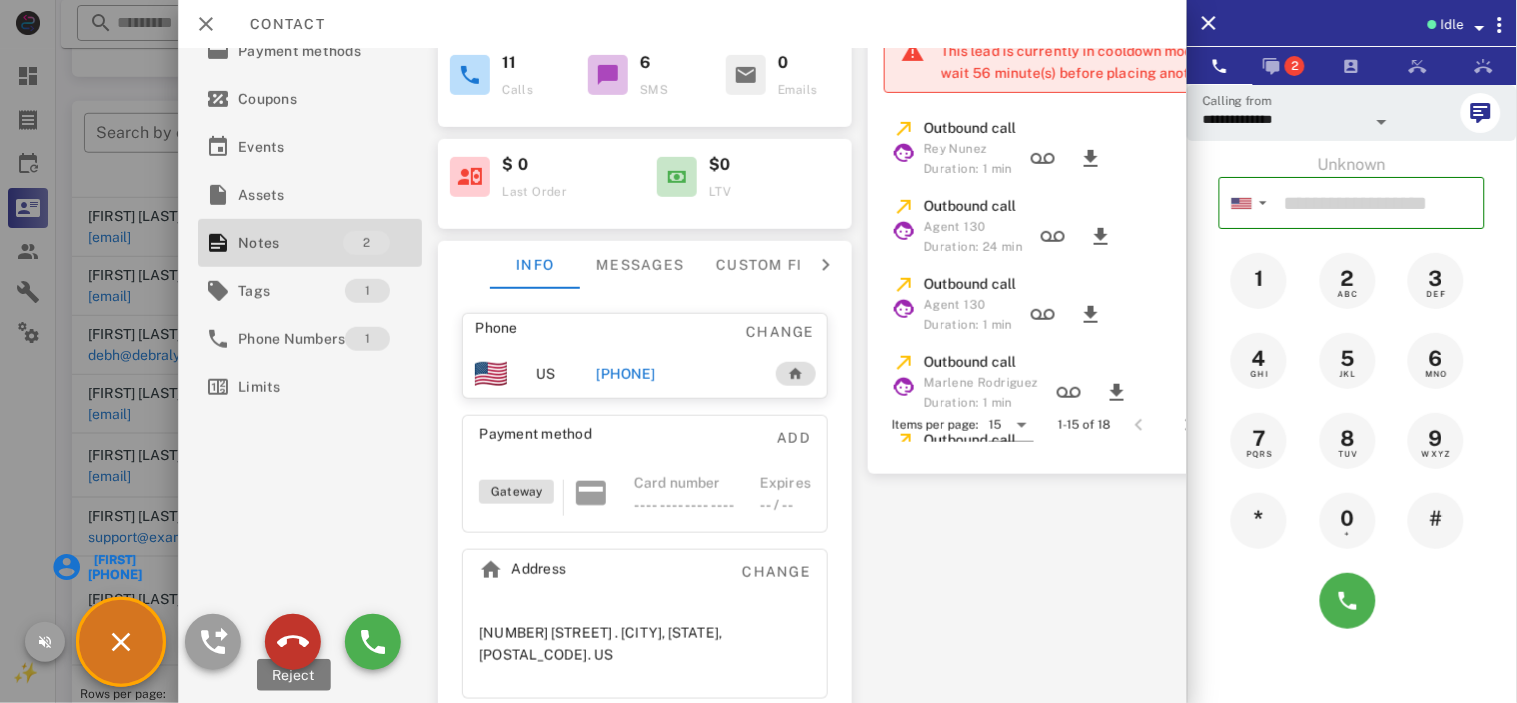 click at bounding box center [293, 642] 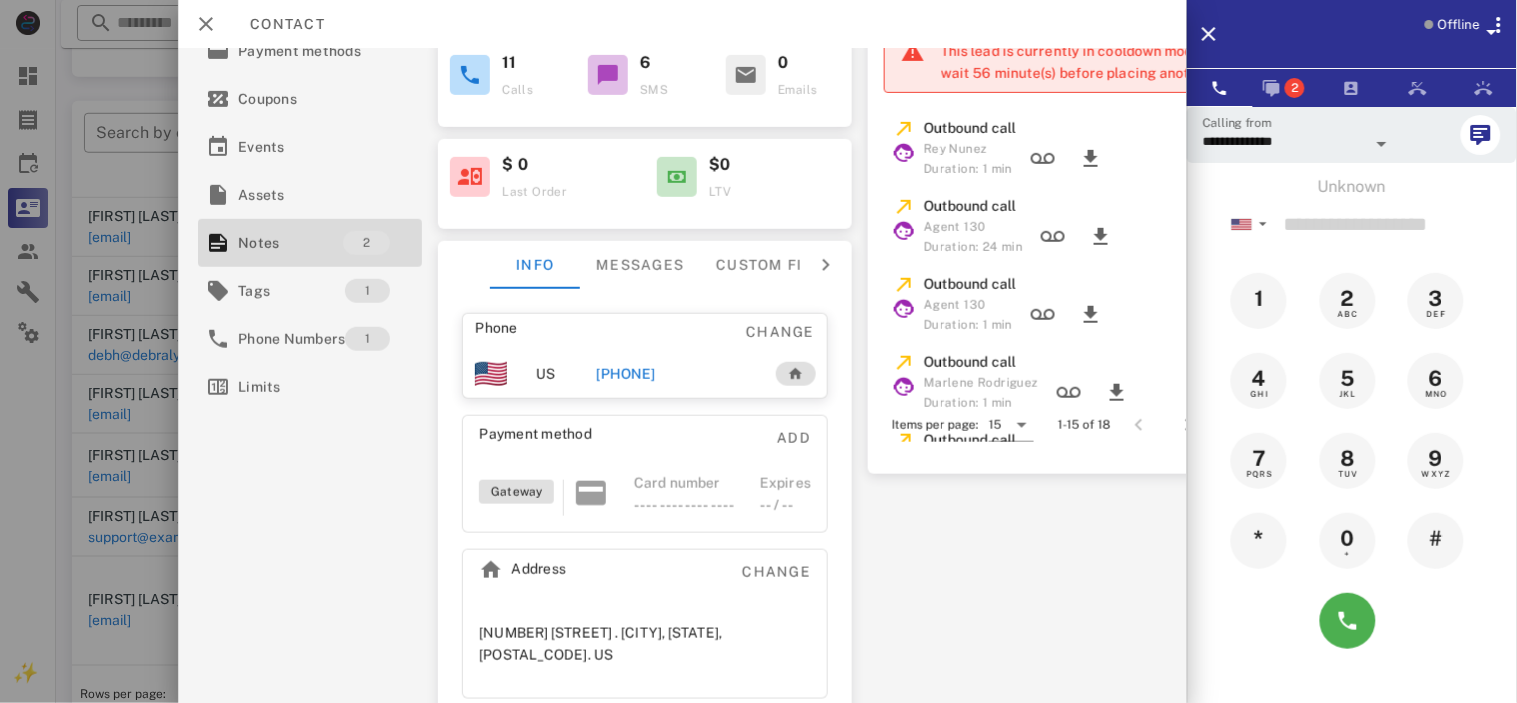 click on "[PHONE]" at bounding box center [625, 374] 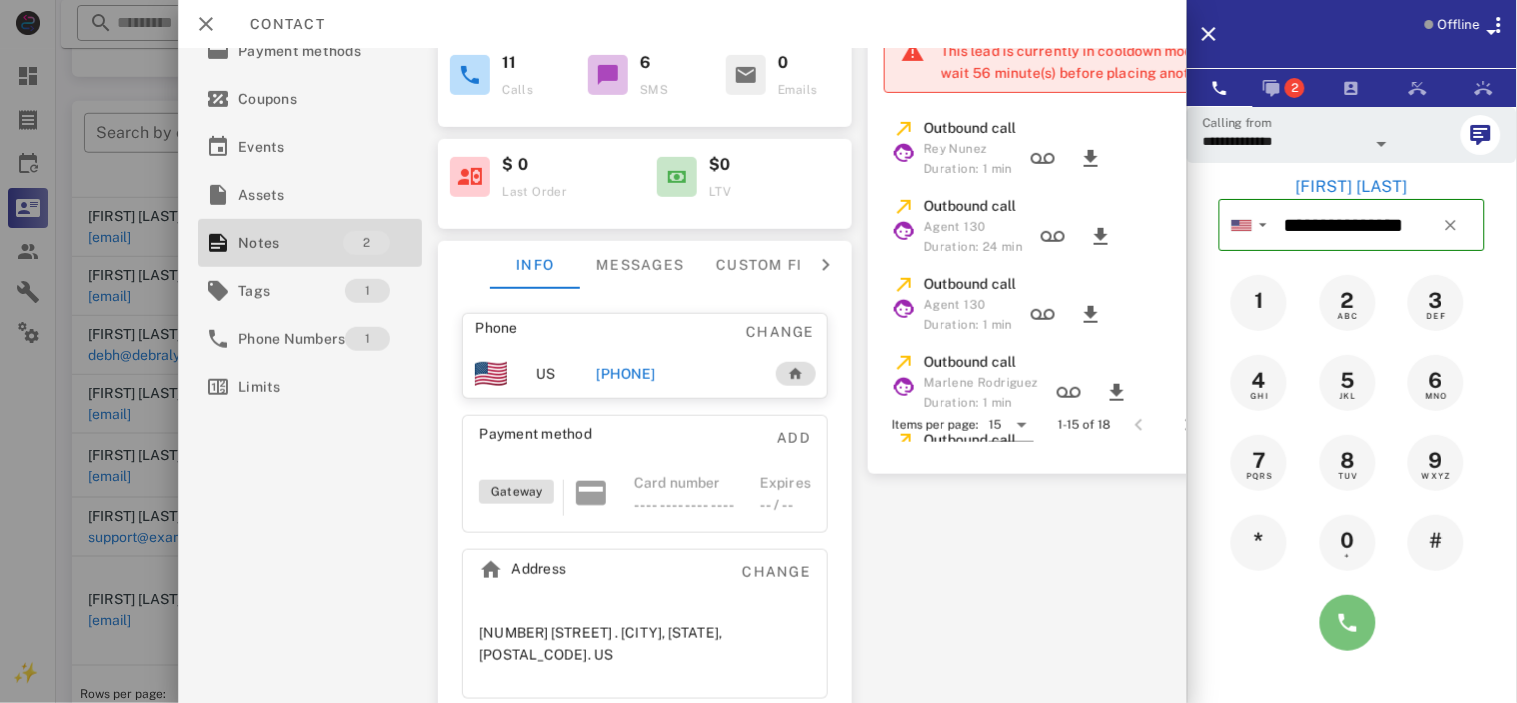 click at bounding box center (1348, 623) 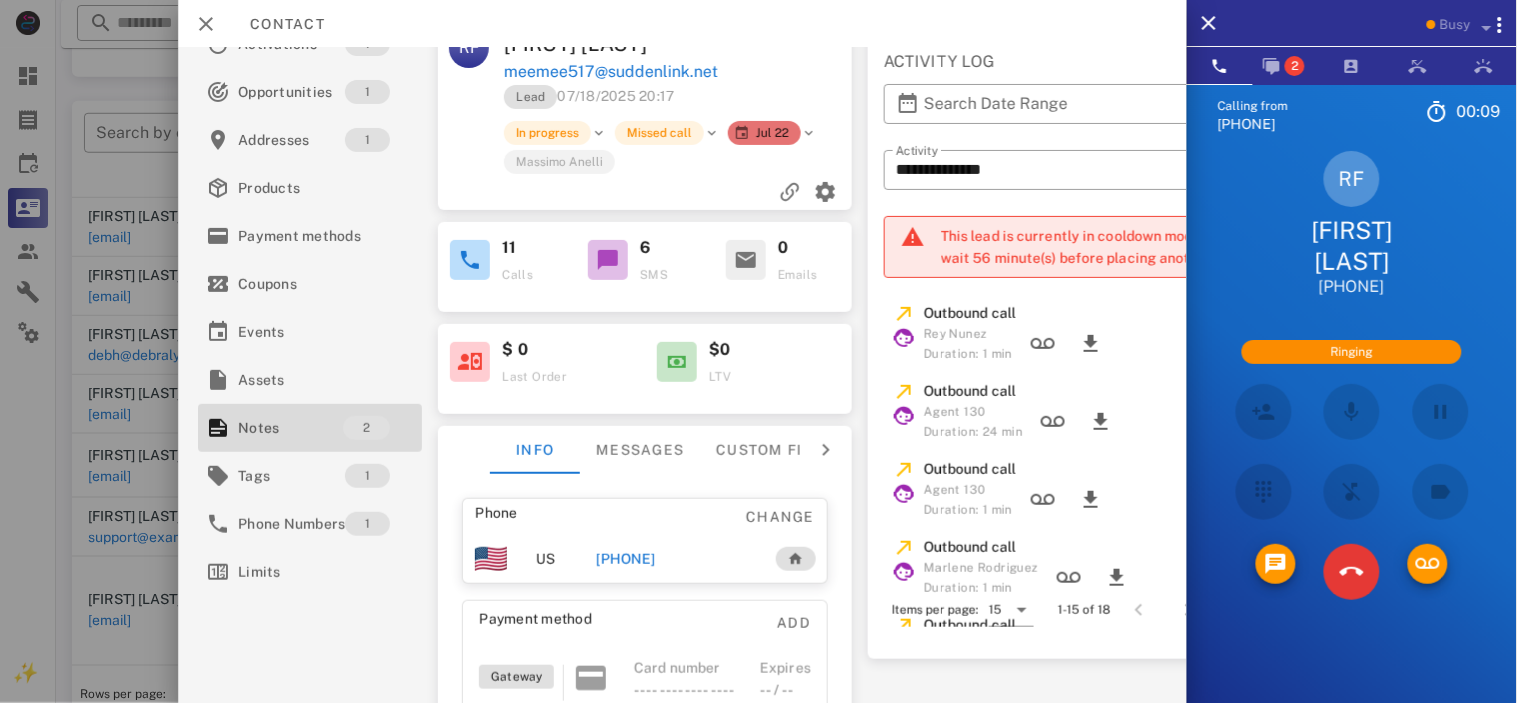scroll, scrollTop: 0, scrollLeft: 0, axis: both 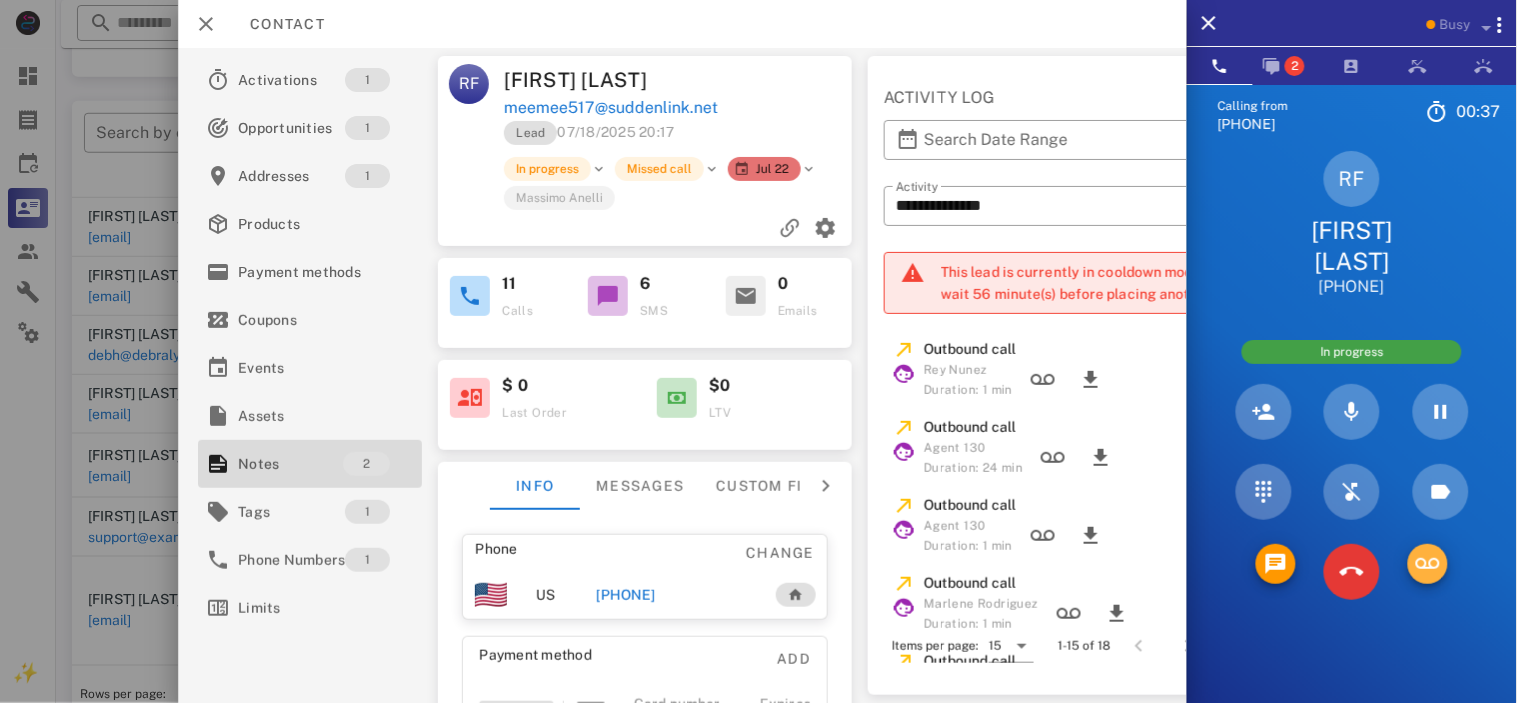 click at bounding box center [1428, 564] 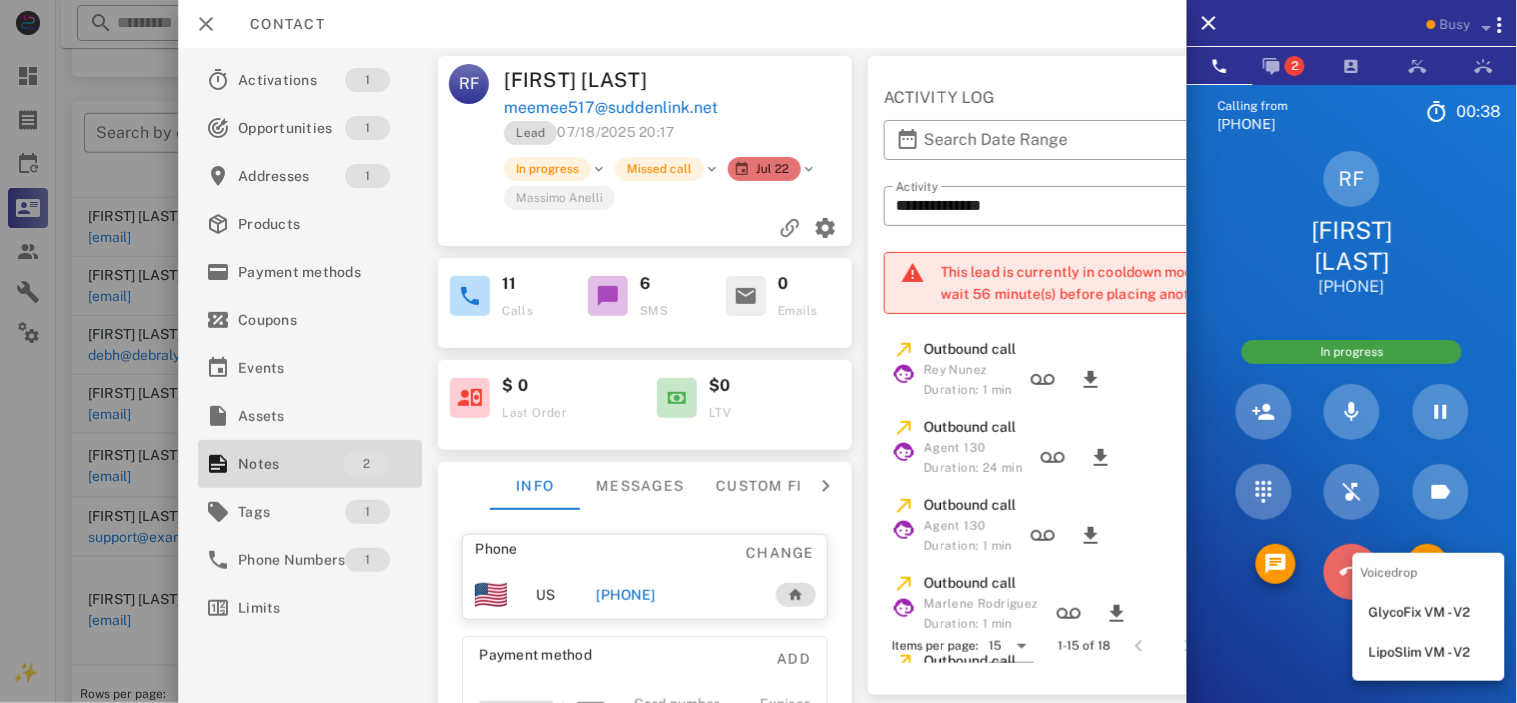 click at bounding box center (1352, 572) 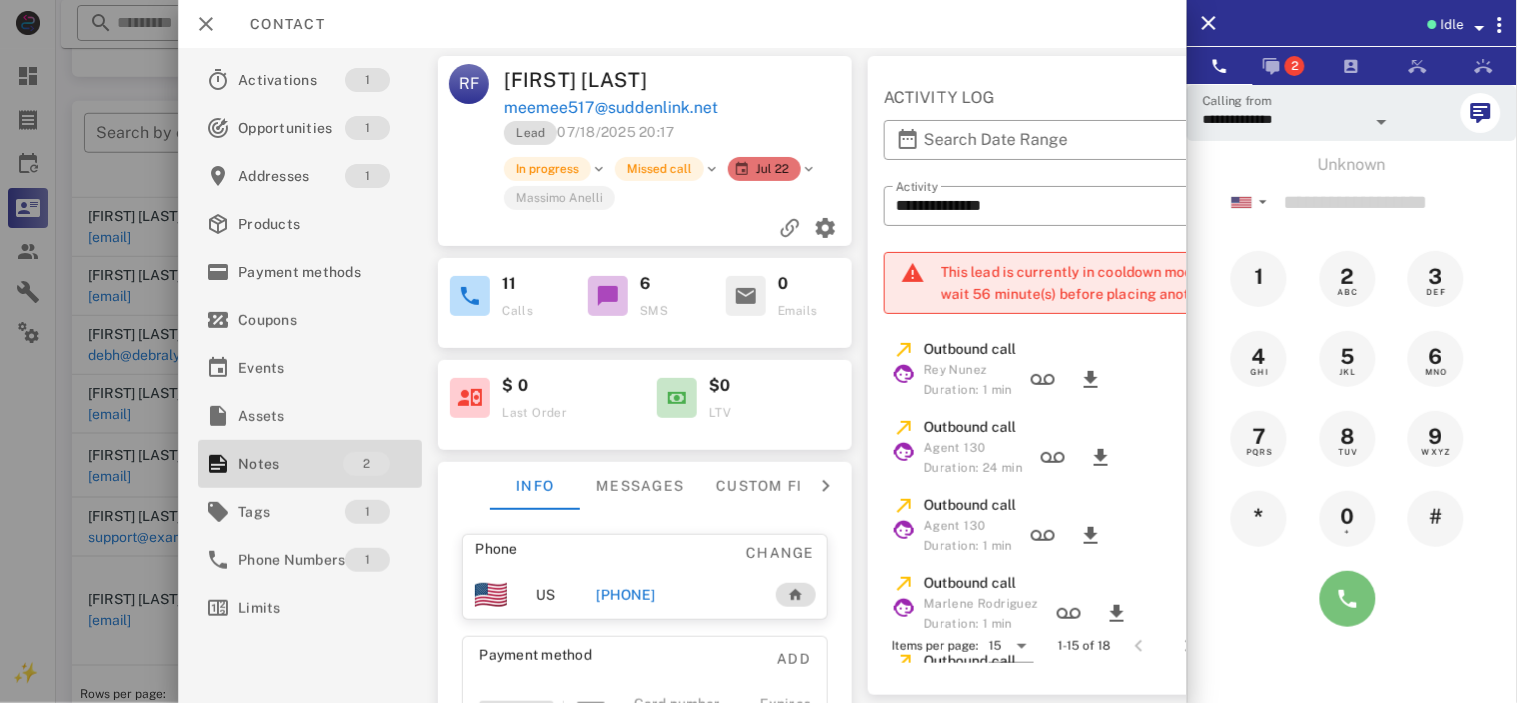 click at bounding box center [1348, 599] 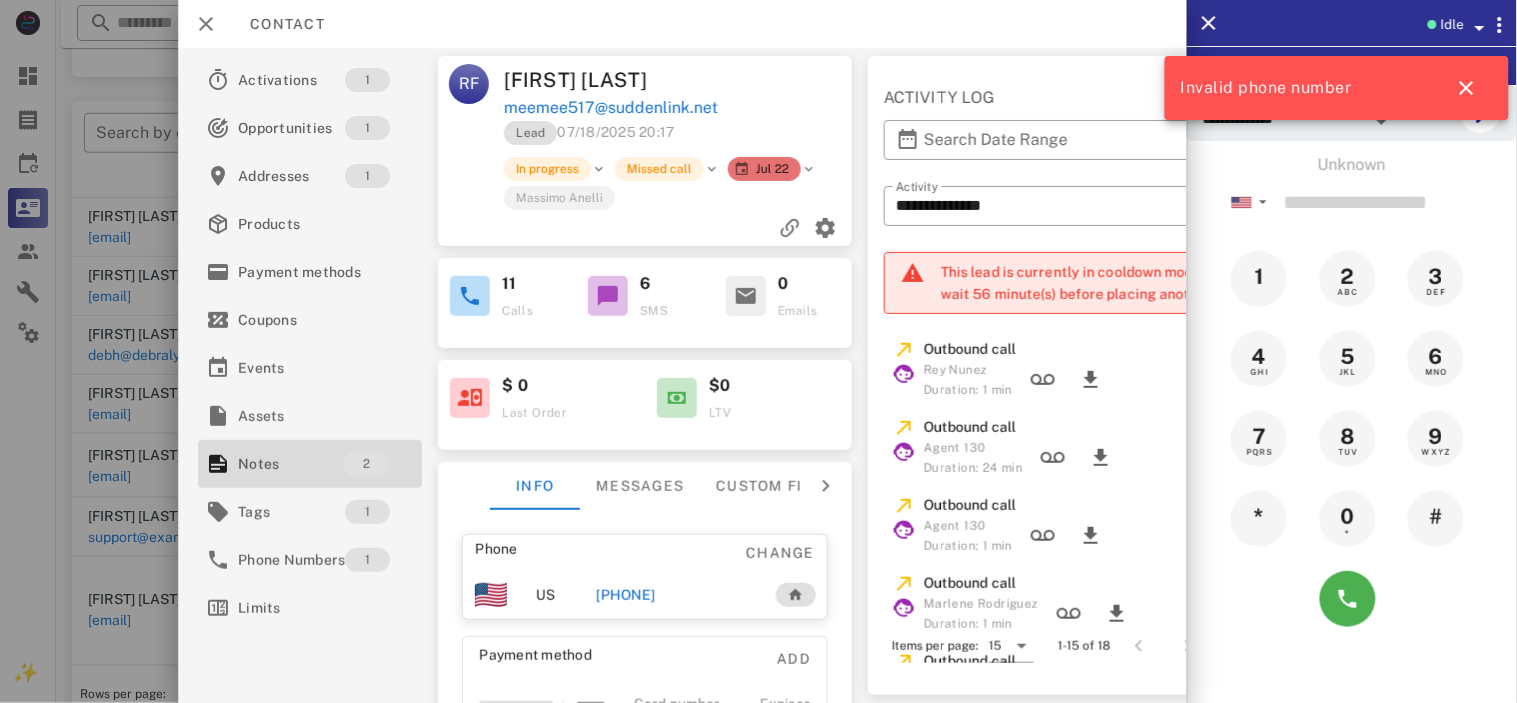 click on "[PHONE]" at bounding box center (625, 595) 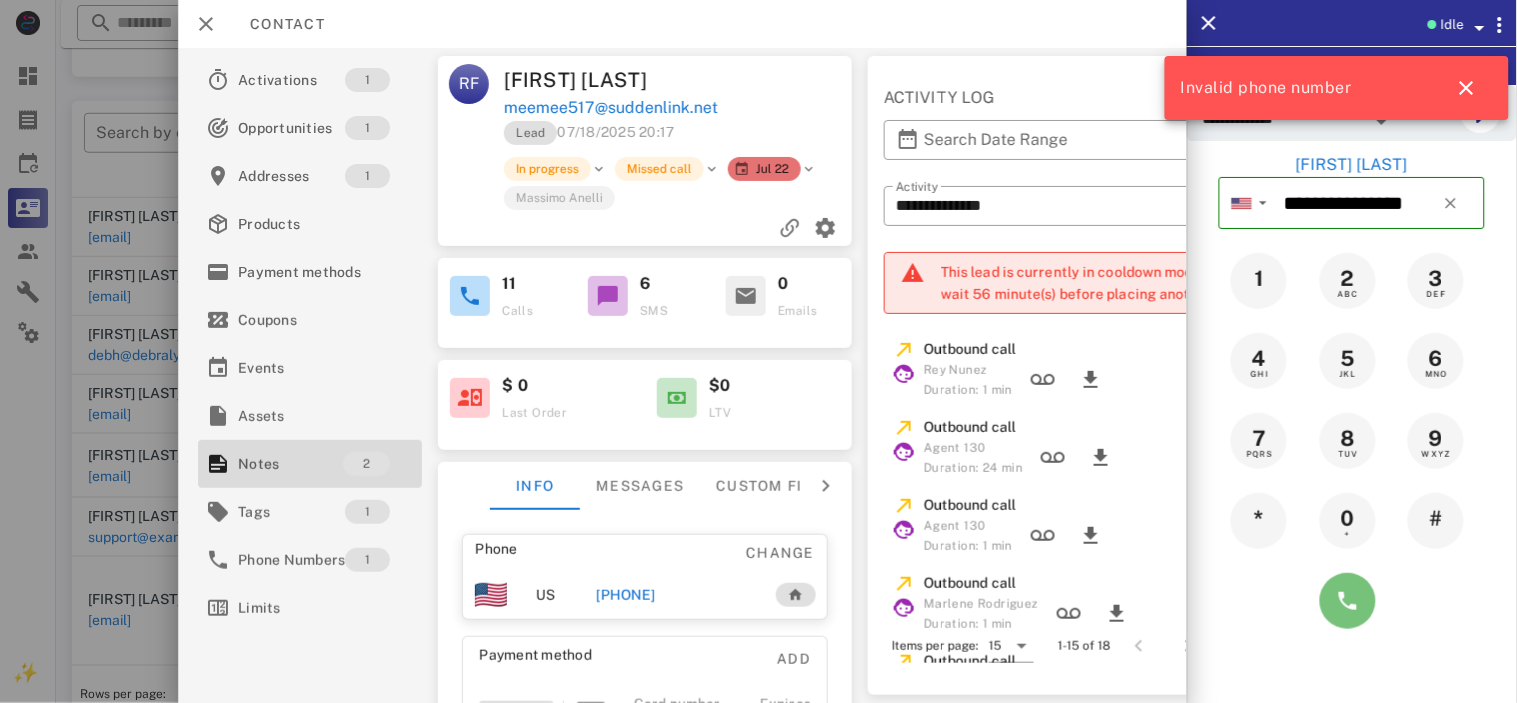 click at bounding box center (1348, 601) 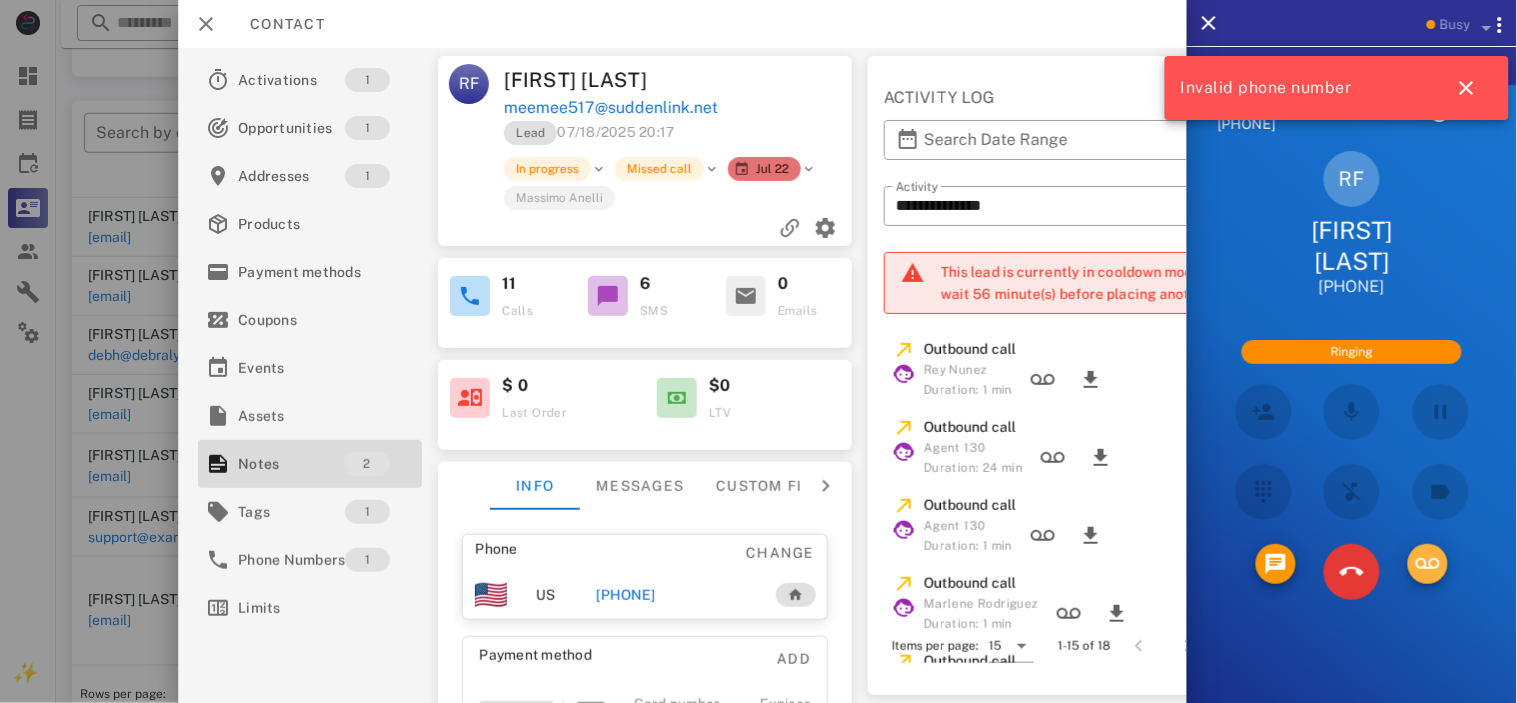 click at bounding box center (1428, 564) 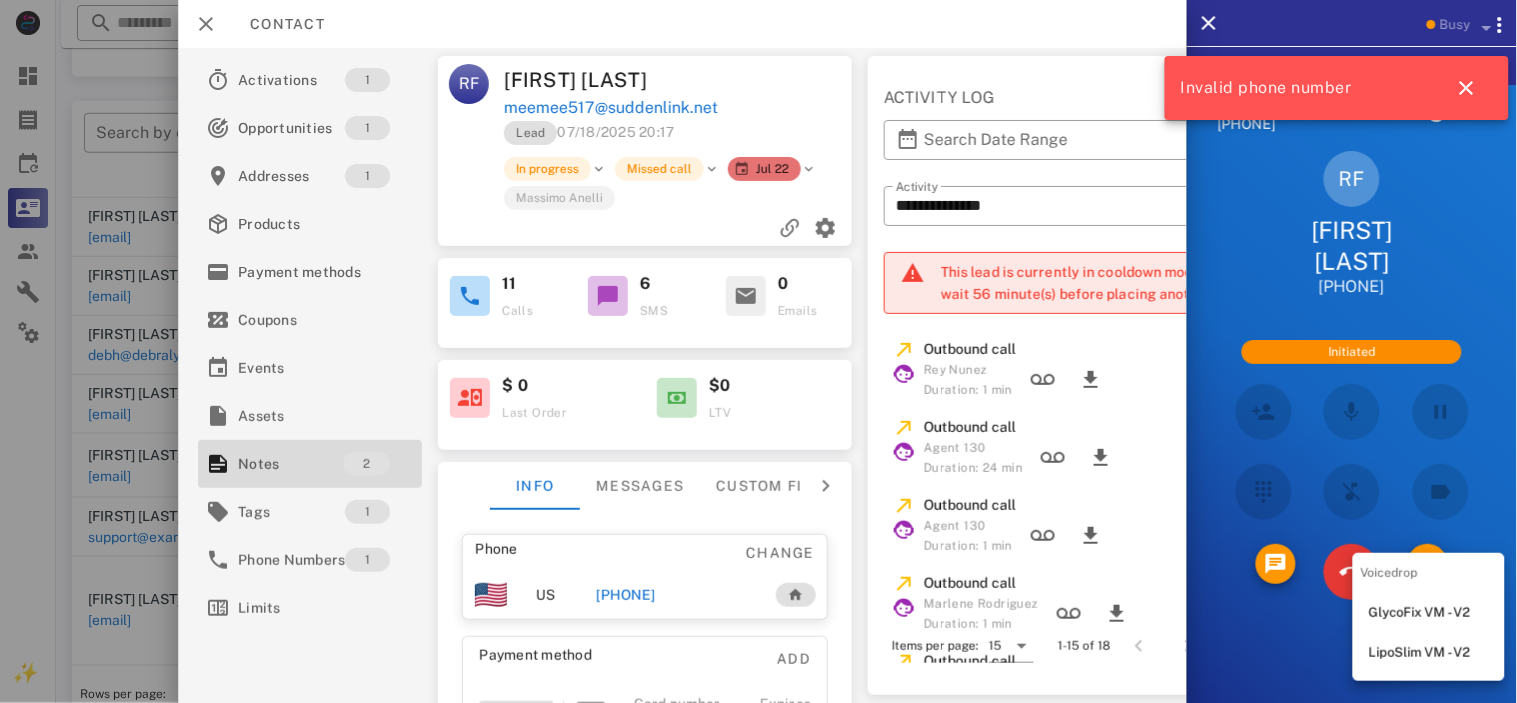 click on "LipoSlim VM - V2" at bounding box center (1429, 653) 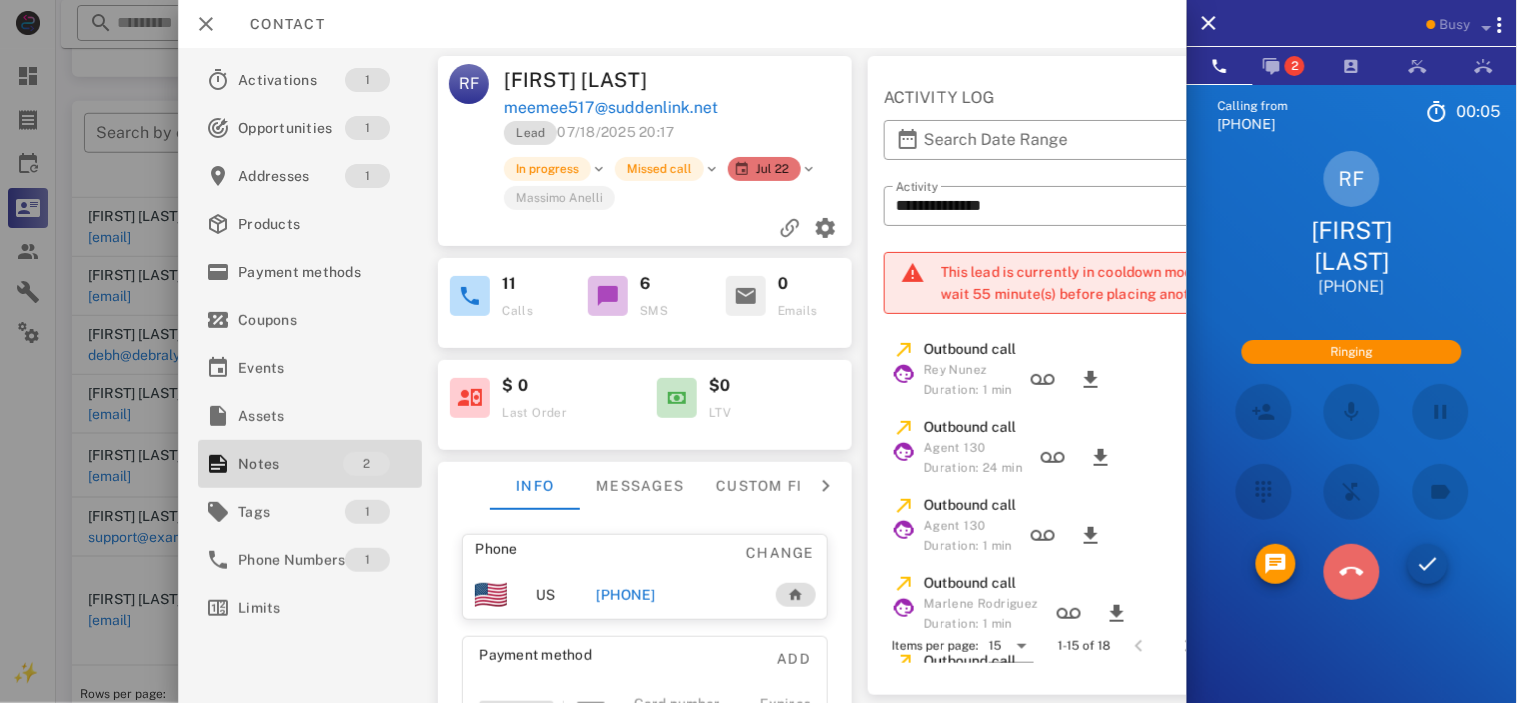 click at bounding box center [1352, 572] 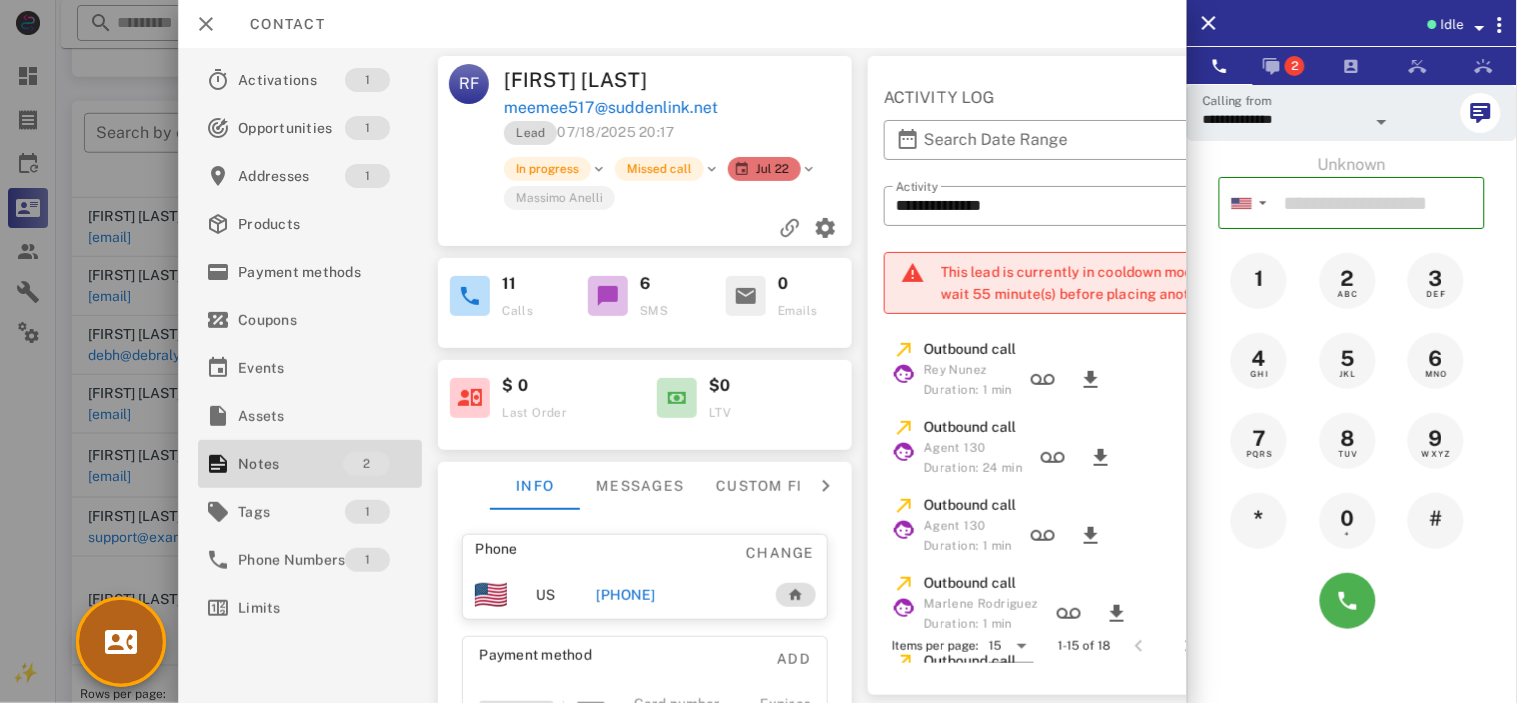click at bounding box center [121, 642] 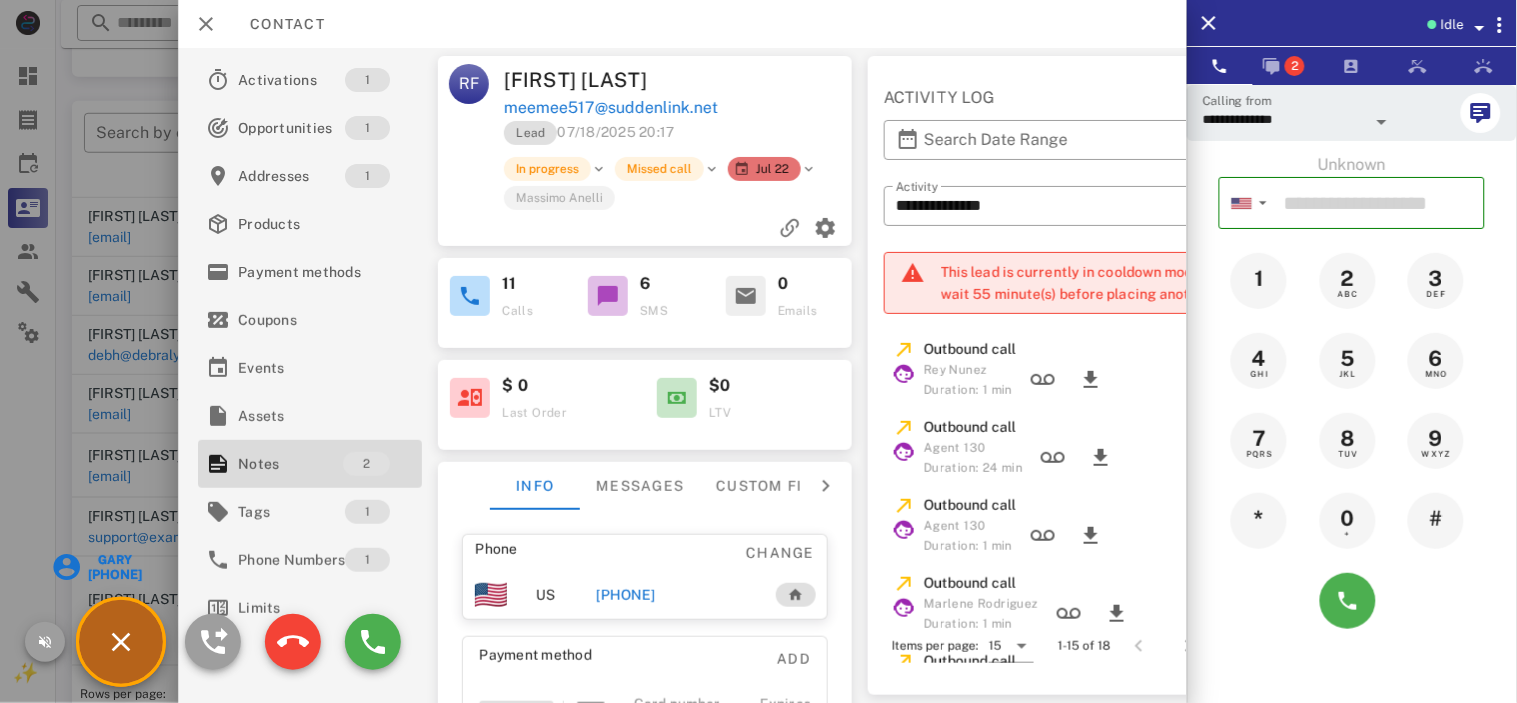 click on "[FIRST] [PHONE]" at bounding box center (121, 642) 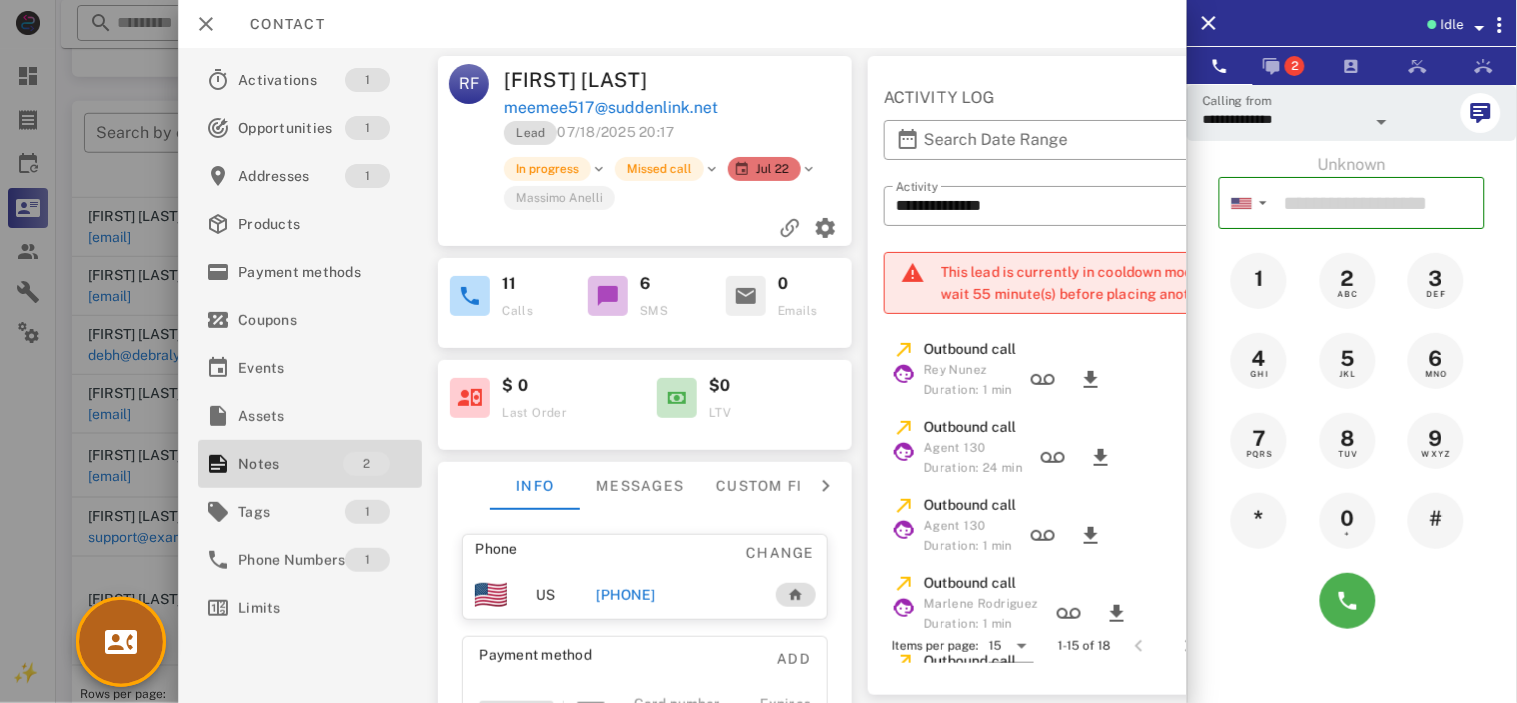 click at bounding box center [121, 642] 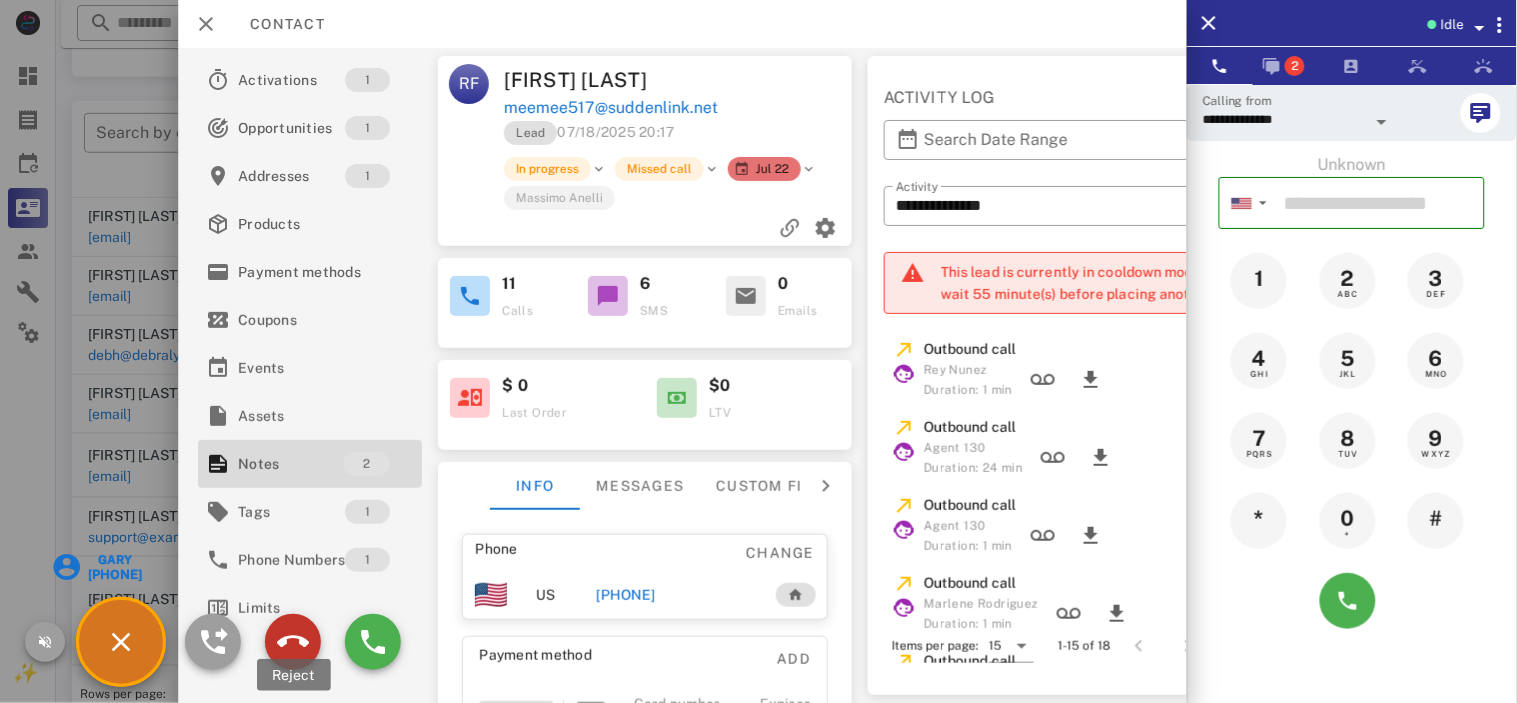 click at bounding box center [293, 642] 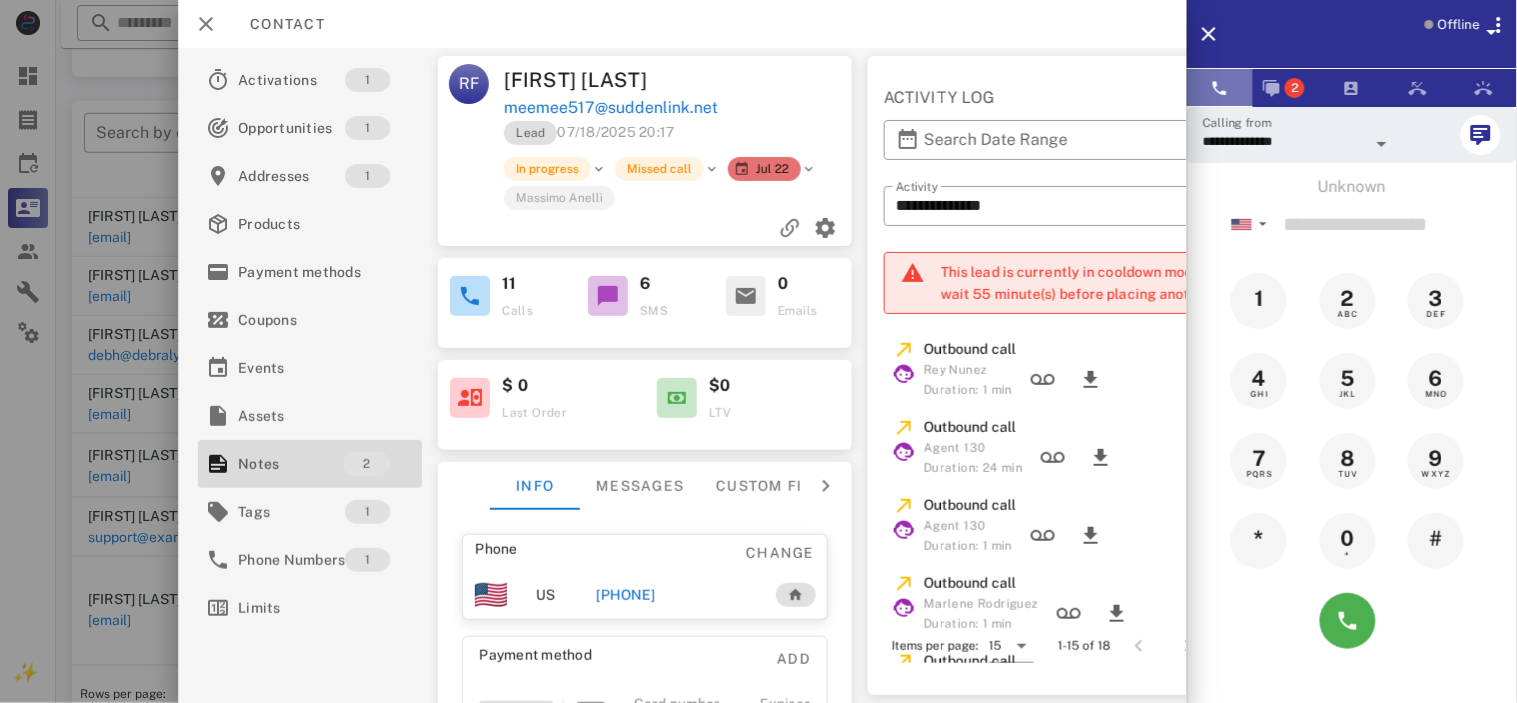 click at bounding box center [1220, 88] 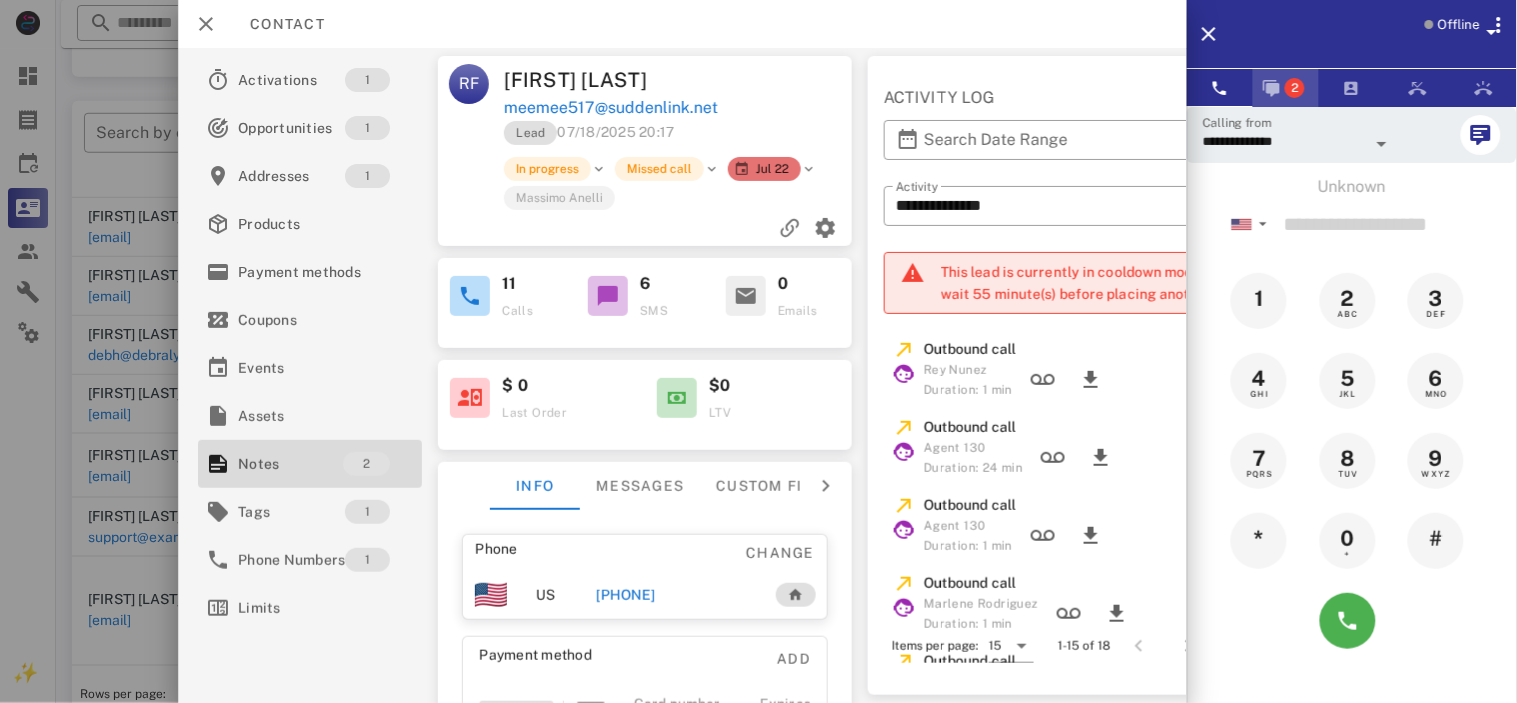click at bounding box center [1272, 88] 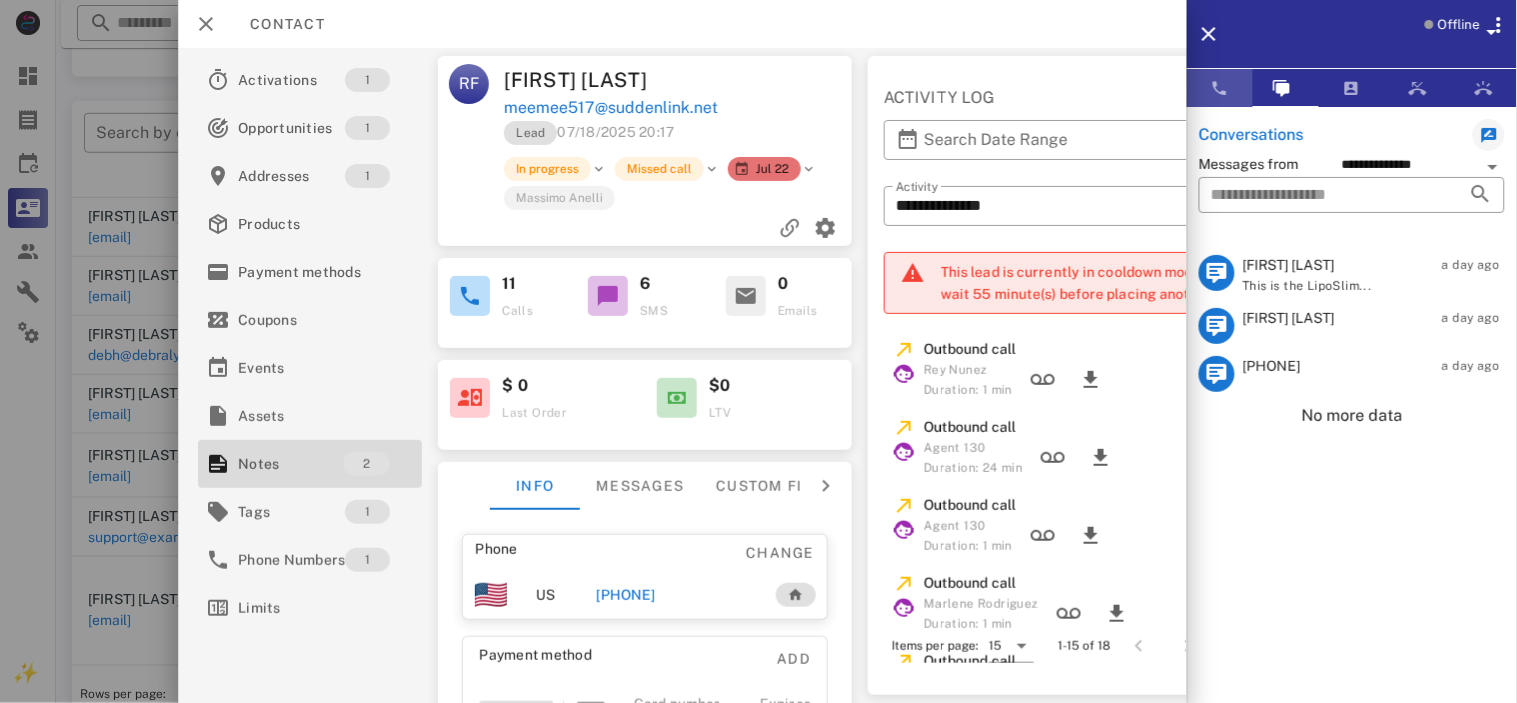 click at bounding box center (1220, 88) 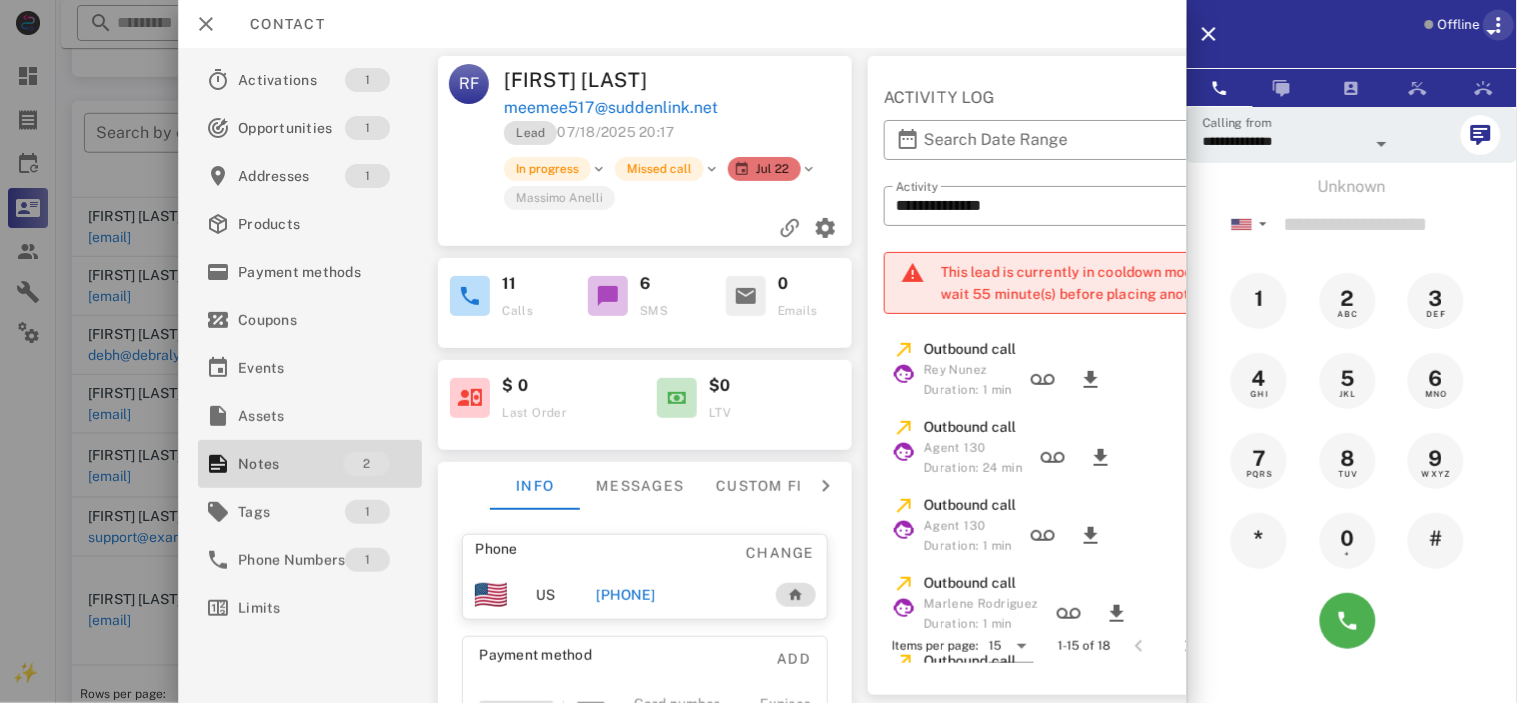 click at bounding box center [1499, 25] 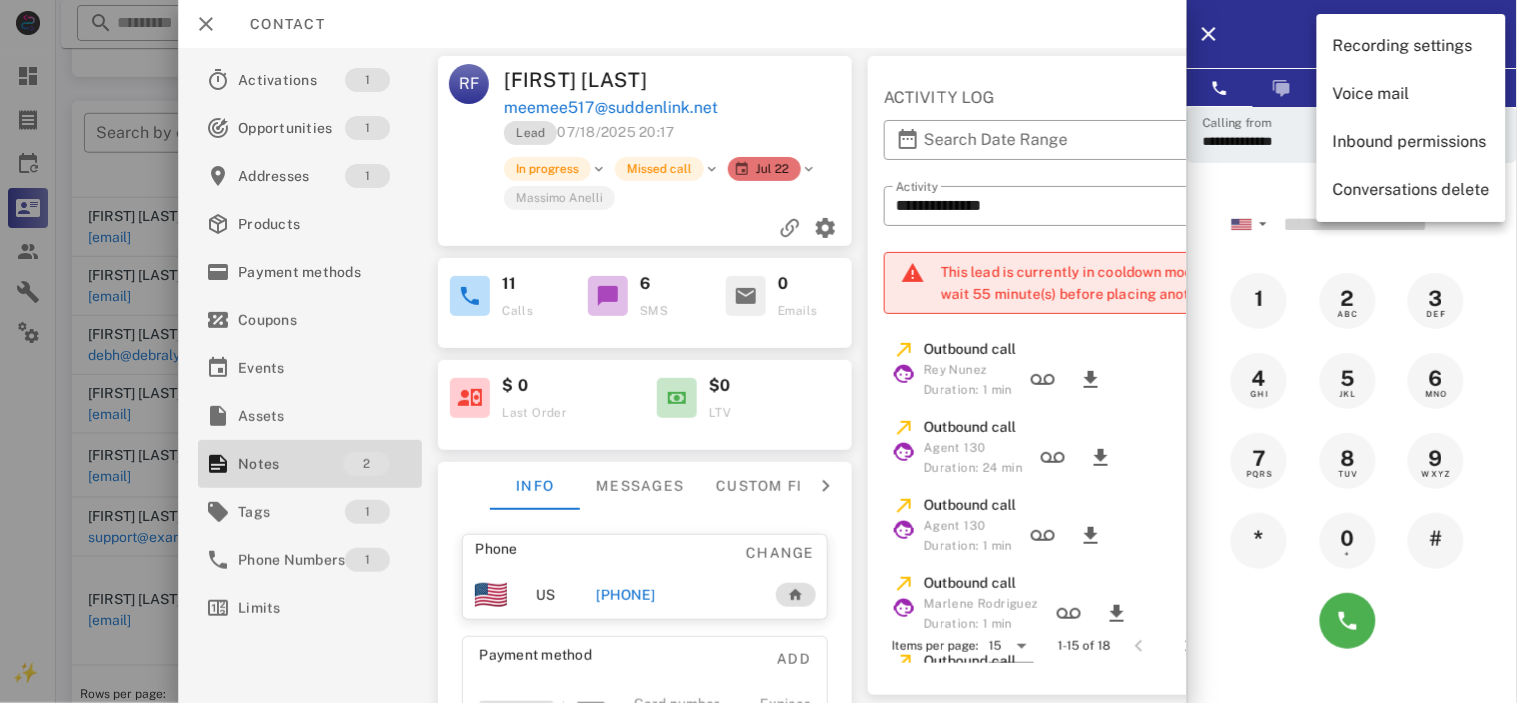 click on "Offline" at bounding box center (1378, 34) 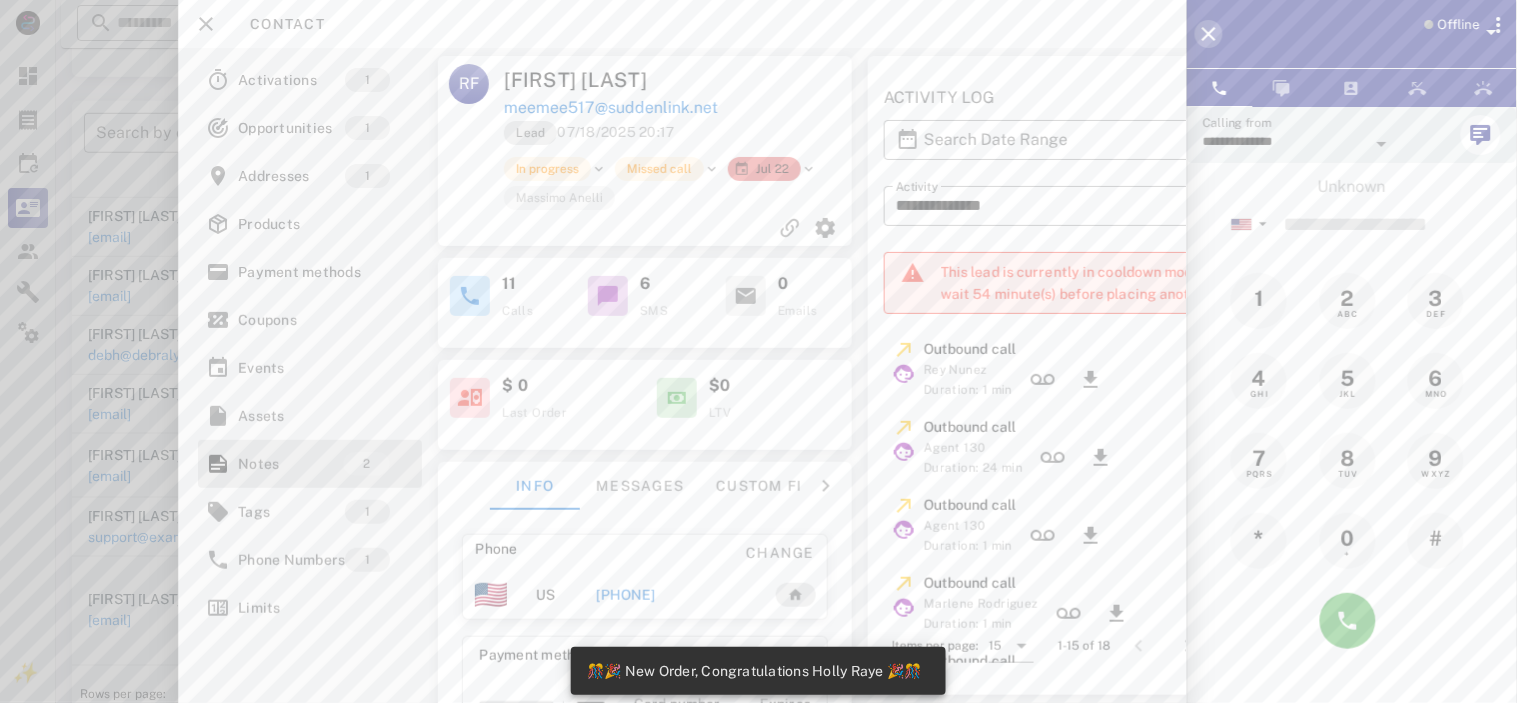 click at bounding box center [1209, 34] 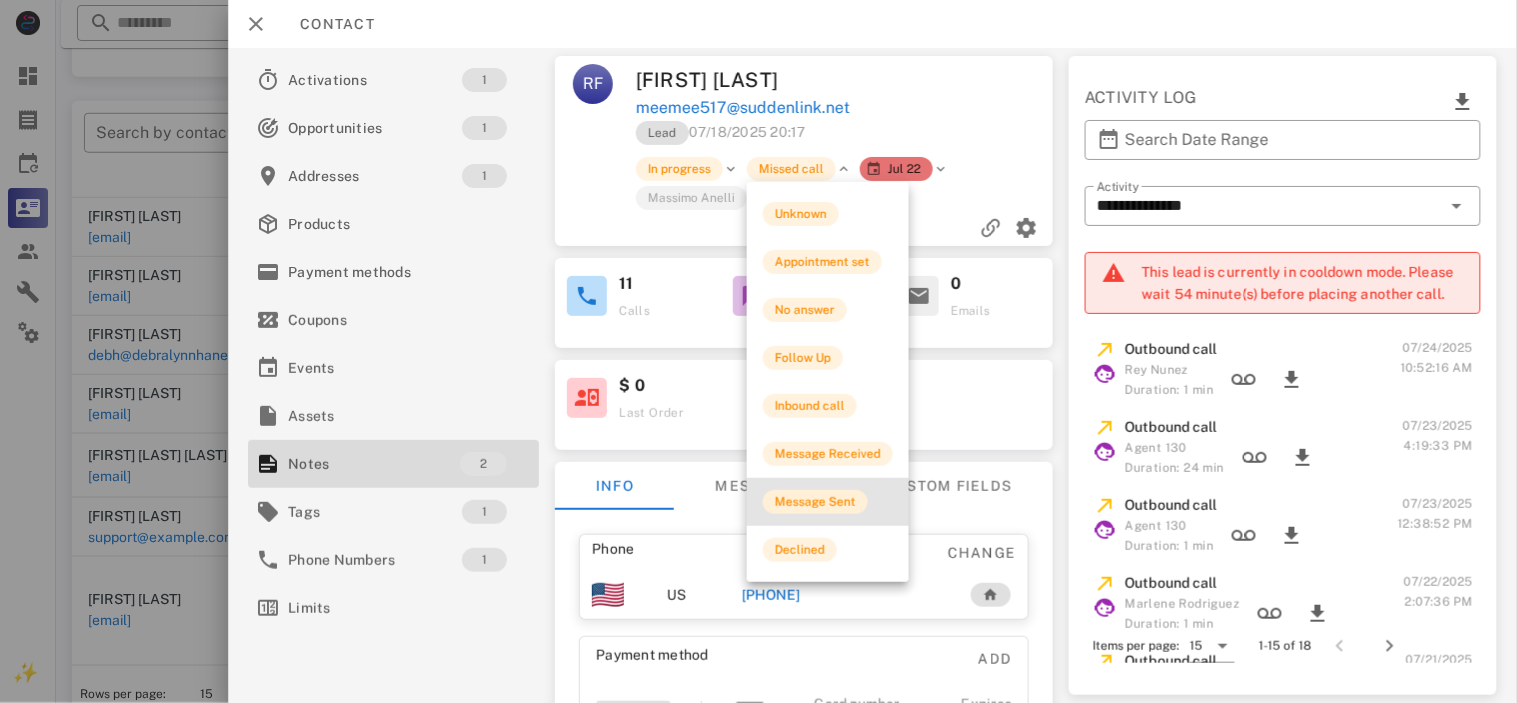 click on "Message Sent" at bounding box center [815, 502] 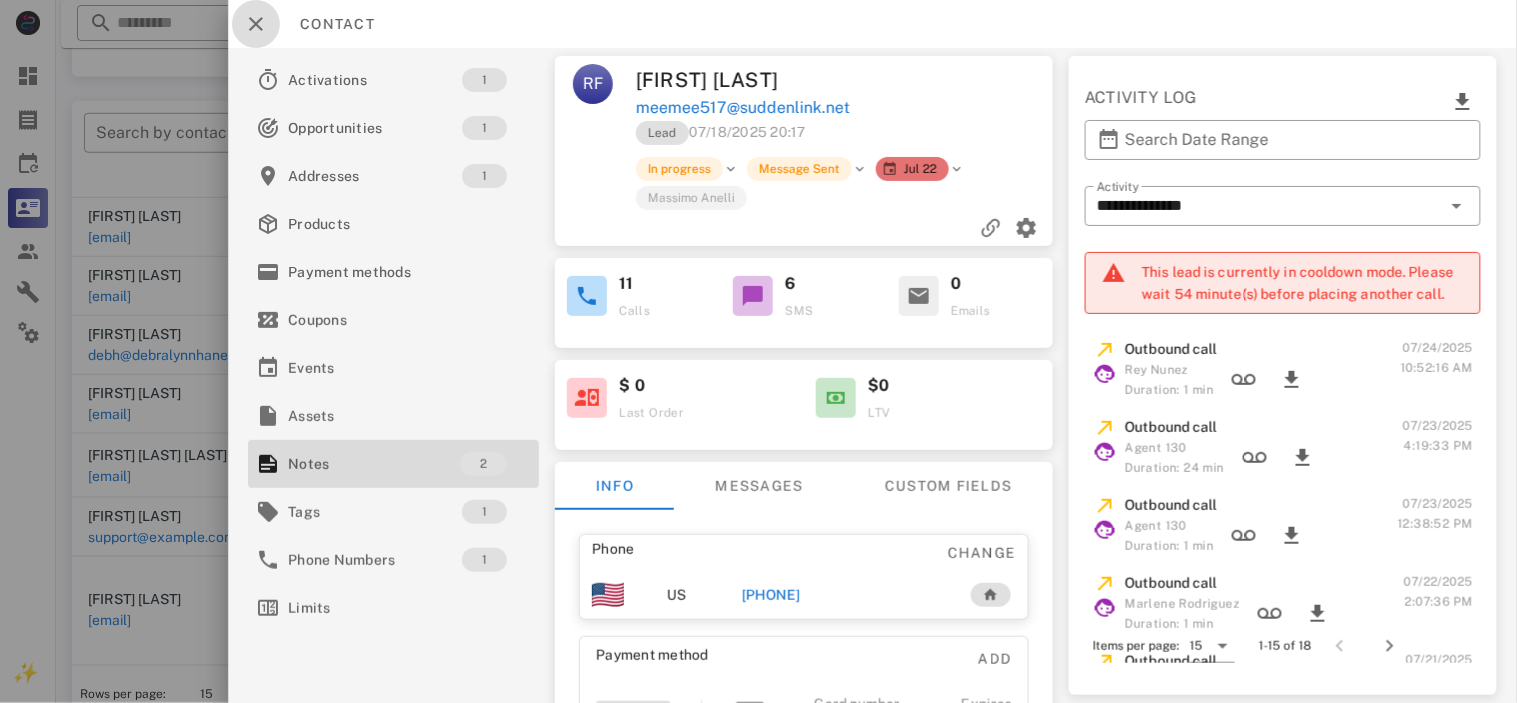 click at bounding box center [256, 24] 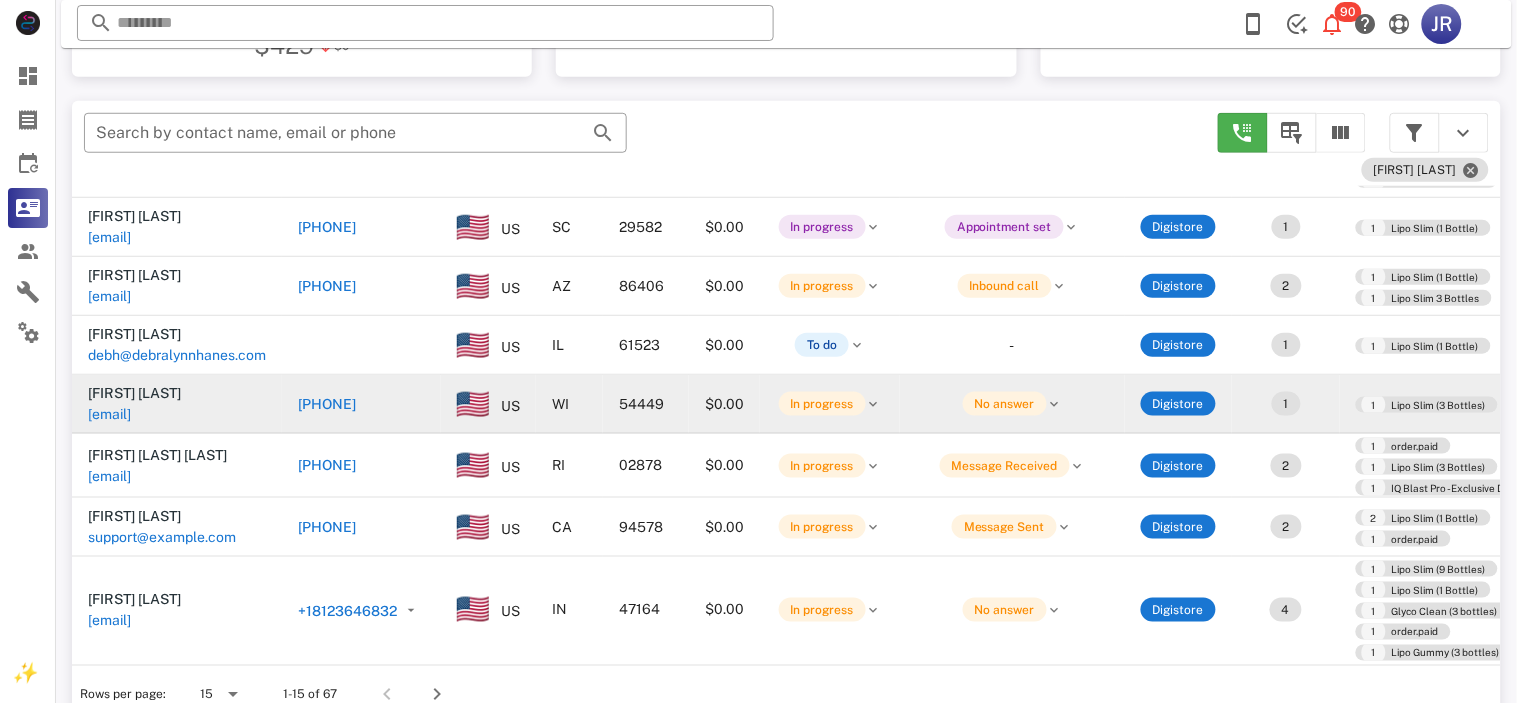 click on "[PHONE]" at bounding box center [327, 404] 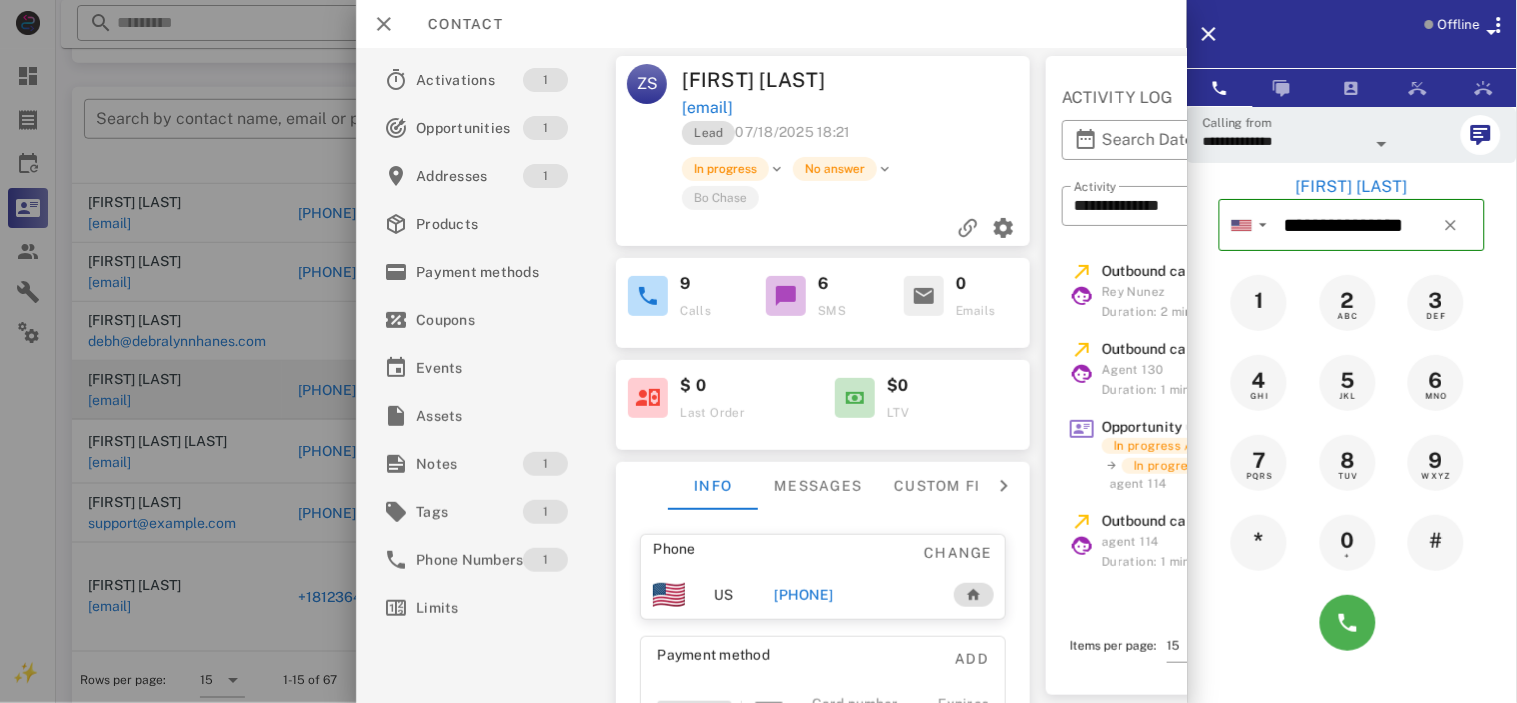 scroll, scrollTop: 365, scrollLeft: 0, axis: vertical 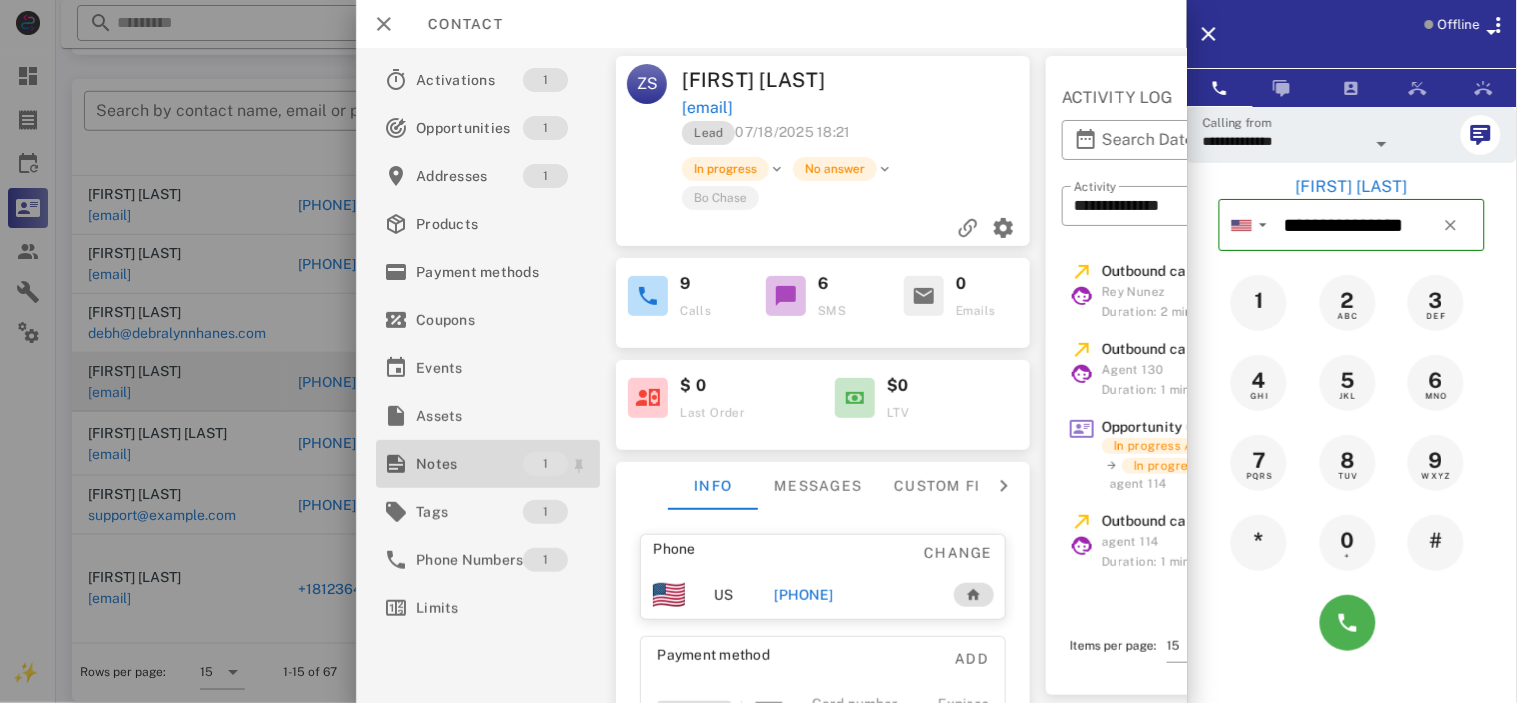 click on "Notes" at bounding box center (469, 464) 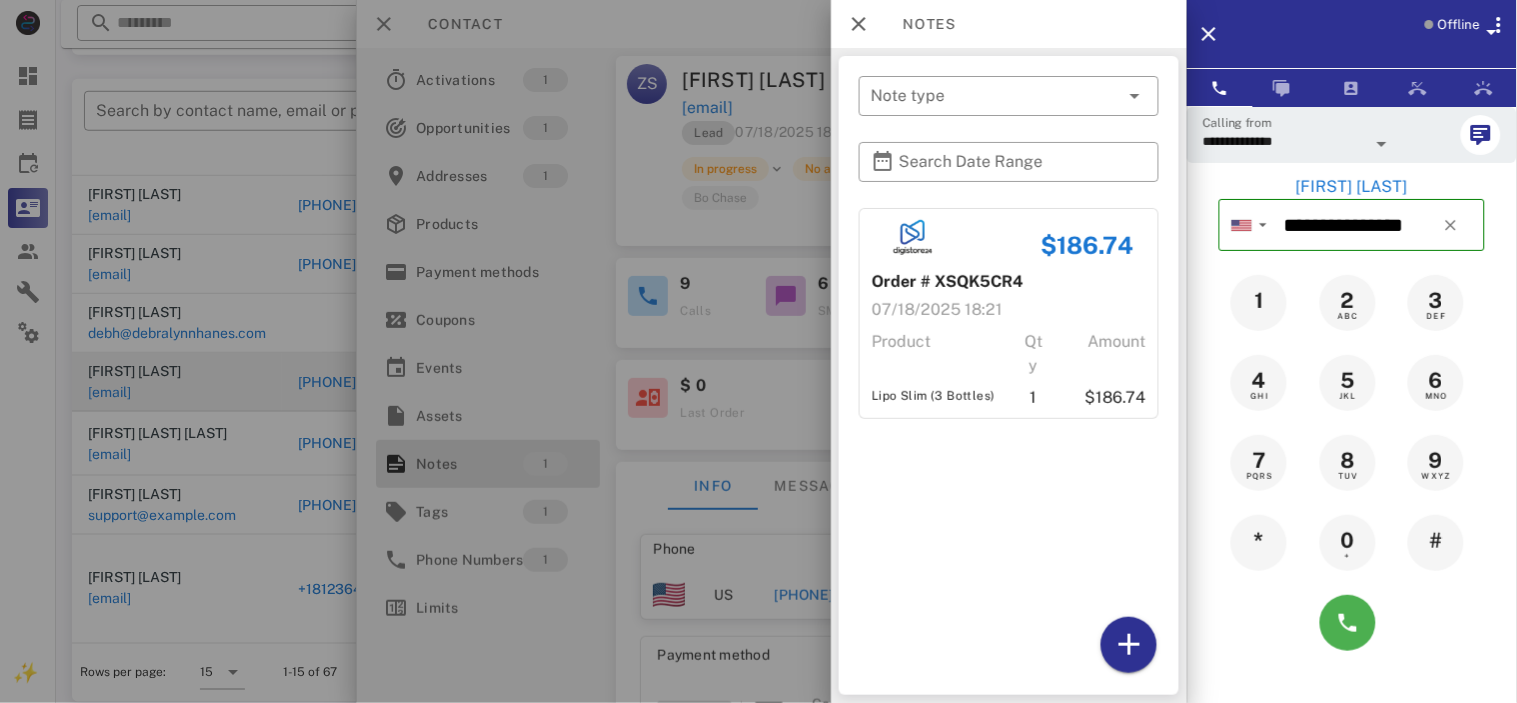 click at bounding box center [758, 351] 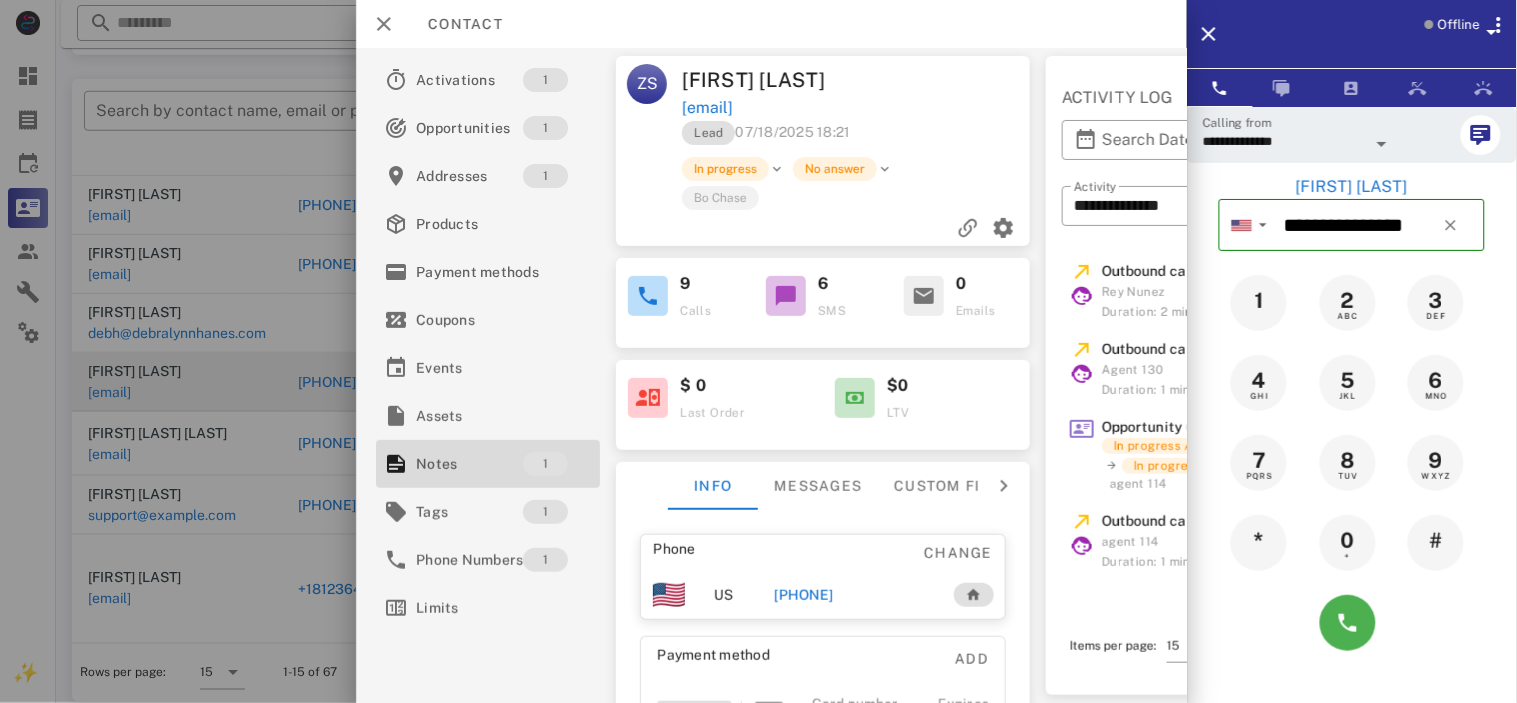 click on "**********" at bounding box center [1257, 219] 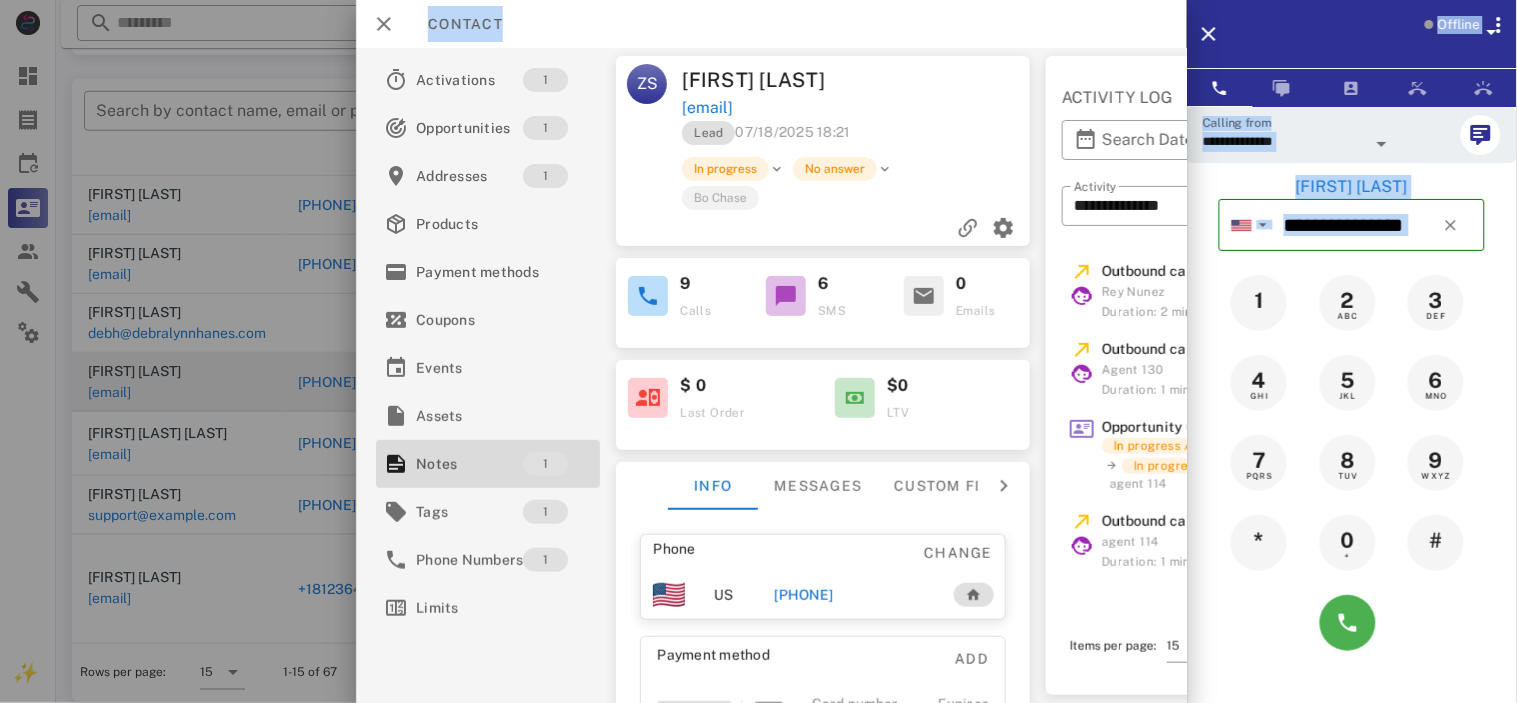 drag, startPoint x: 1378, startPoint y: 16, endPoint x: 1028, endPoint y: 12, distance: 350.02286 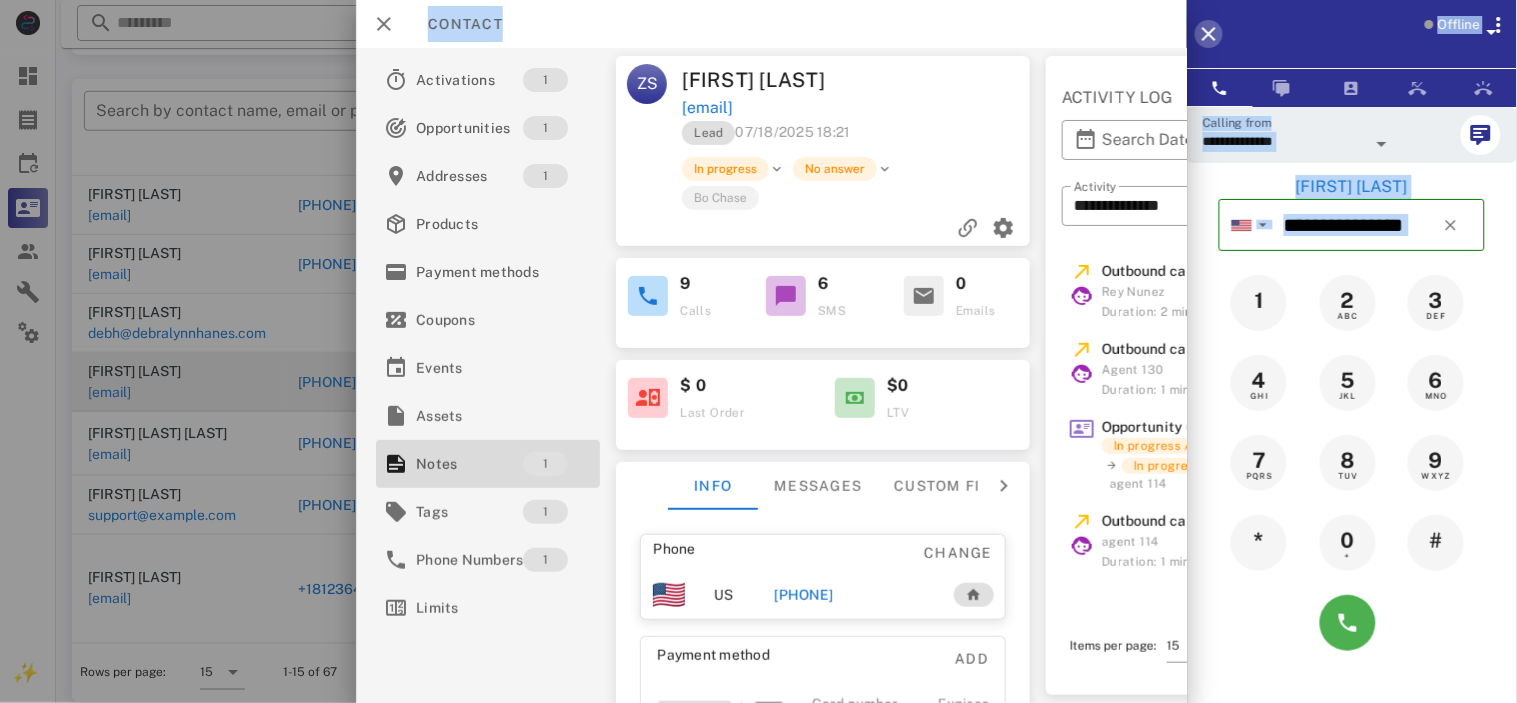 click at bounding box center (1209, 34) 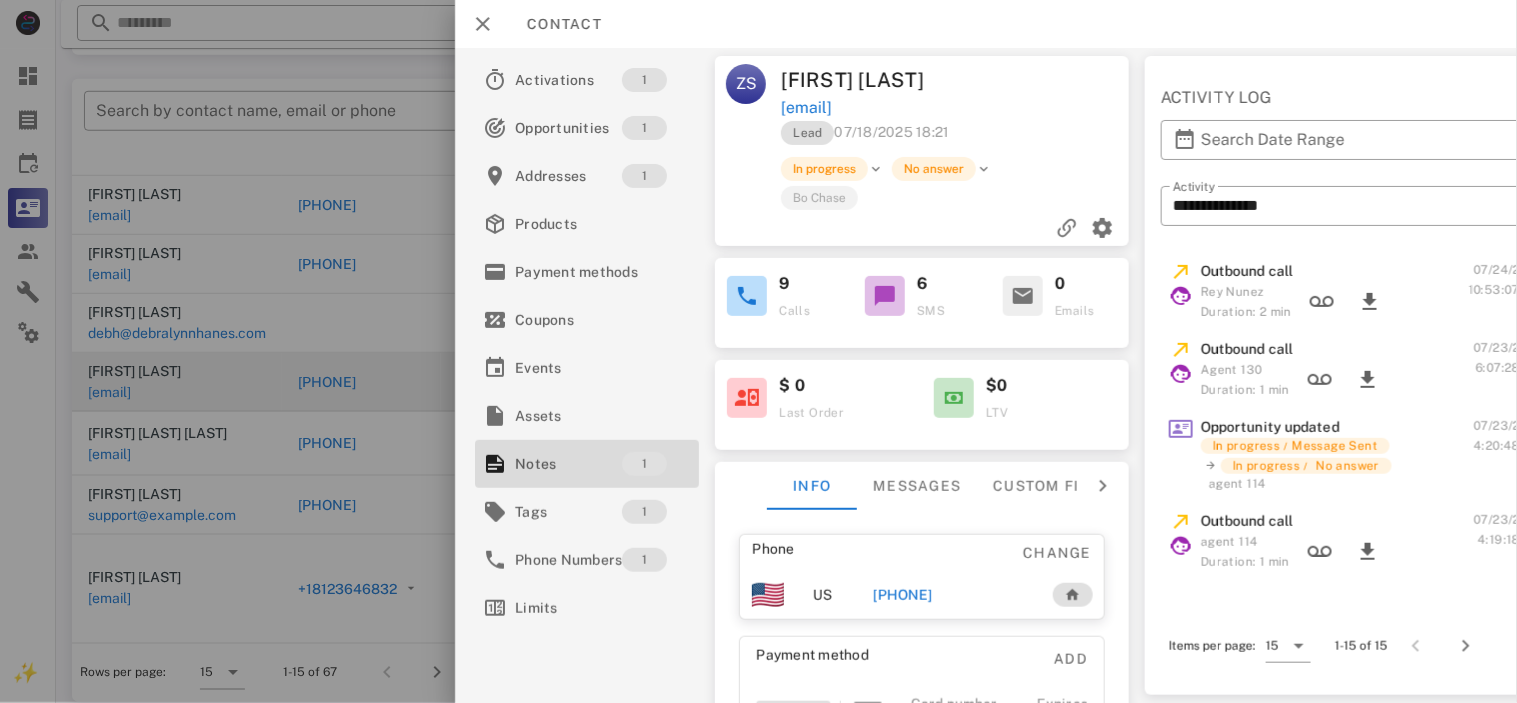click on "Rey Nunez" at bounding box center (1246, 292) 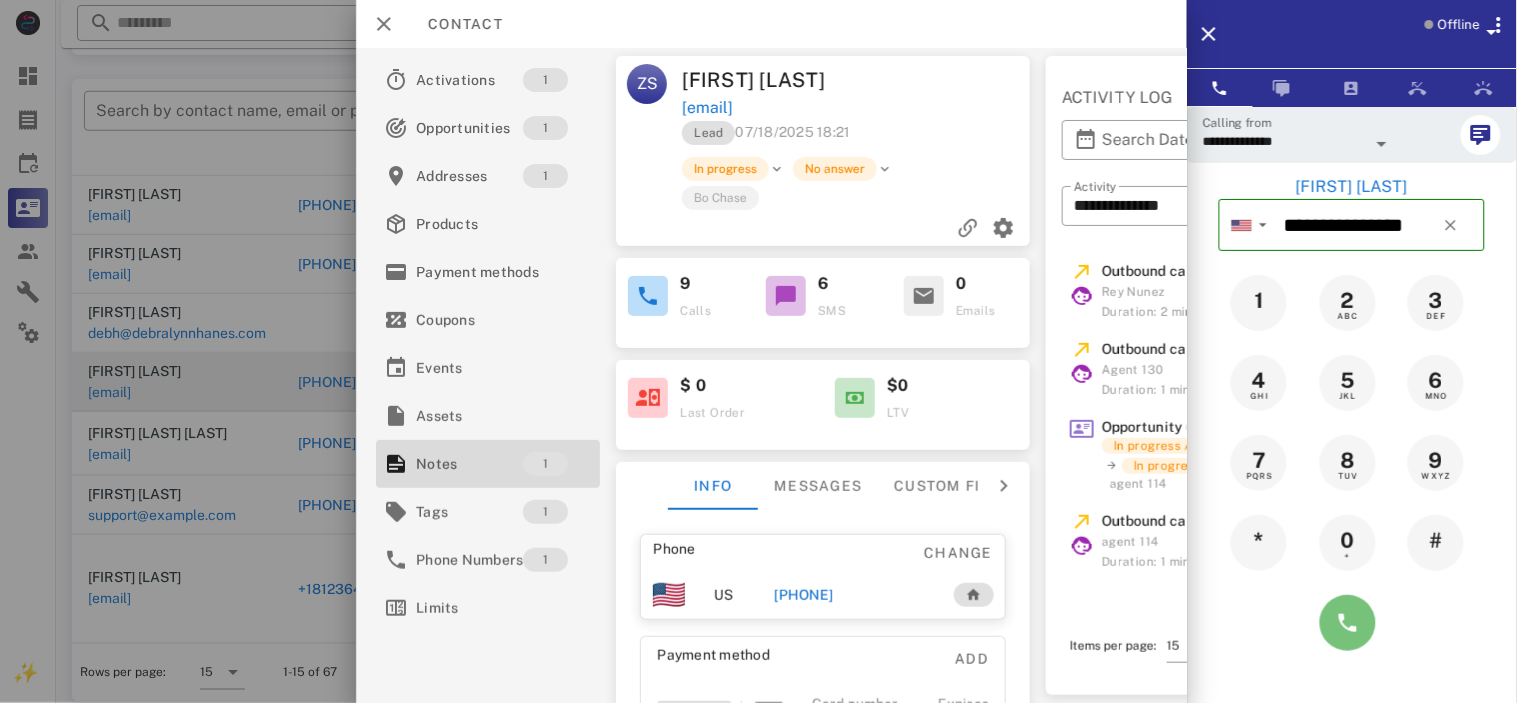 click at bounding box center [1348, 623] 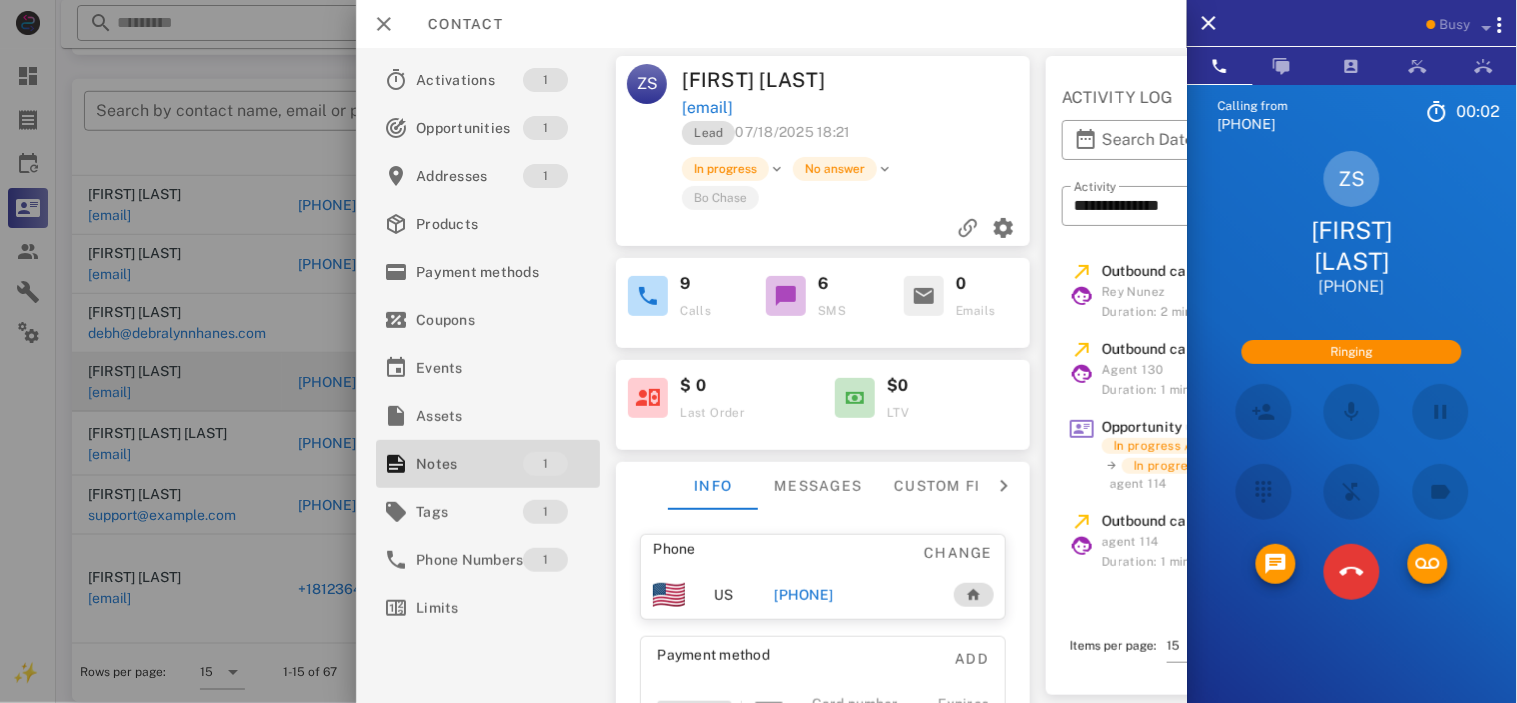scroll, scrollTop: 273, scrollLeft: 0, axis: vertical 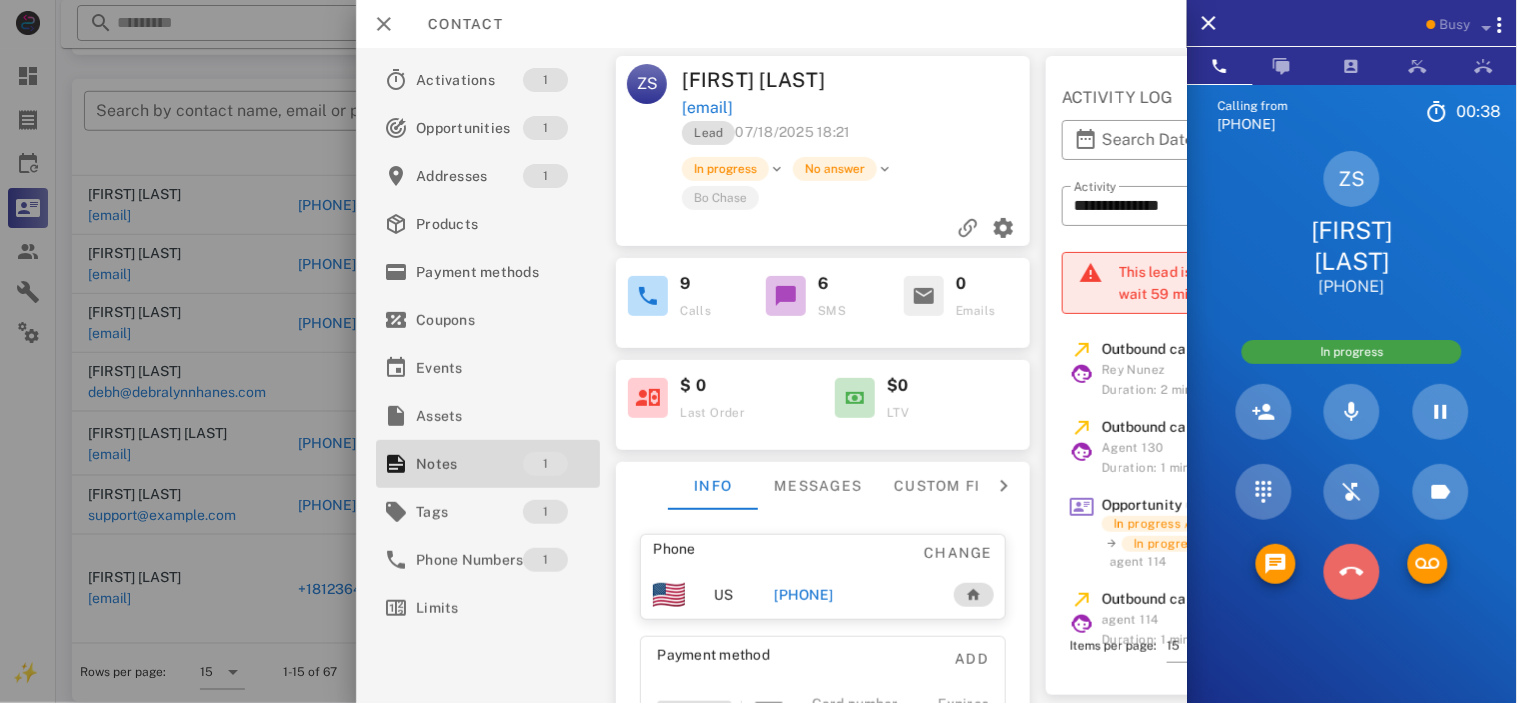 click at bounding box center [1352, 572] 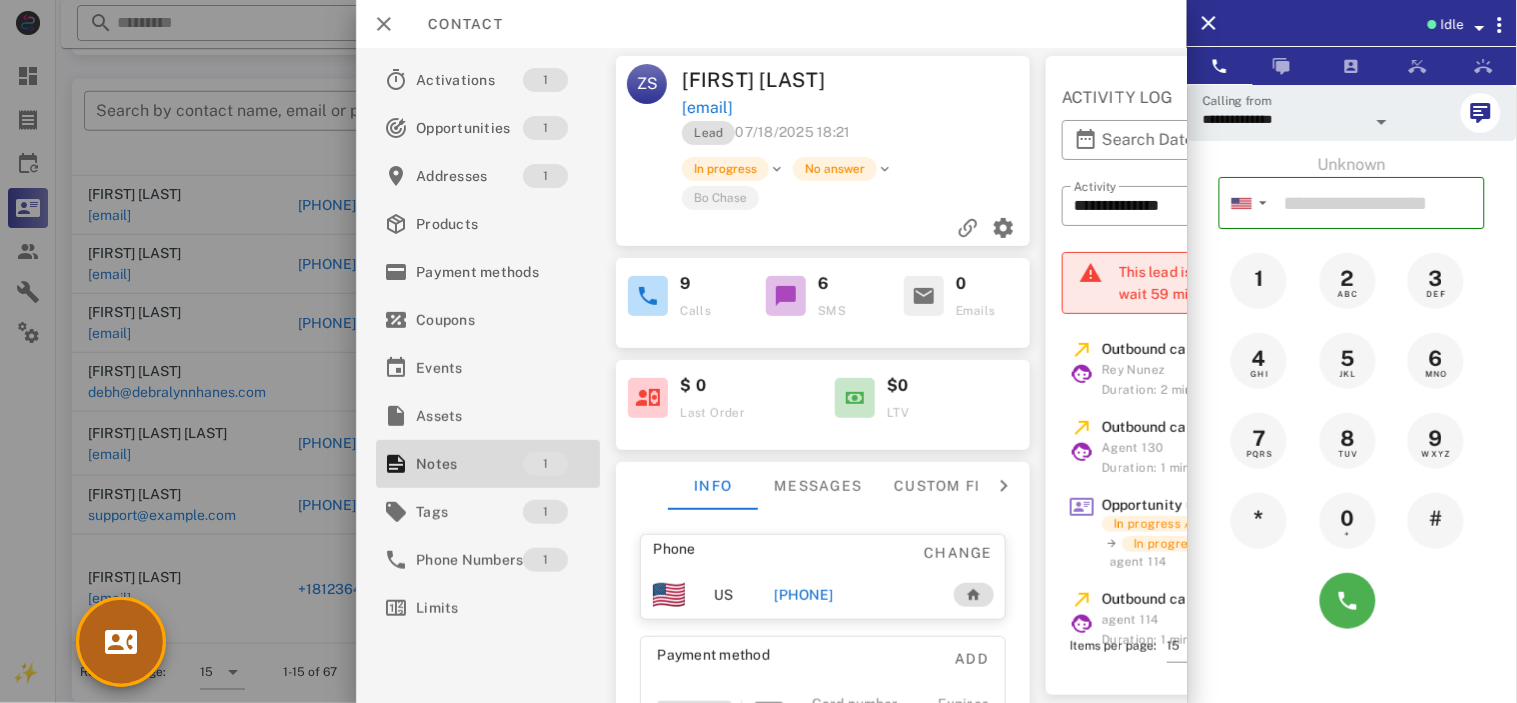 click at bounding box center (121, 642) 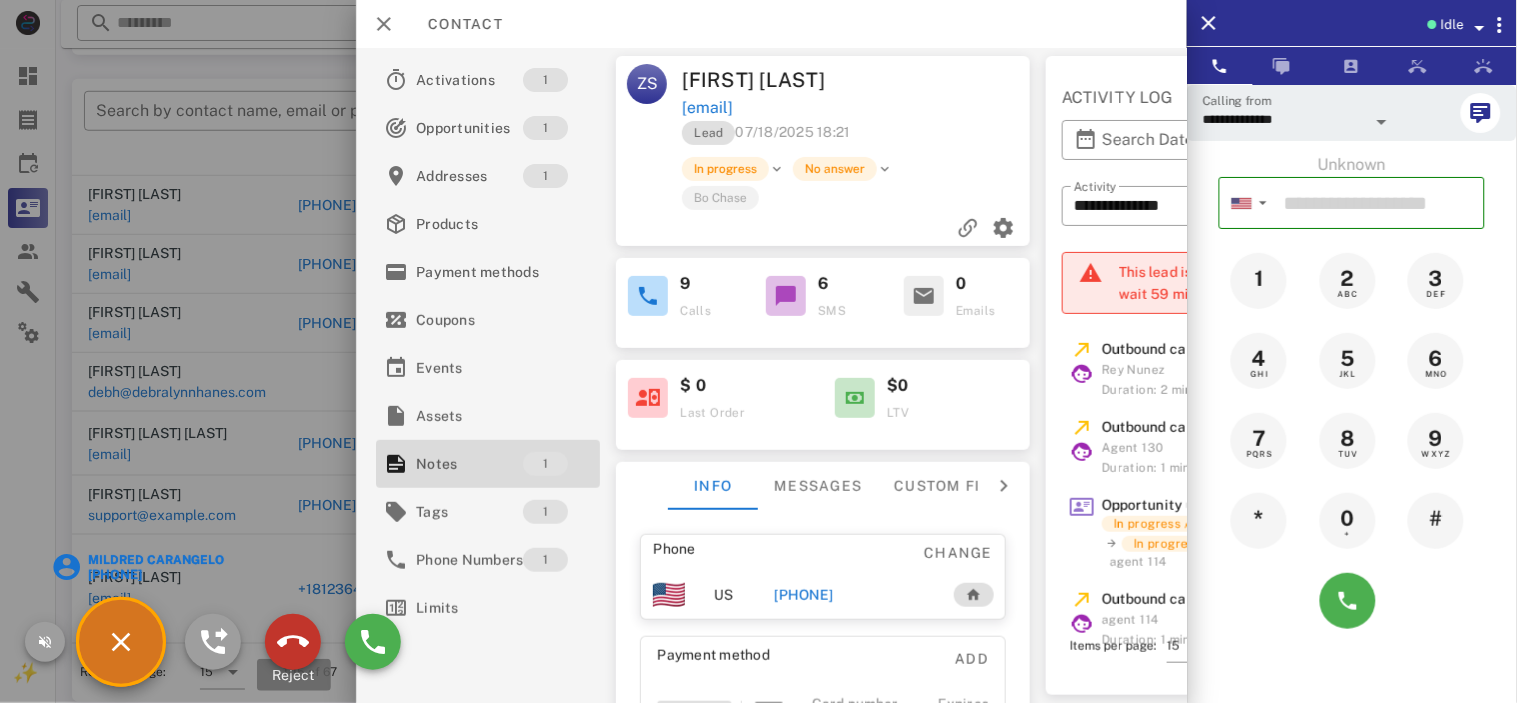 click at bounding box center [293, 642] 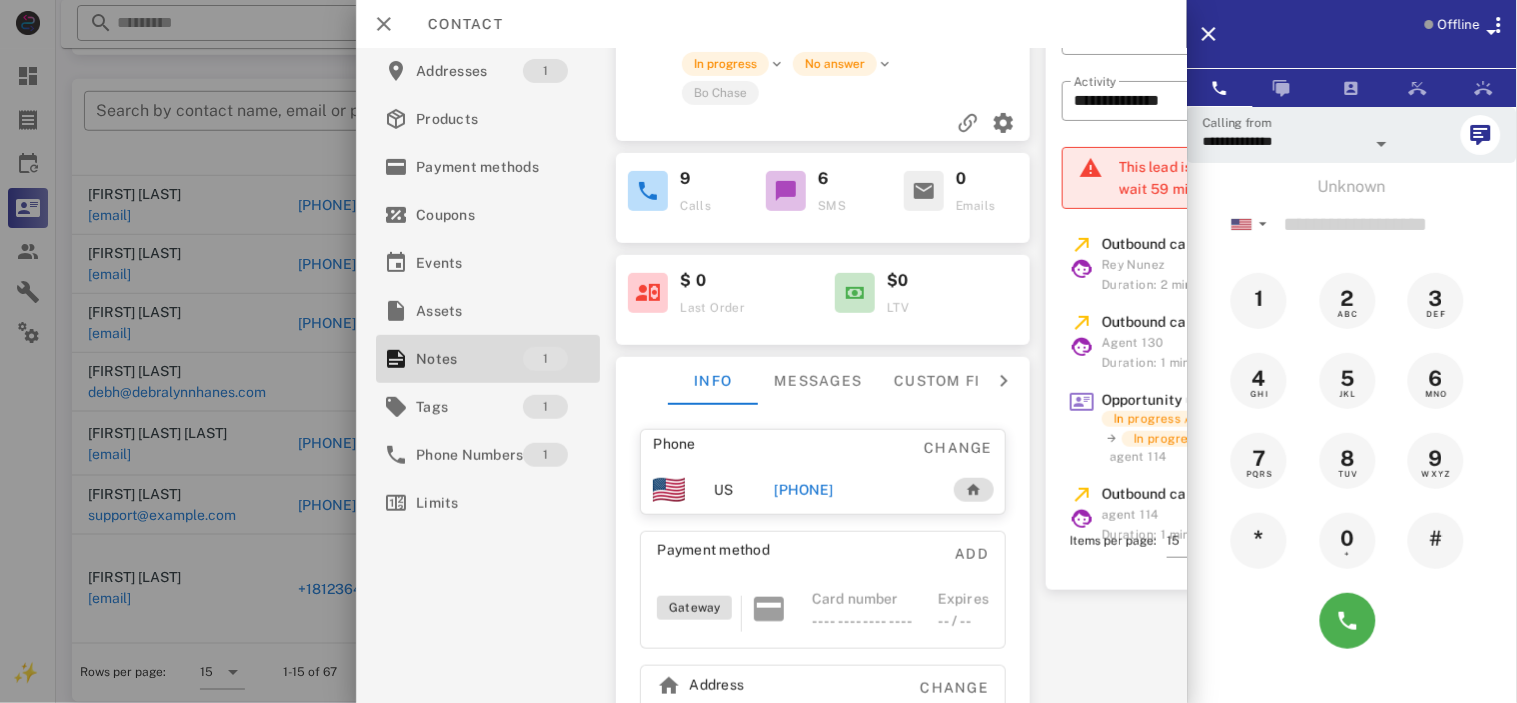 scroll, scrollTop: 164, scrollLeft: 0, axis: vertical 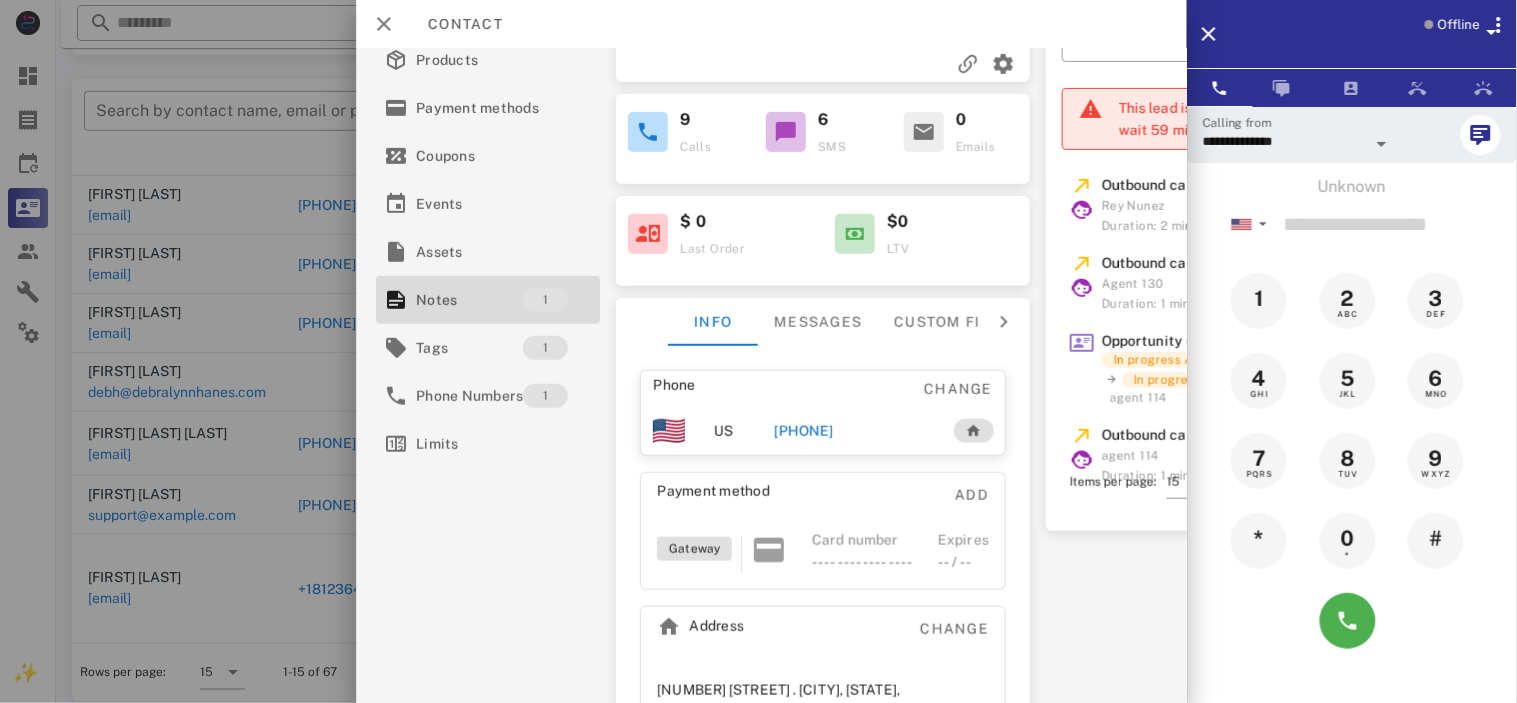 click at bounding box center (1382, 144) 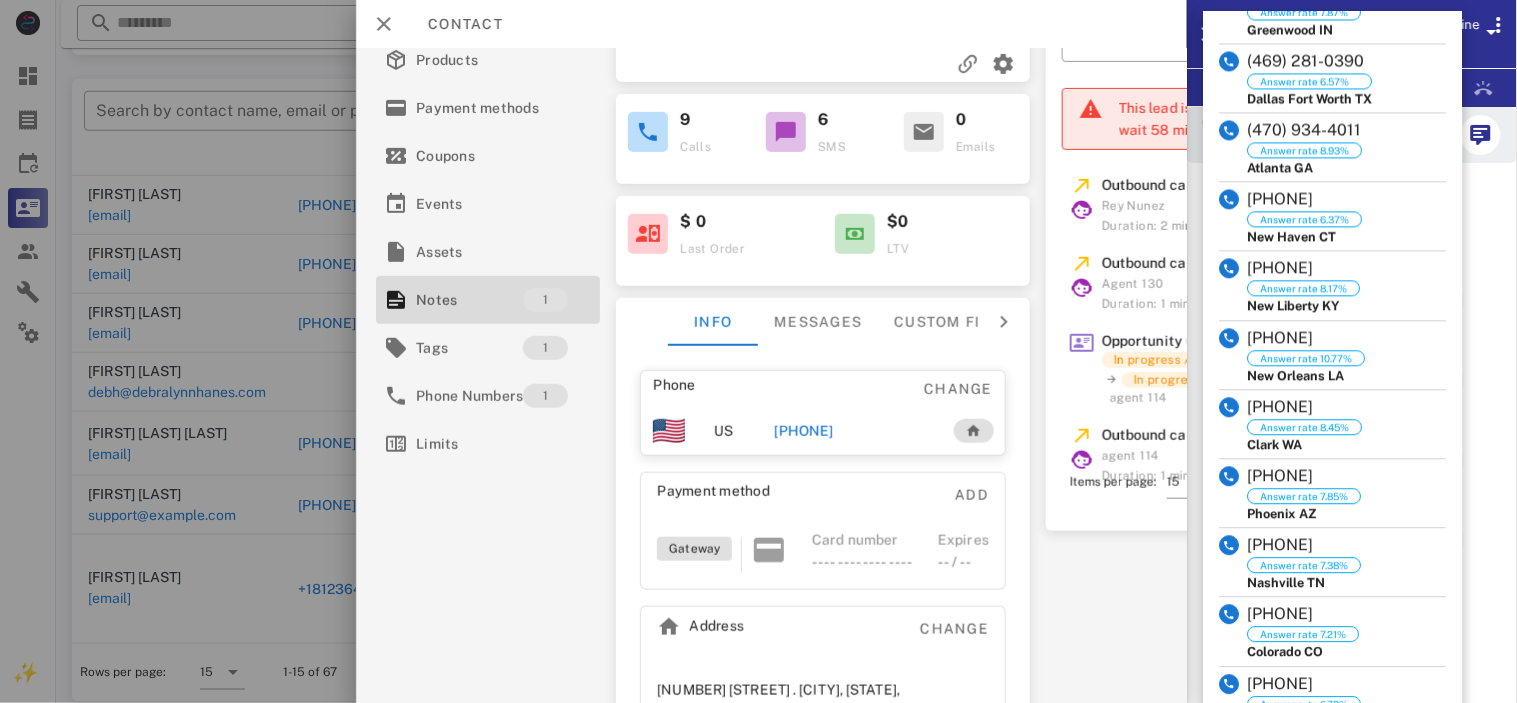 scroll, scrollTop: 1020, scrollLeft: 0, axis: vertical 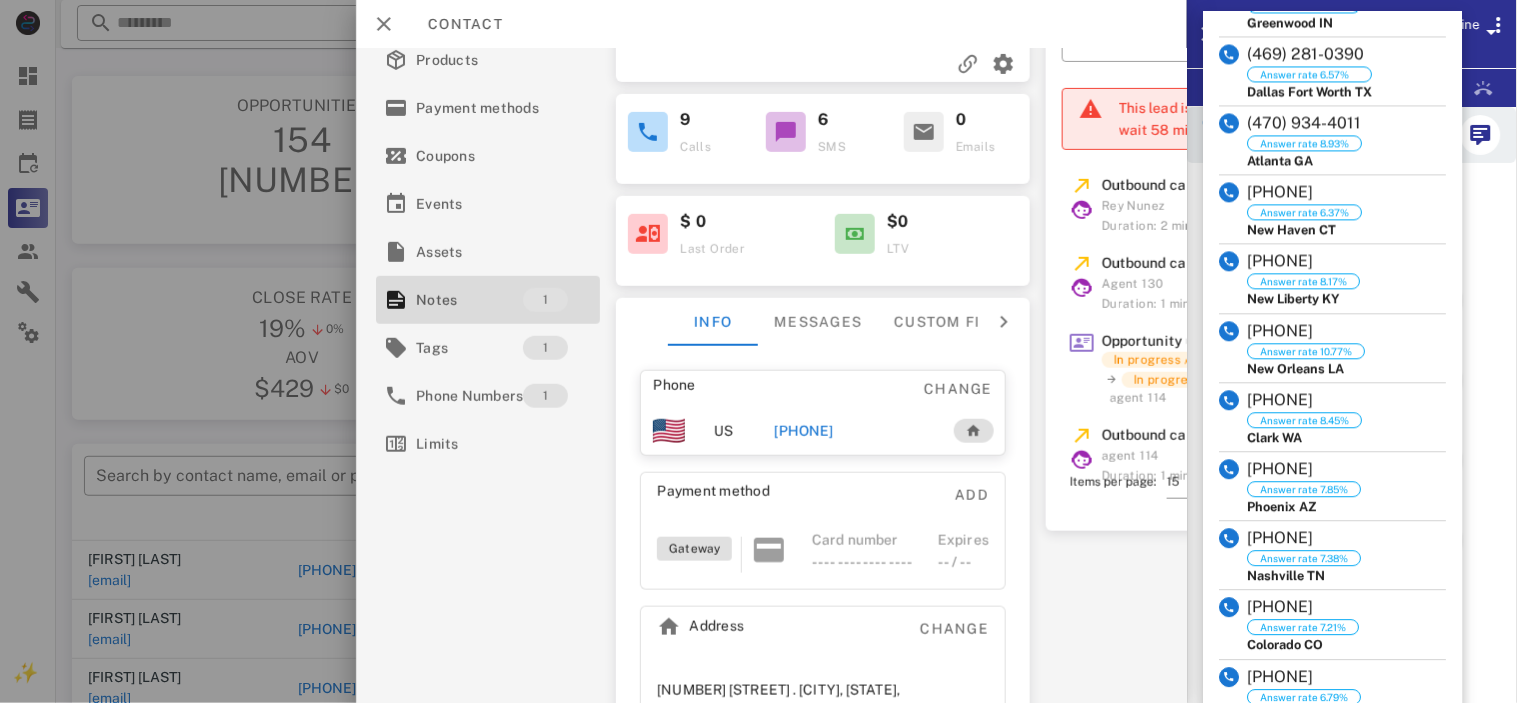 click on "Contact" at bounding box center [771, 24] 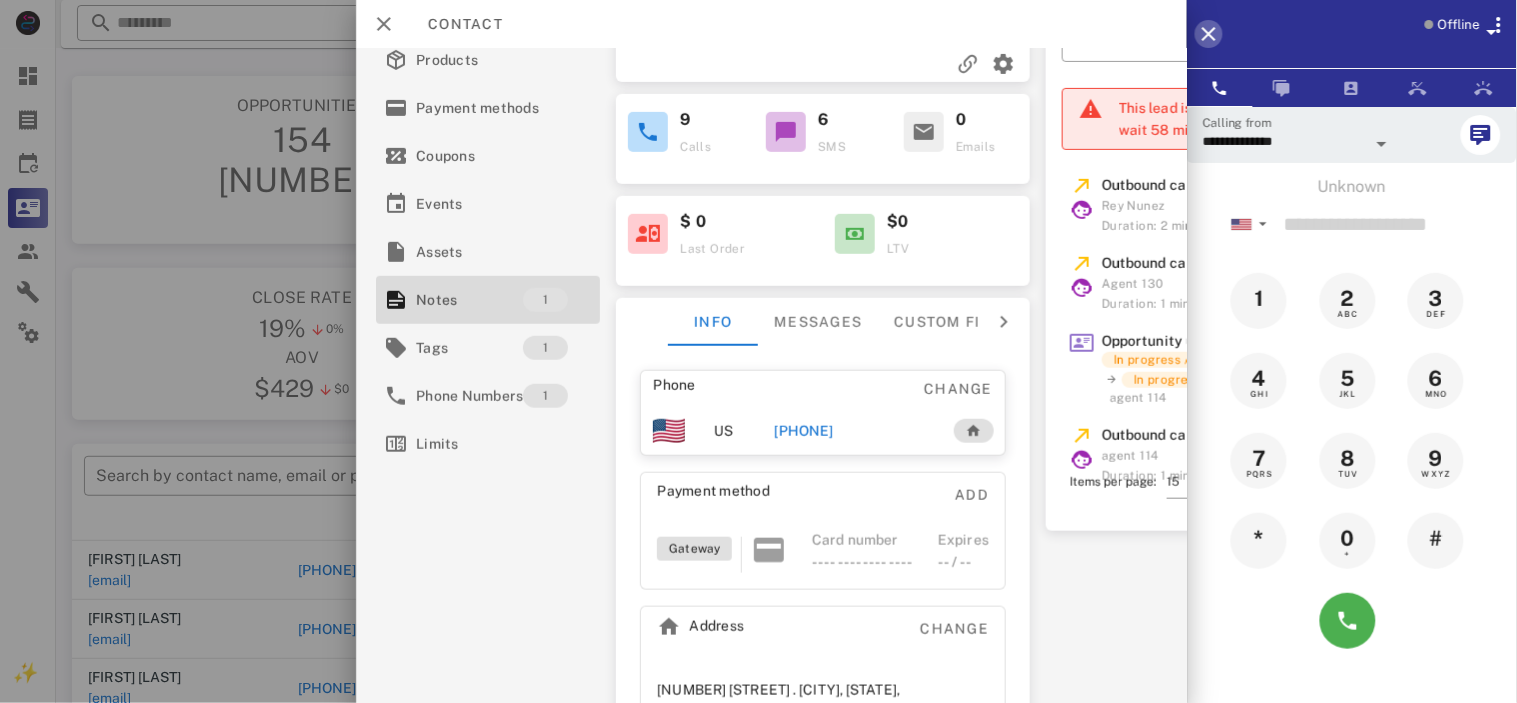 click at bounding box center [1209, 34] 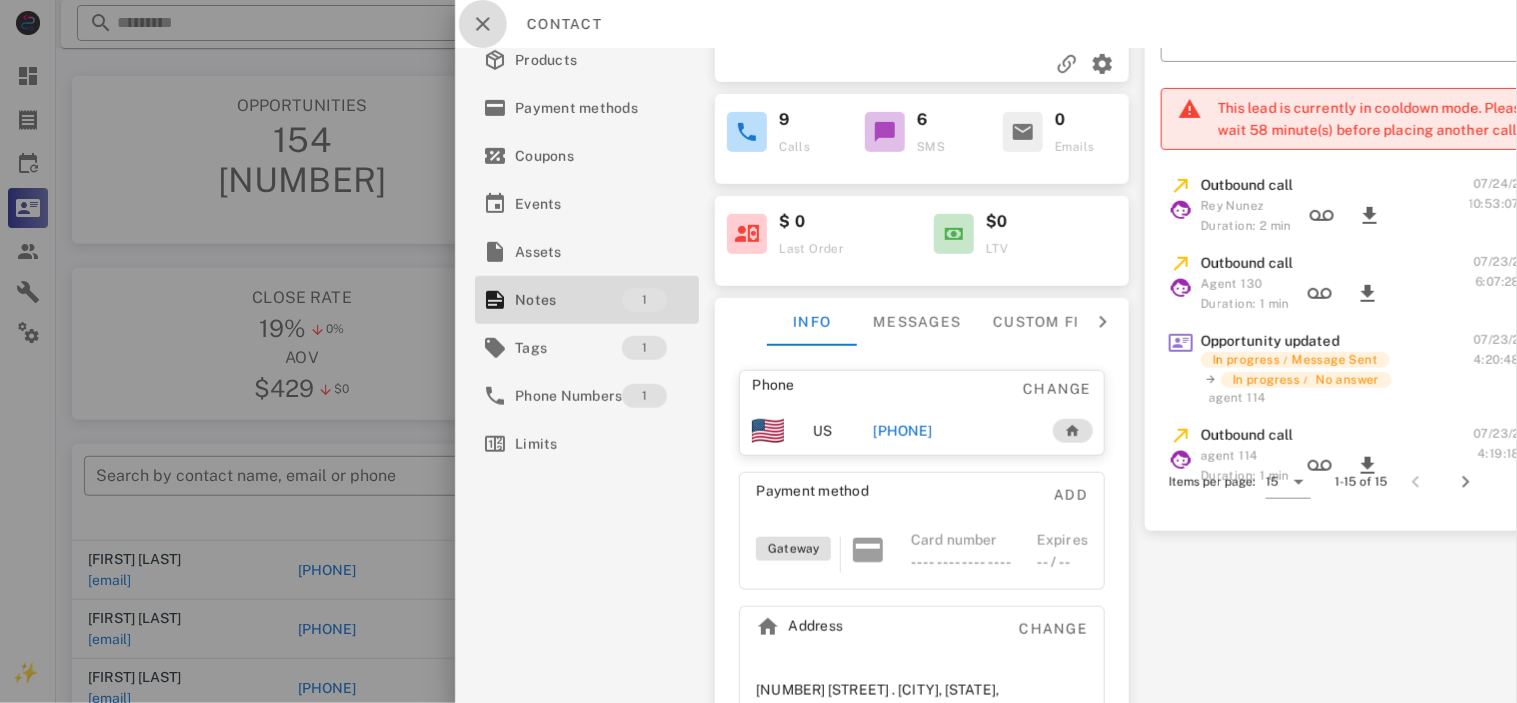 click at bounding box center [483, 24] 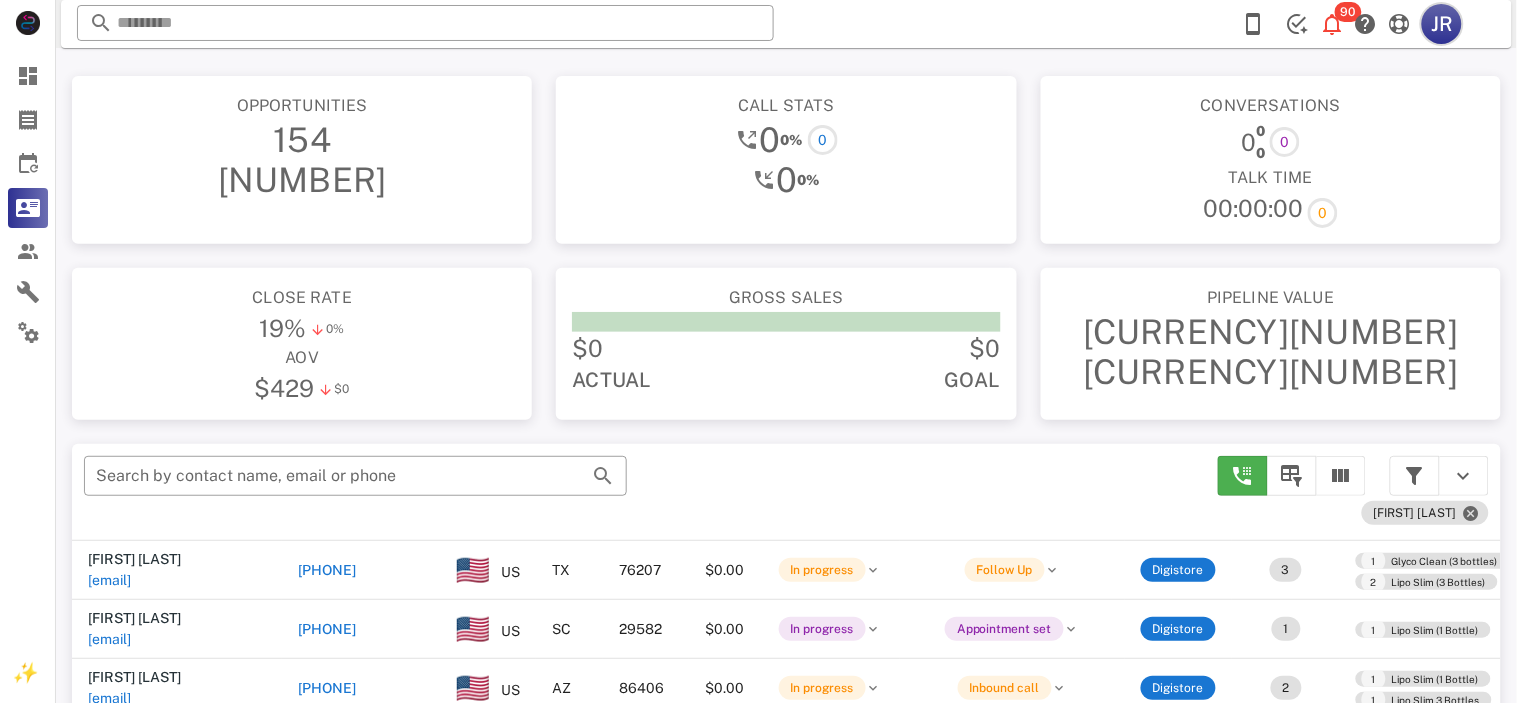 click on "JR" at bounding box center [1442, 24] 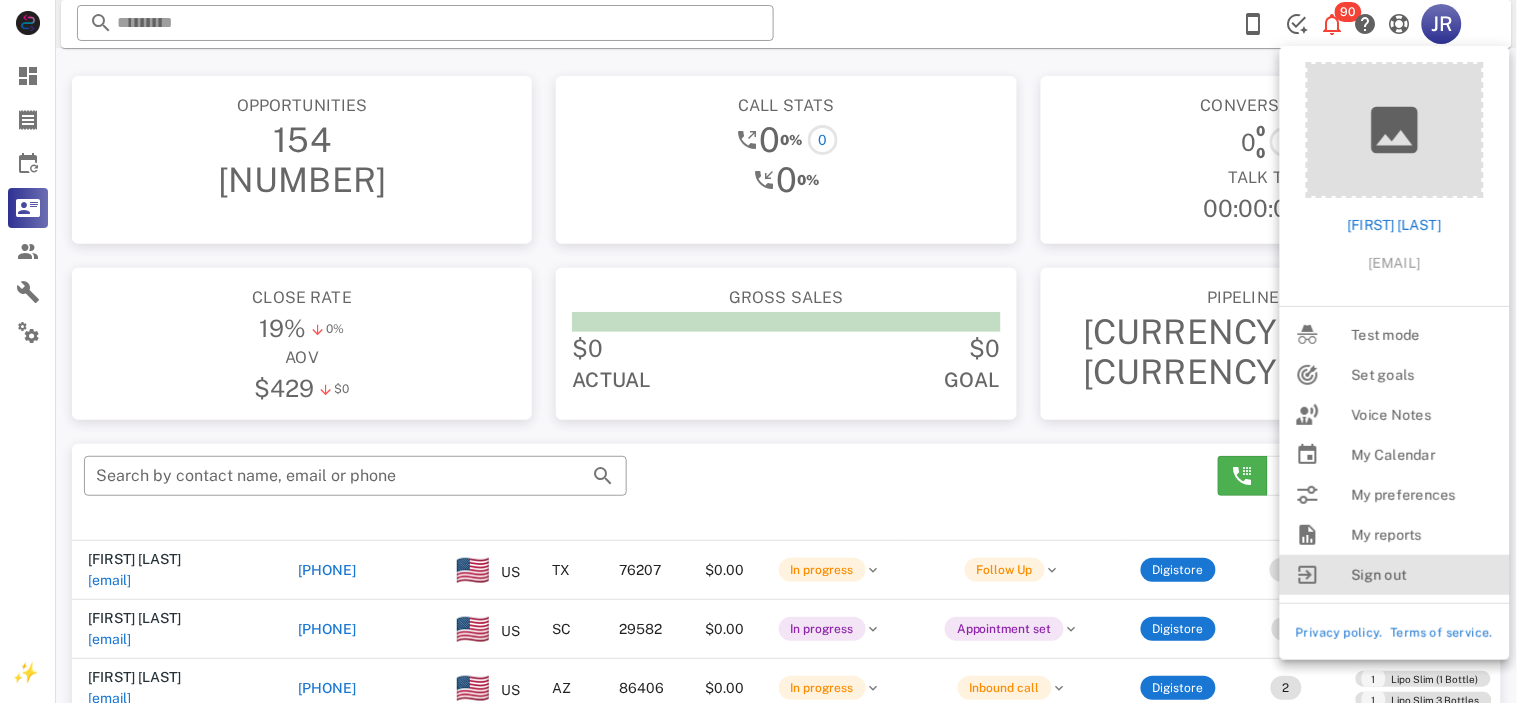 click on "Sign out" at bounding box center [1423, 575] 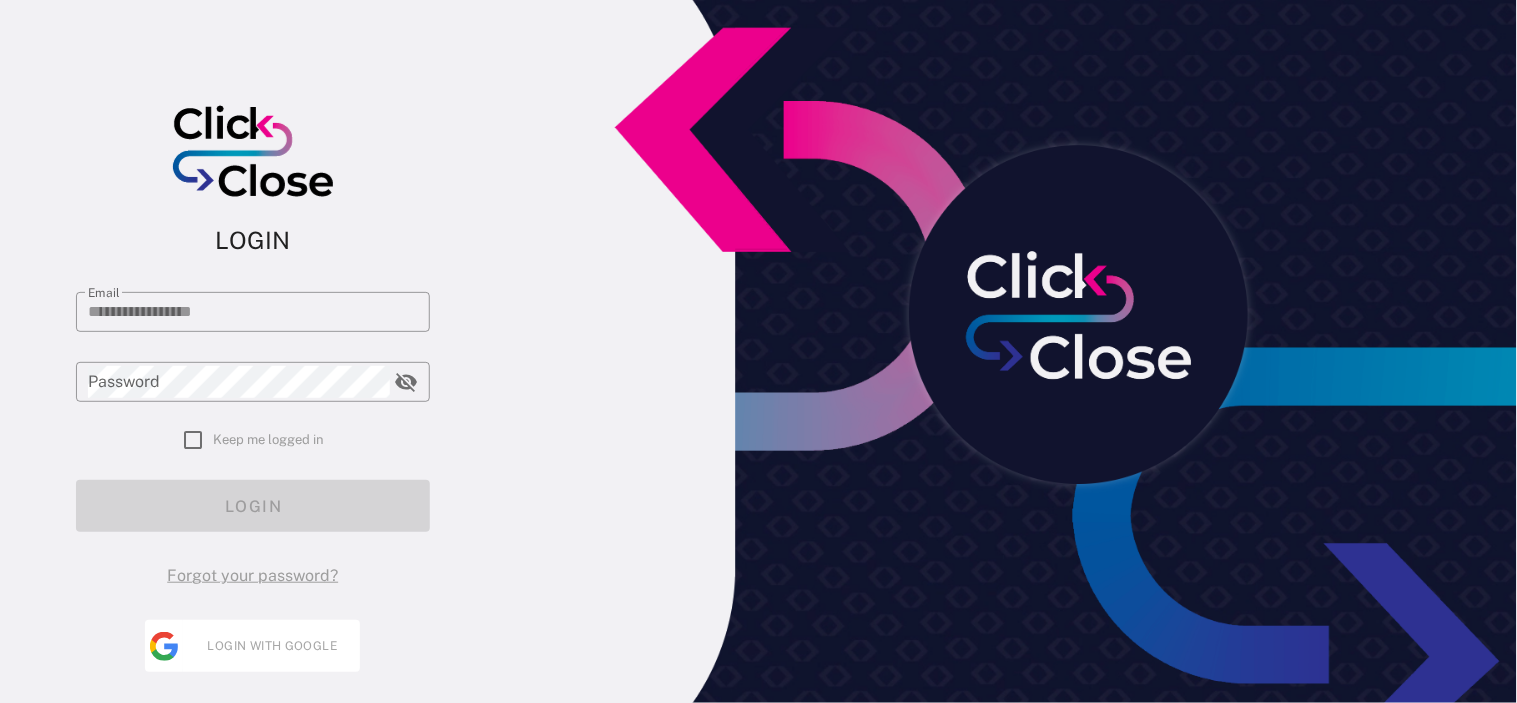 type on "**********" 